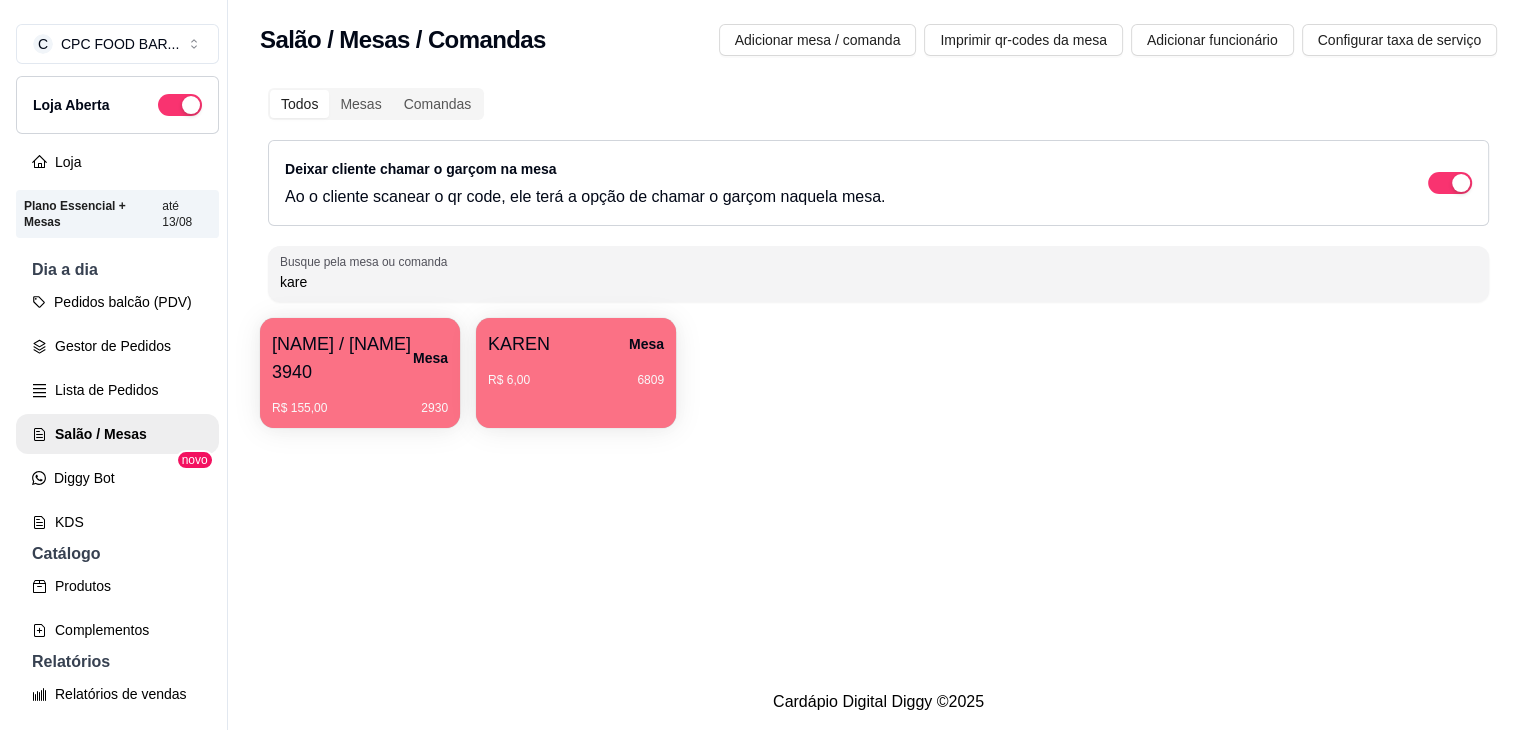scroll, scrollTop: 0, scrollLeft: 0, axis: both 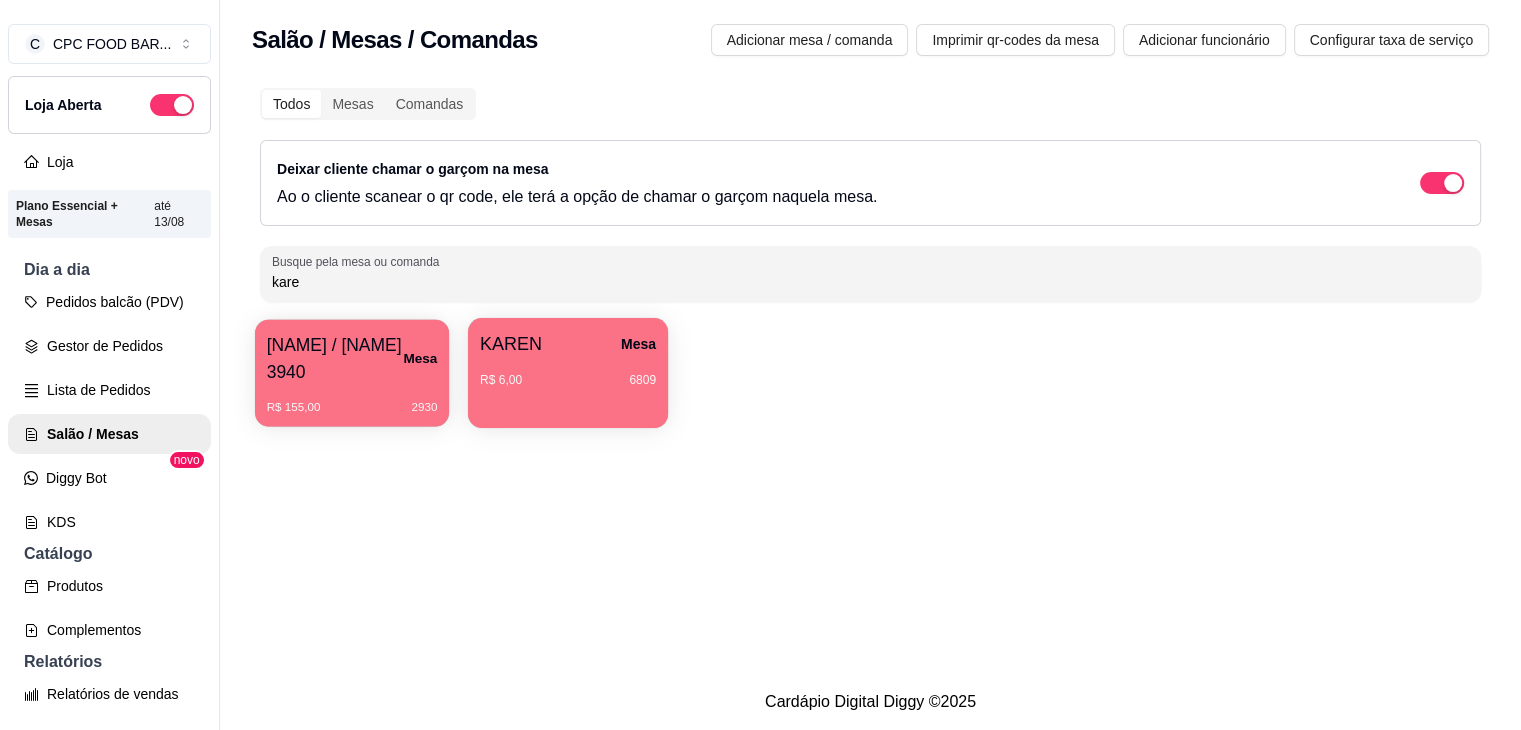 click on "[NAME] / [NAME] 3940" at bounding box center (335, 358) 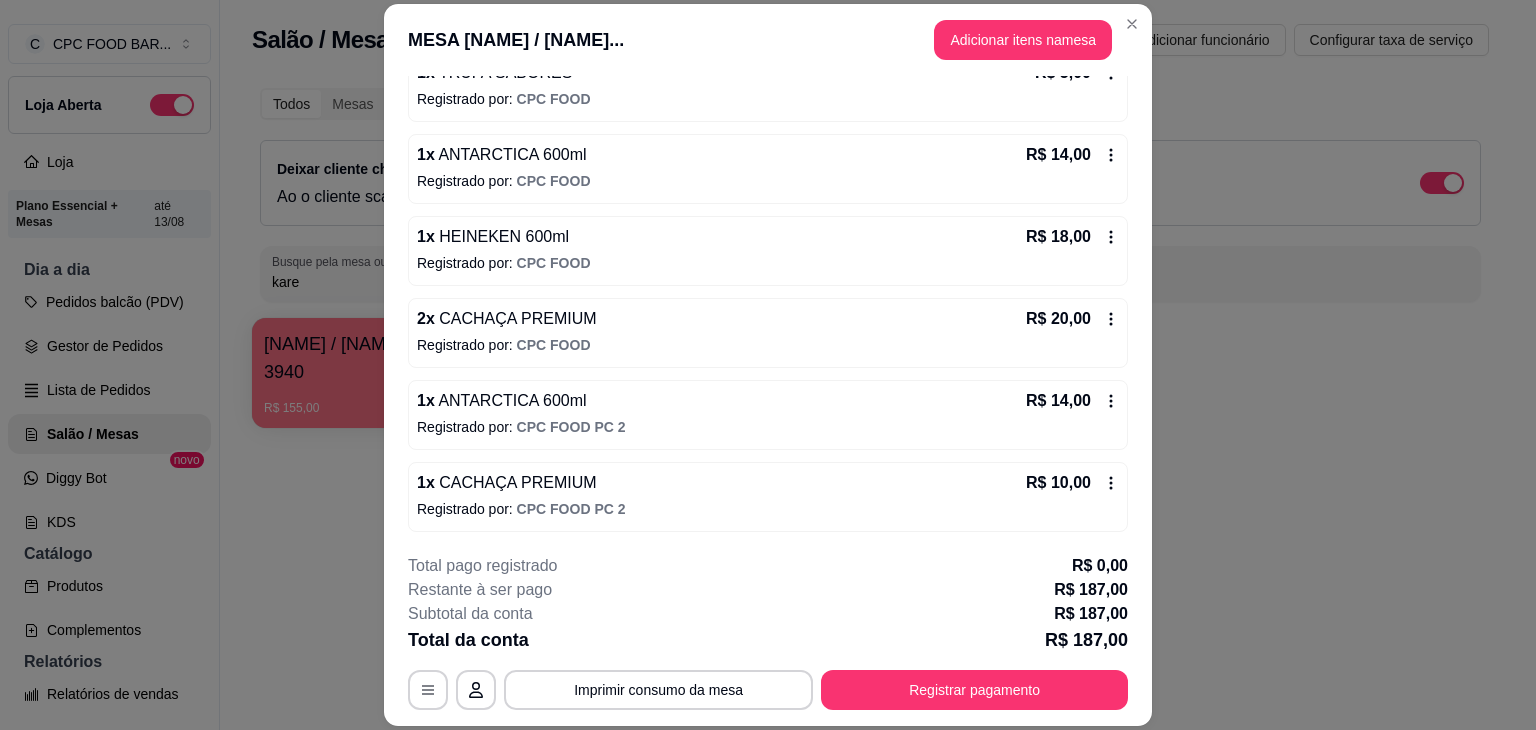 scroll, scrollTop: 946, scrollLeft: 0, axis: vertical 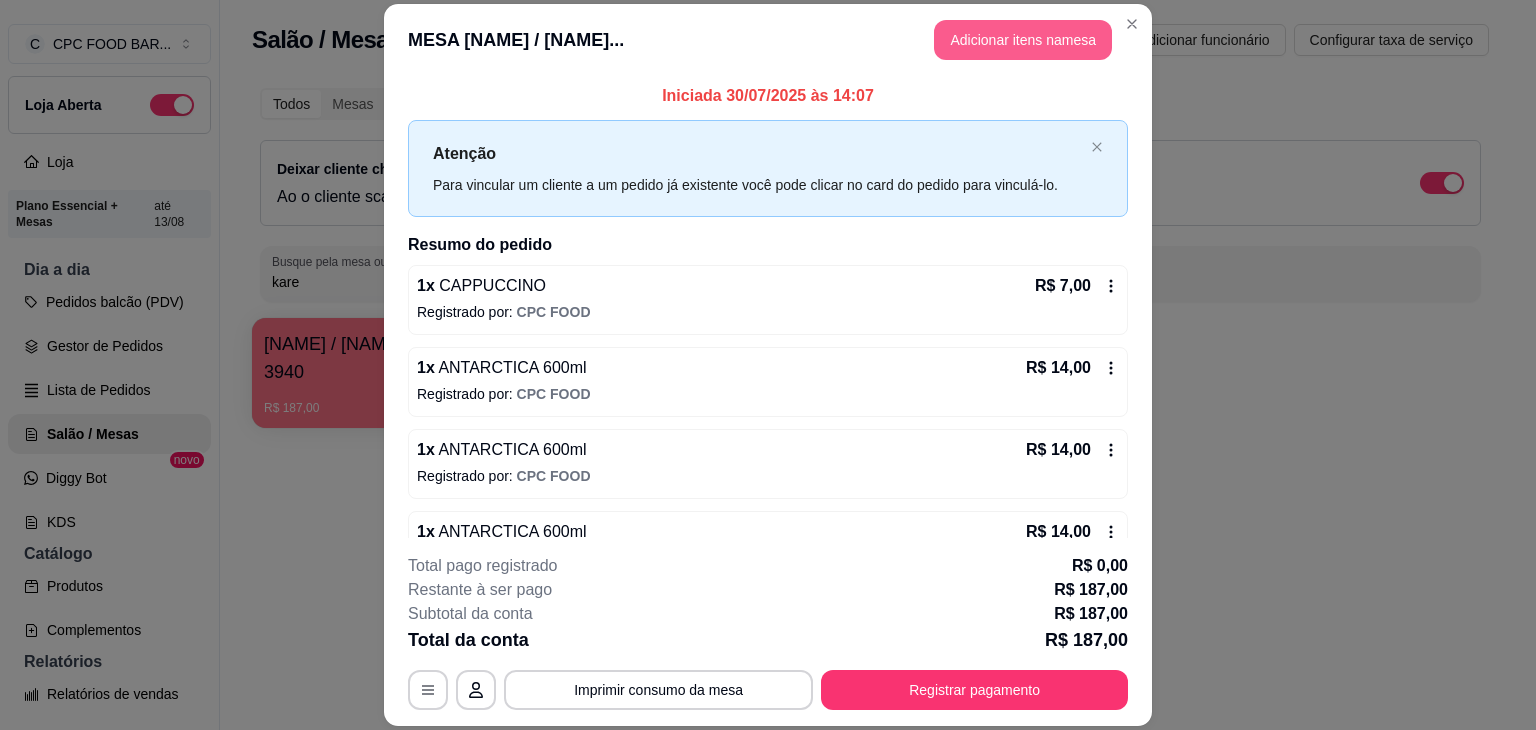 click on "Adicionar itens na  mesa" at bounding box center (1023, 40) 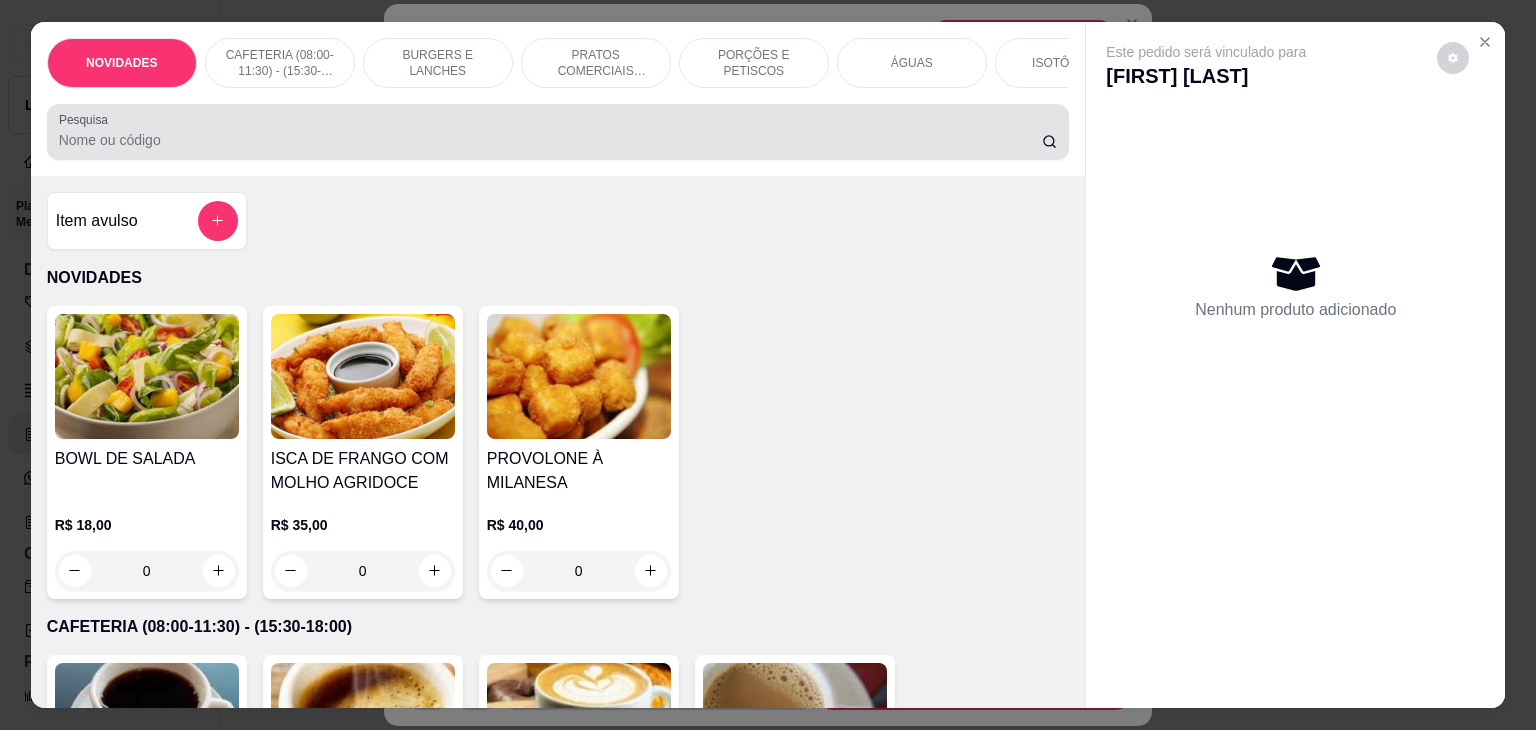 click at bounding box center (558, 132) 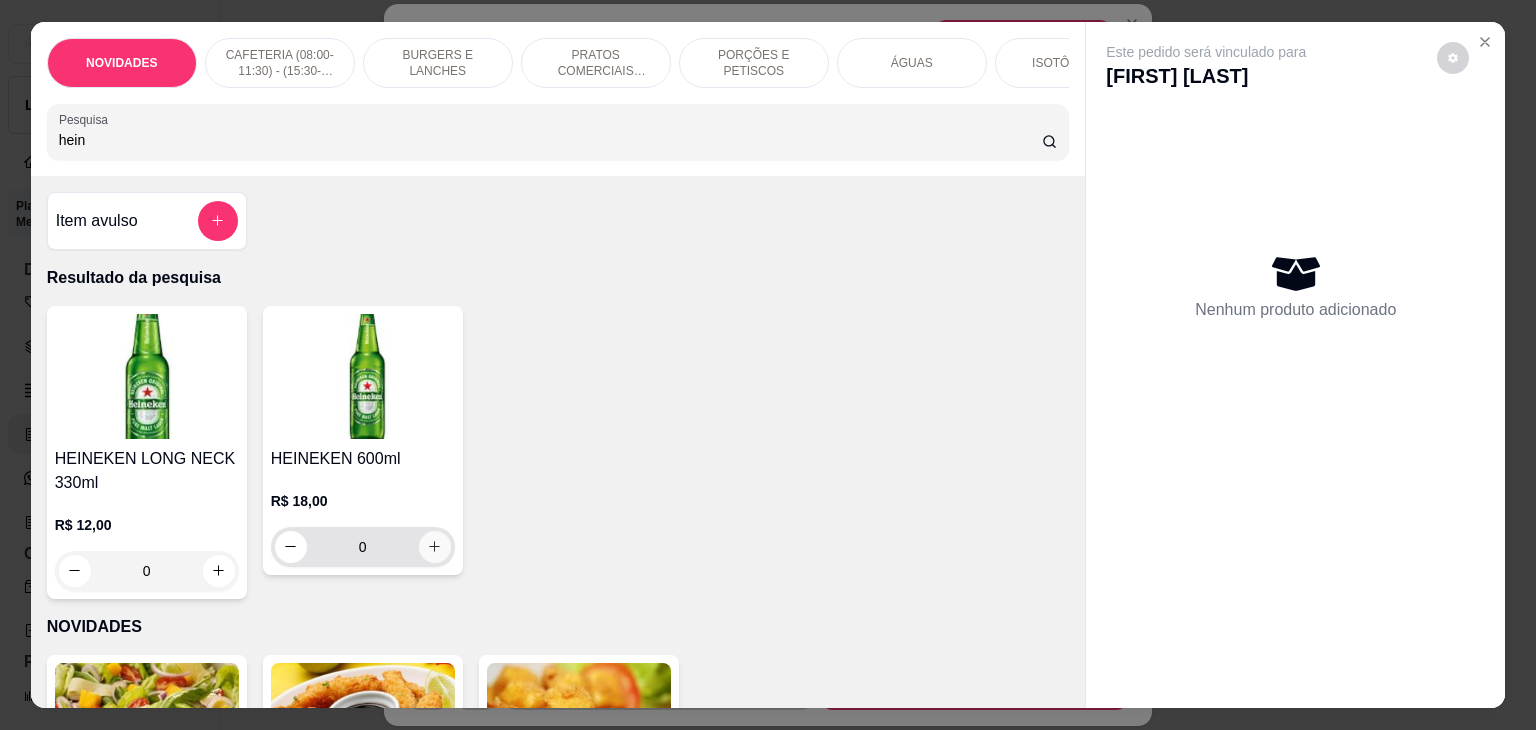 type on "hein" 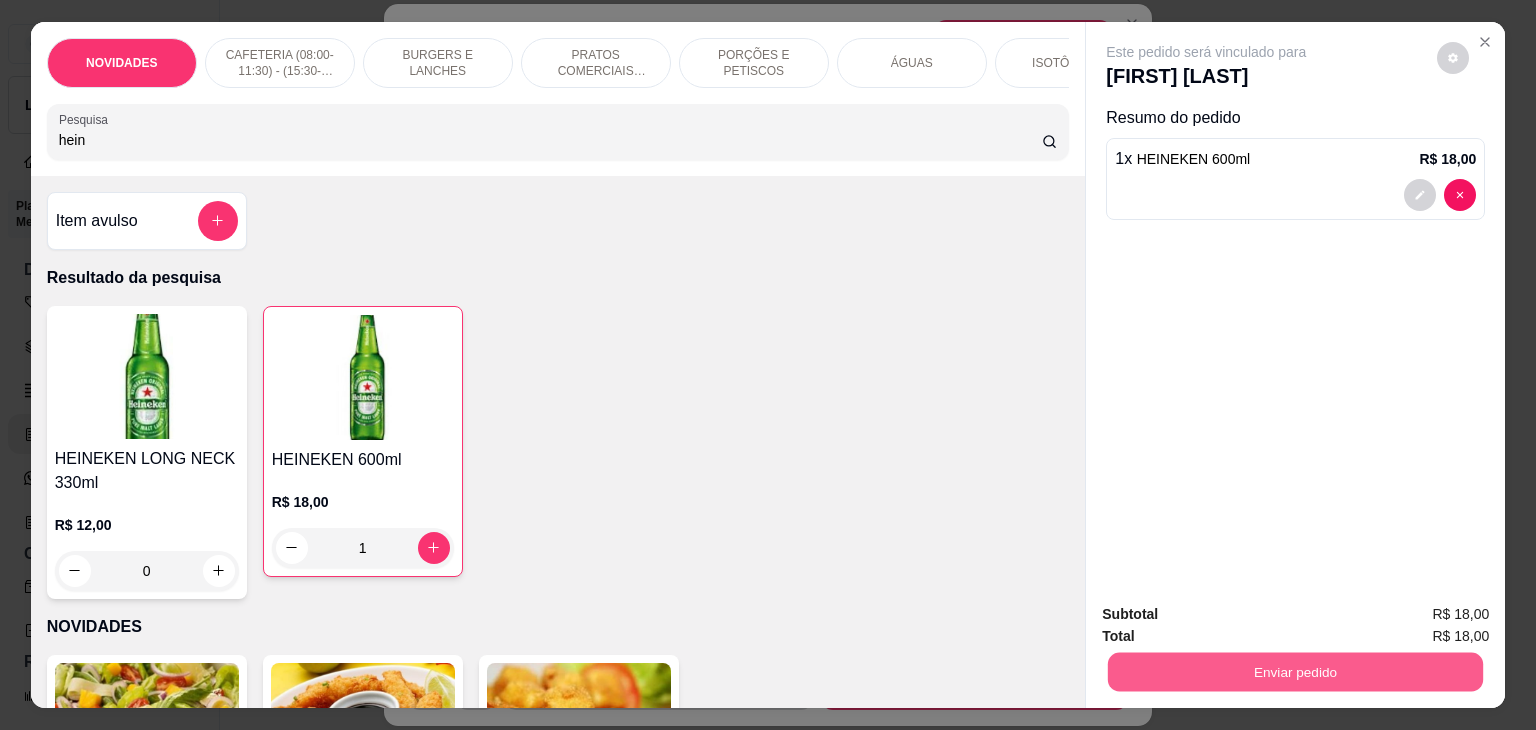 click on "Enviar pedido" at bounding box center [1295, 672] 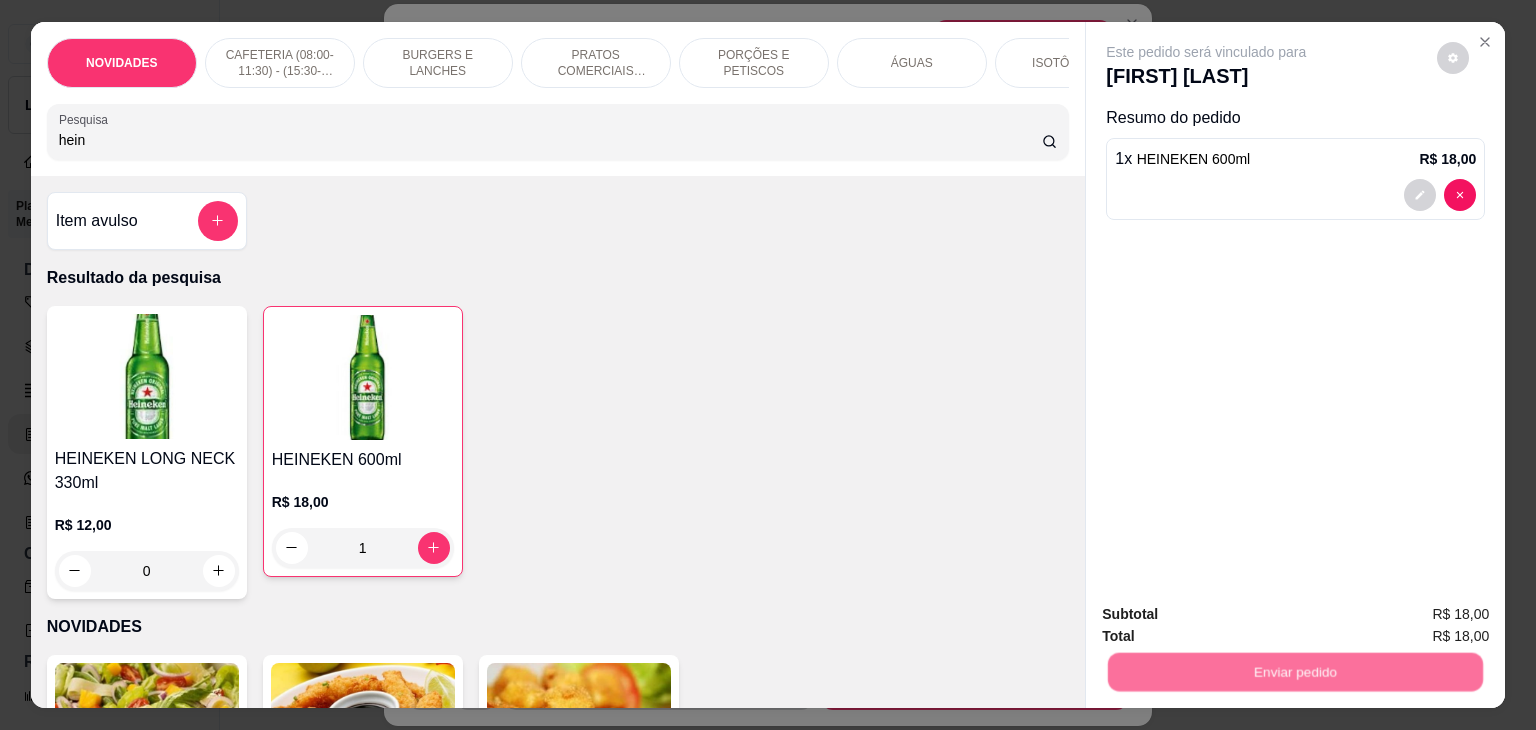 click on "Não registrar e enviar pedido" at bounding box center [1229, 614] 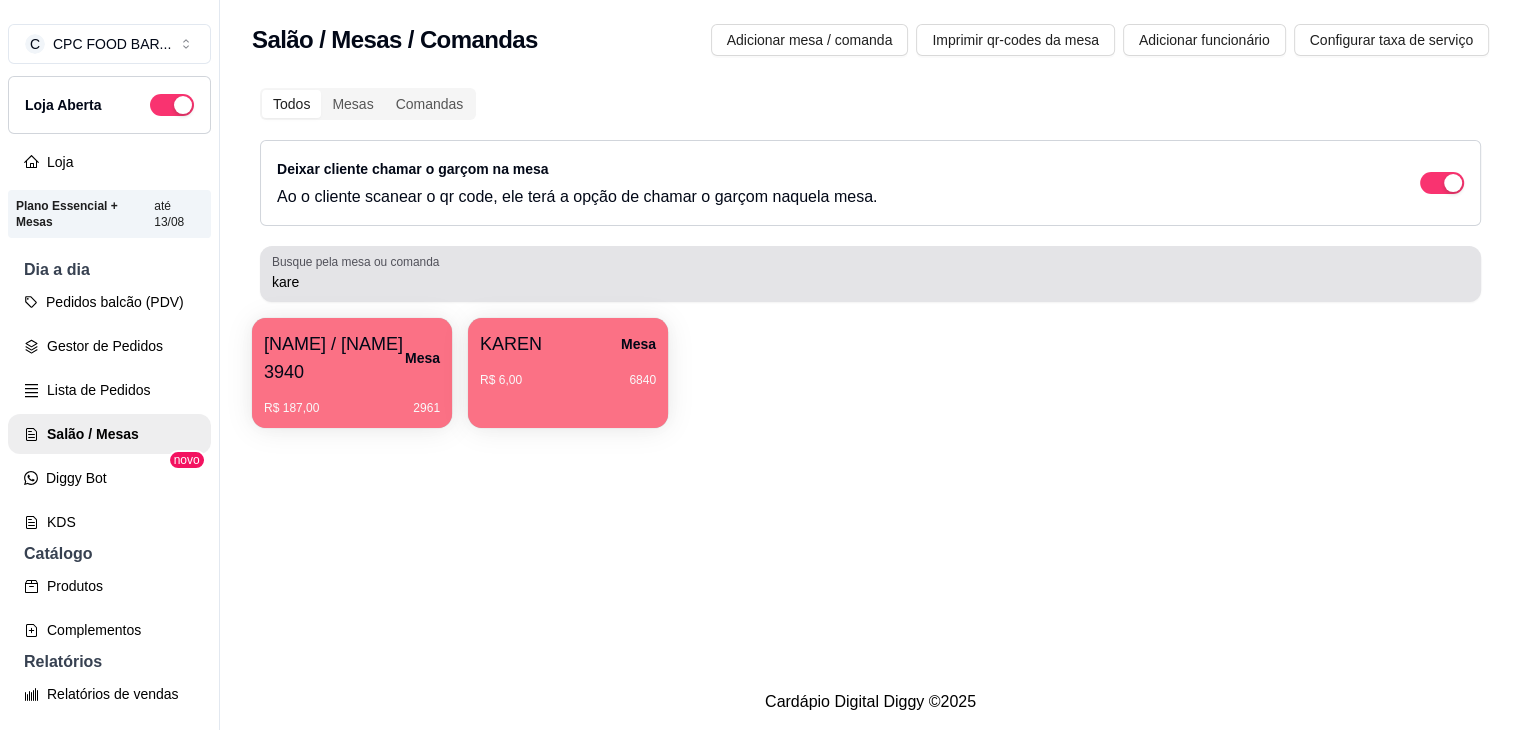 click on "kare" at bounding box center (870, 274) 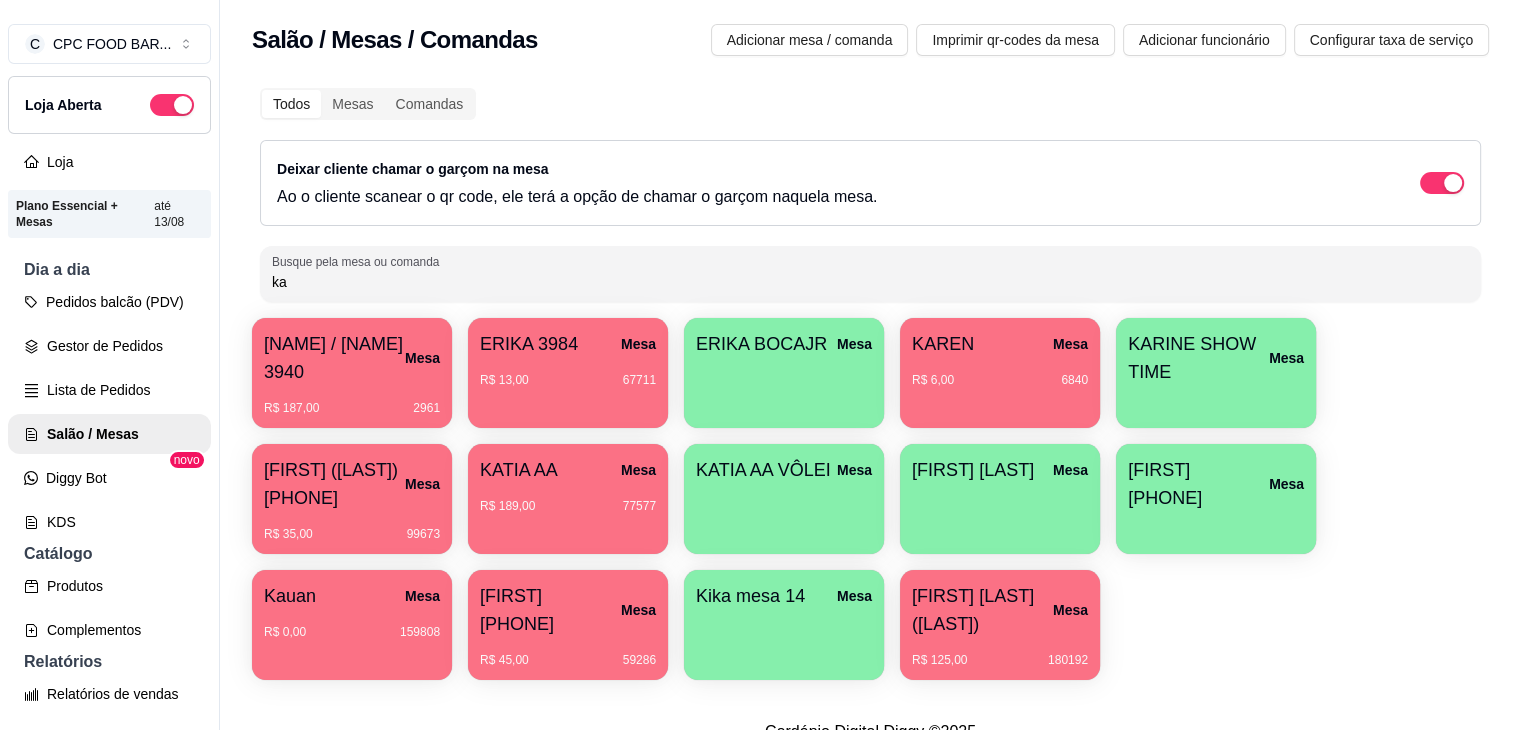 type on "k" 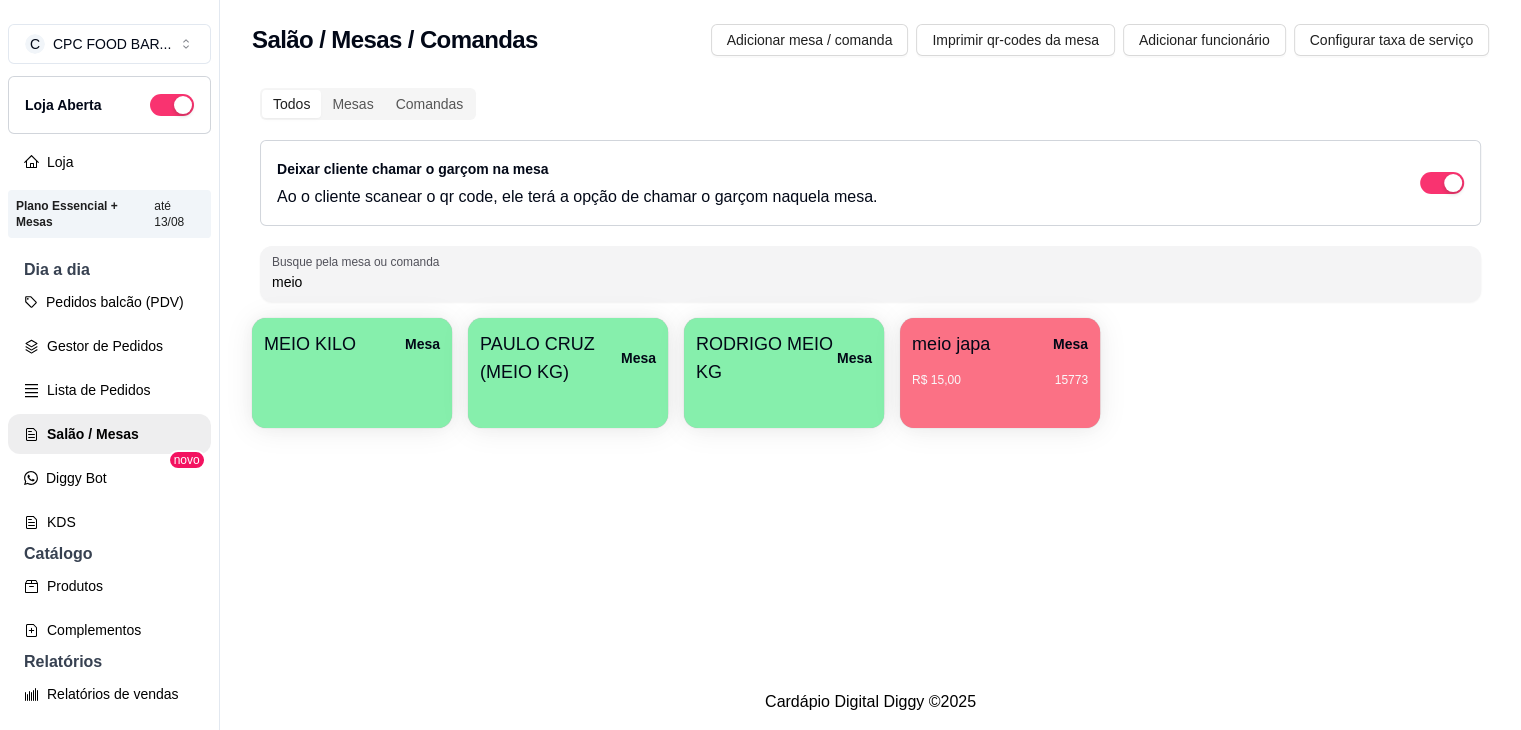 type on "meio" 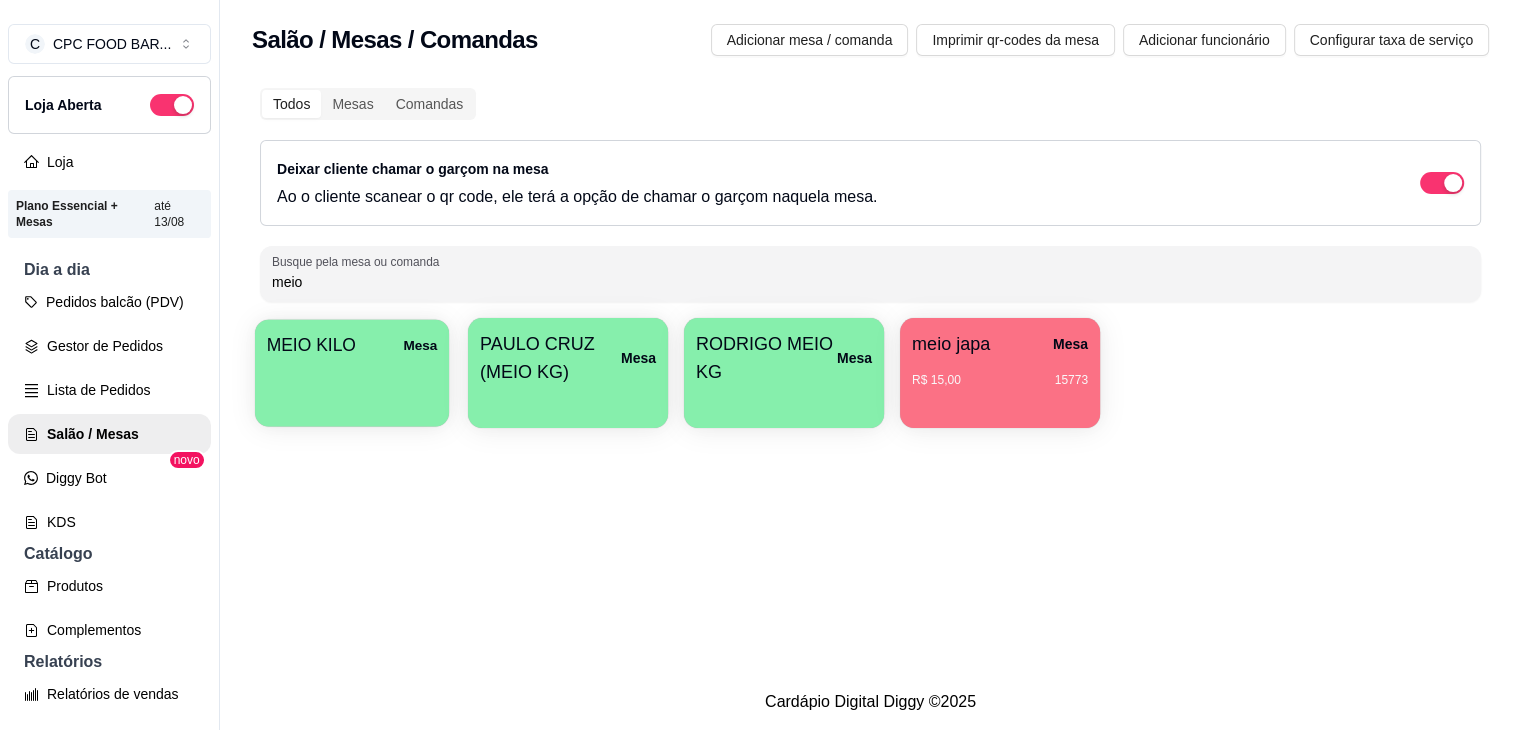 click on "MEIO KILO Mesa" at bounding box center [352, 373] 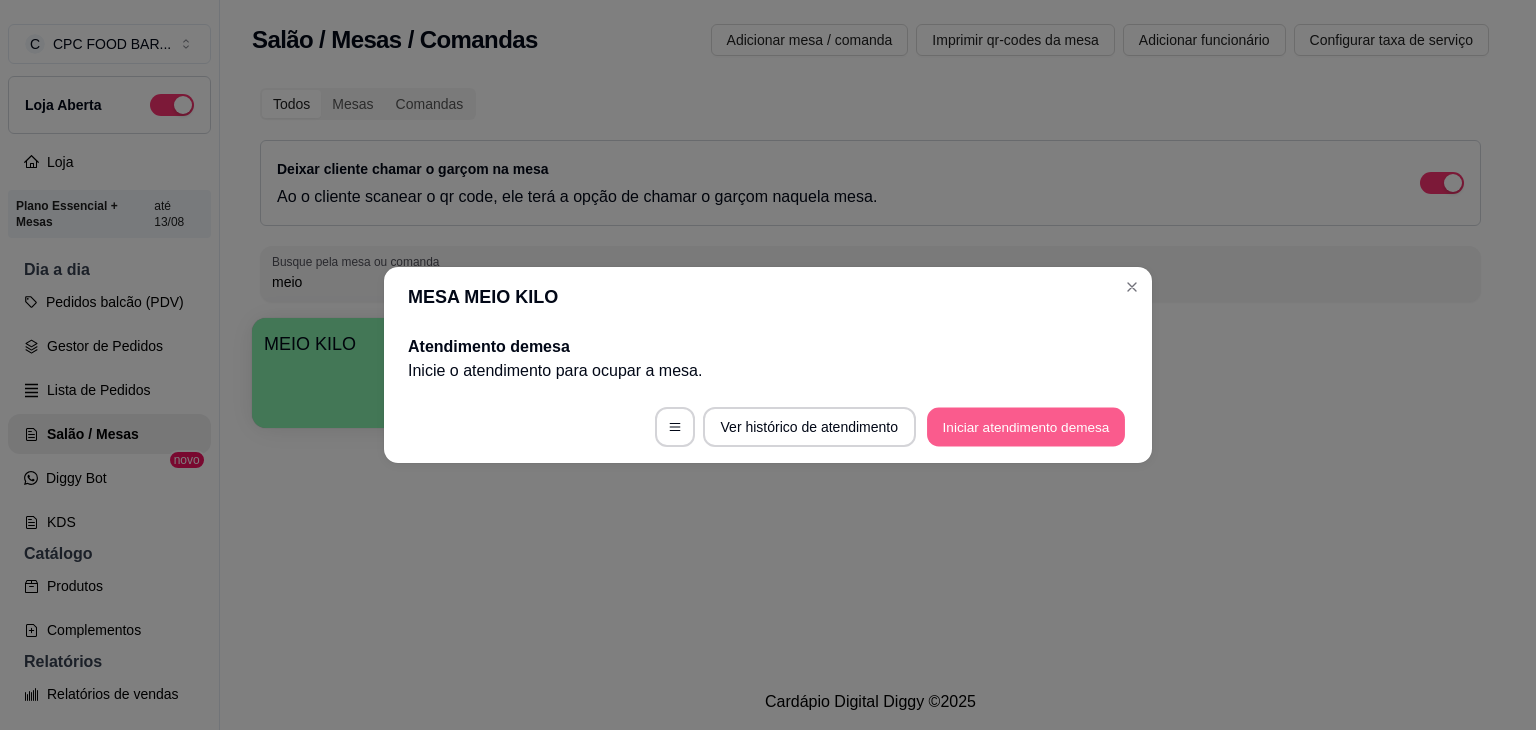 click on "Iniciar atendimento de  mesa" at bounding box center (1026, 427) 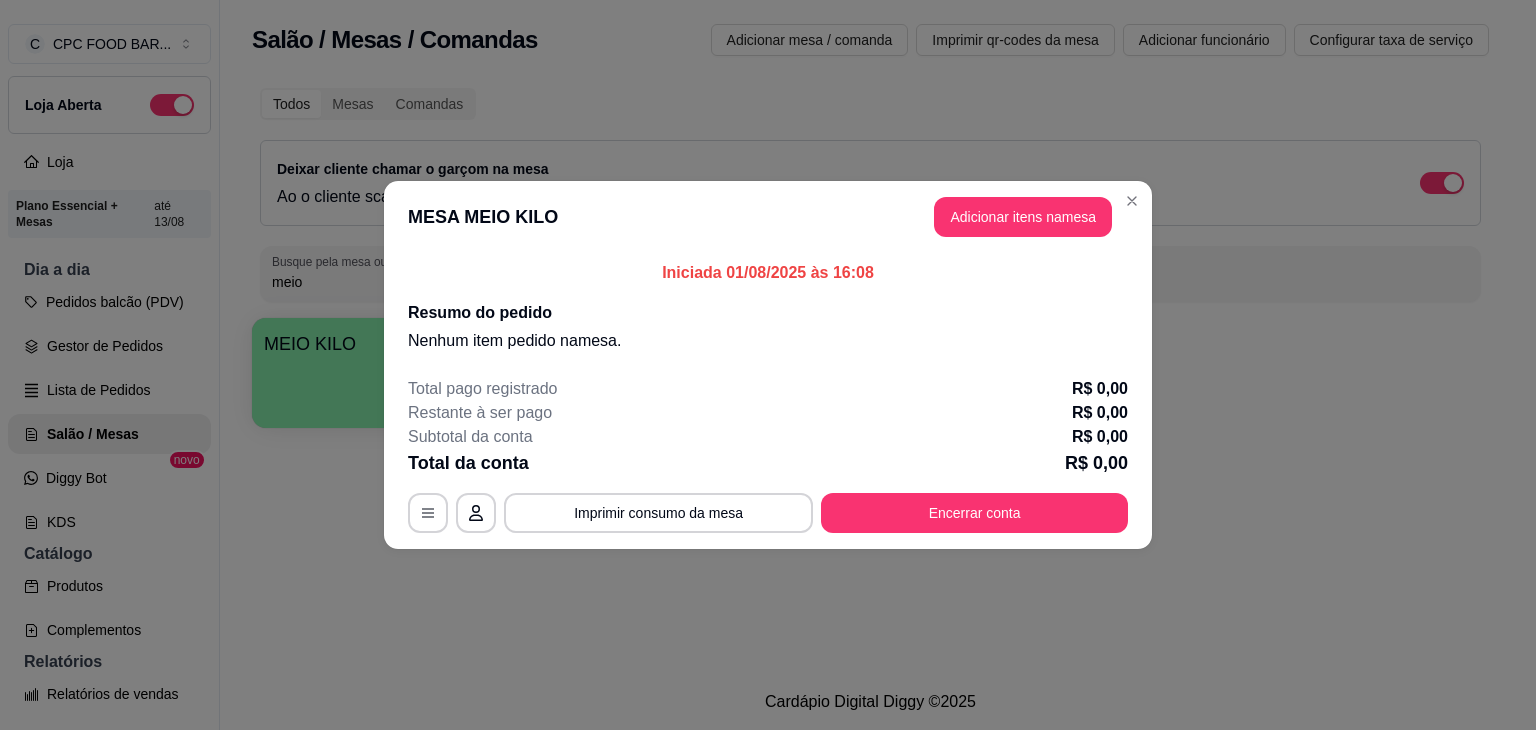 click on "Adicionar itens na  mesa" at bounding box center (1023, 217) 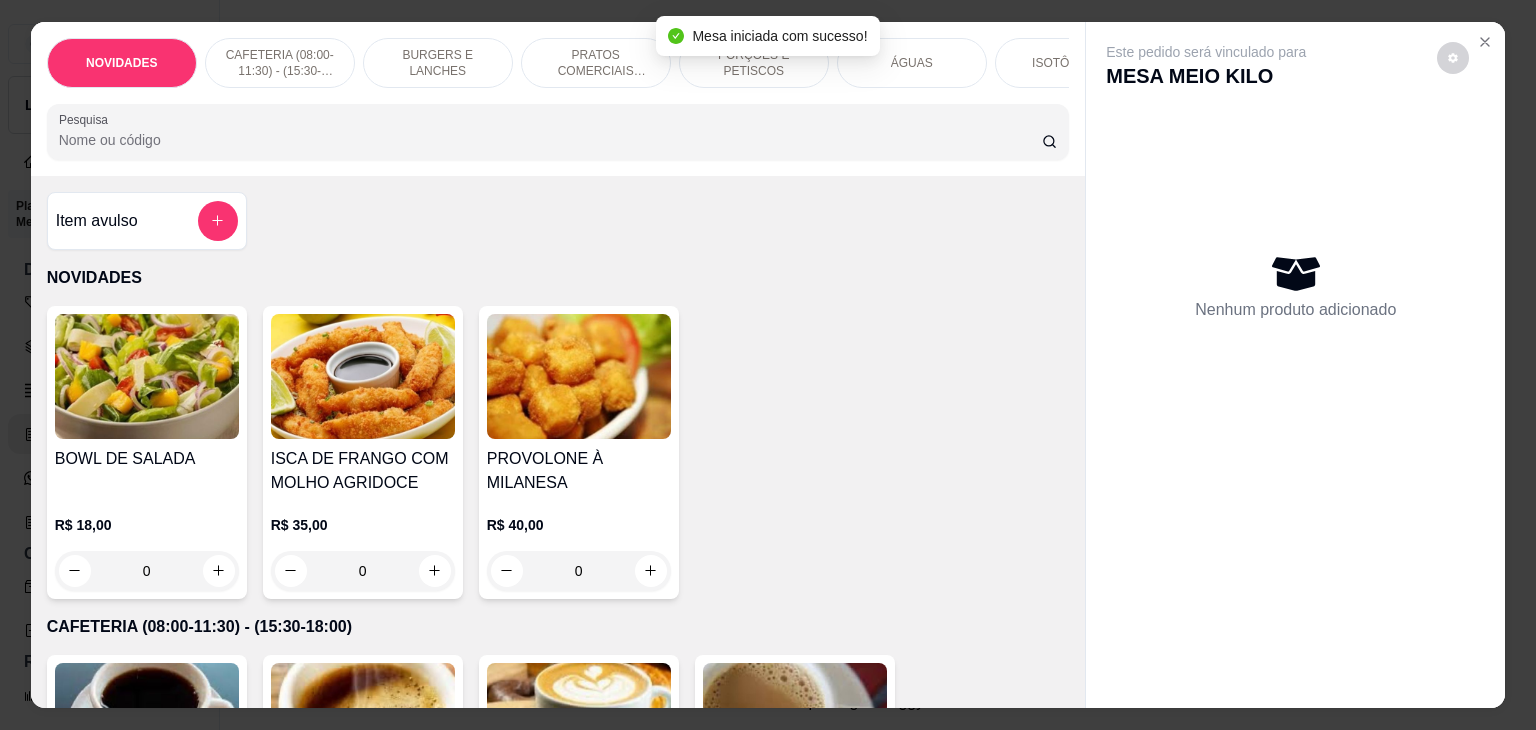click on "NOVIDADES  CAFETERIA (08:00-11:30) - (15:30-18:00) BURGERS E LANCHES  PRATOS COMERCIAIS (11:30-15:30) PORÇÕES E PETISCOS  ÁGUAS  ISOTÔNICOS ENERGÉTICOS  REFRIGERANTES  SUCOS  CERVEJAS  DRINKS  DOSES  VINHOS  AÇAÍ NO COPO GULOSEIMAS SORVETES SOBREMESA Pesquisa" at bounding box center [558, 99] 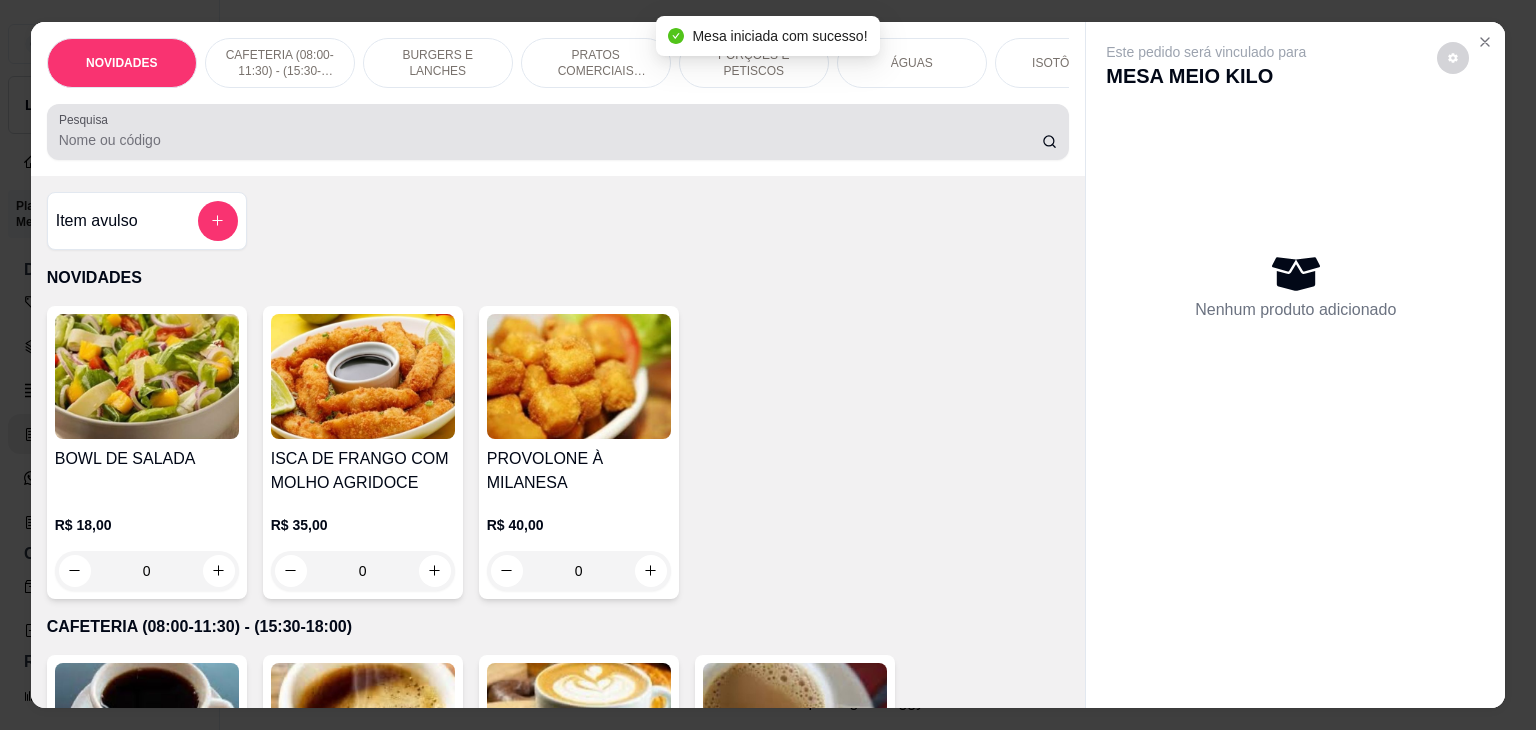 click on "Pesquisa" at bounding box center [558, 132] 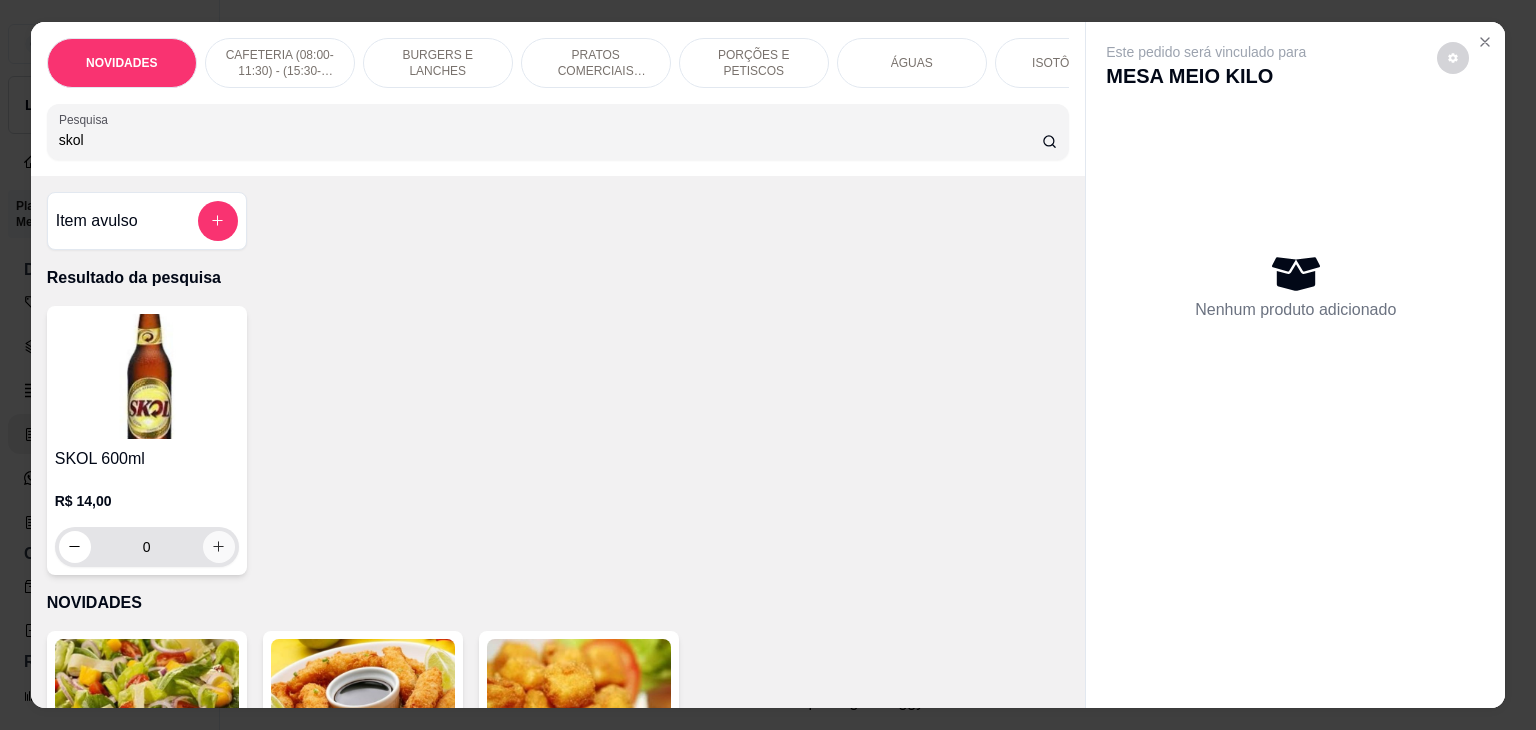 type on "skol" 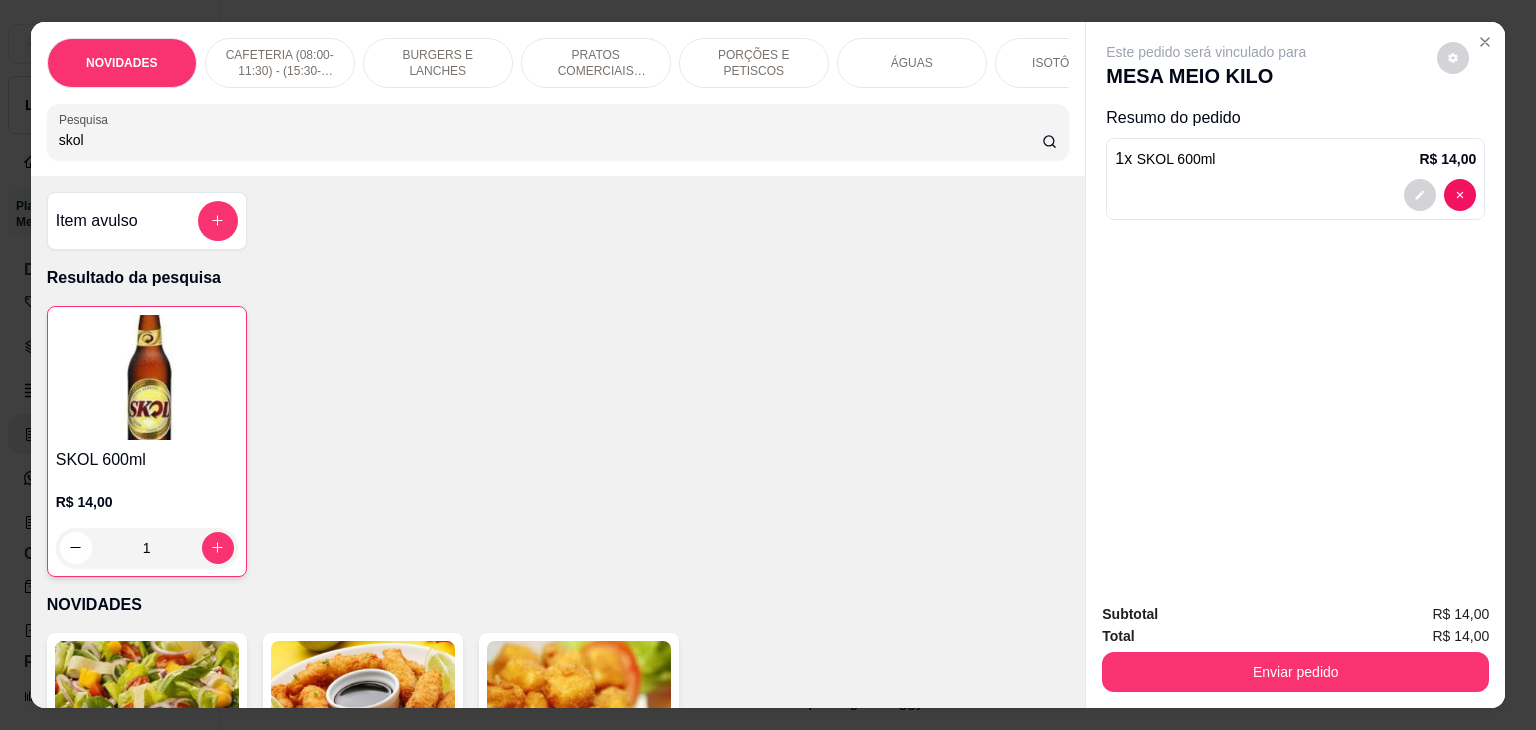 click on "PORÇÕES E PETISCOS" at bounding box center [754, 63] 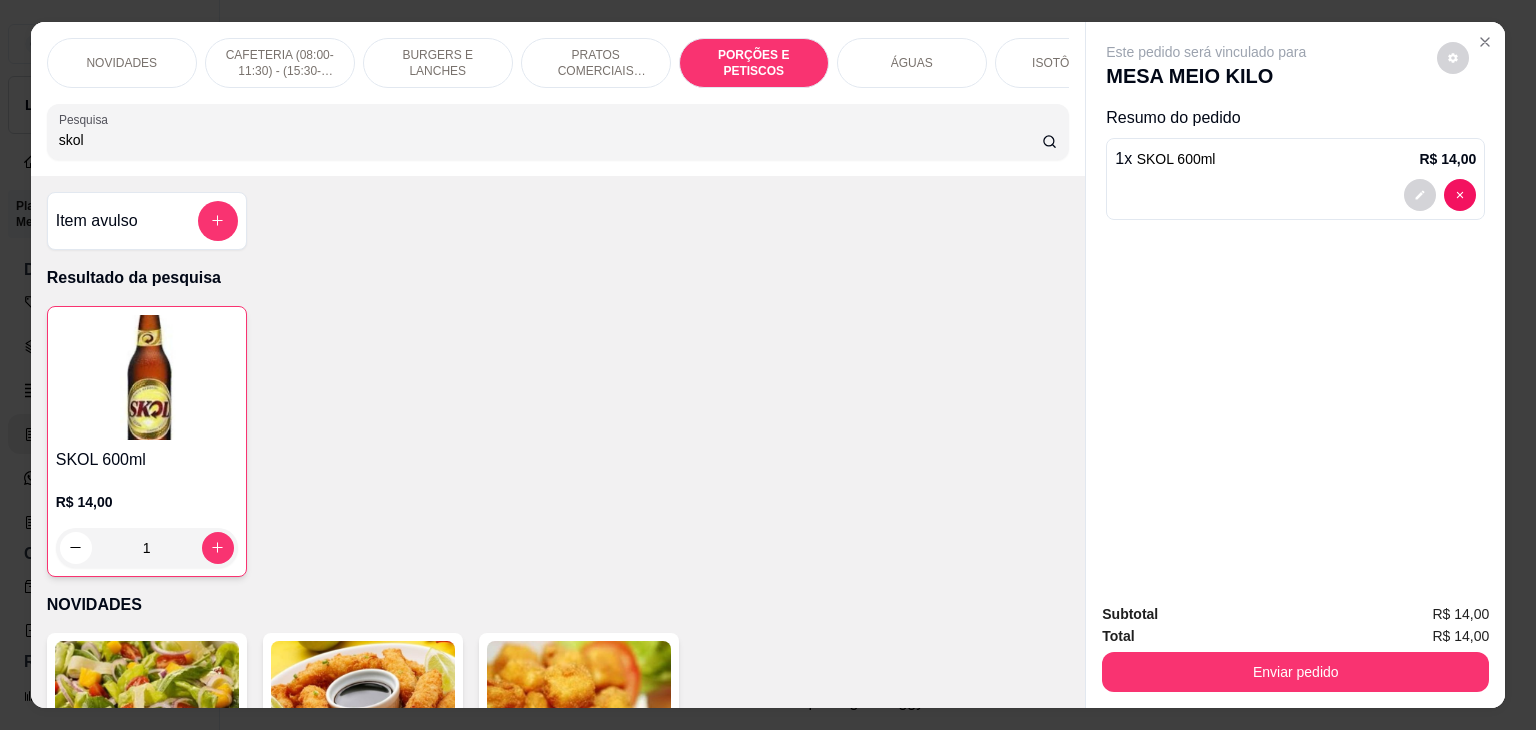 scroll, scrollTop: 3213, scrollLeft: 0, axis: vertical 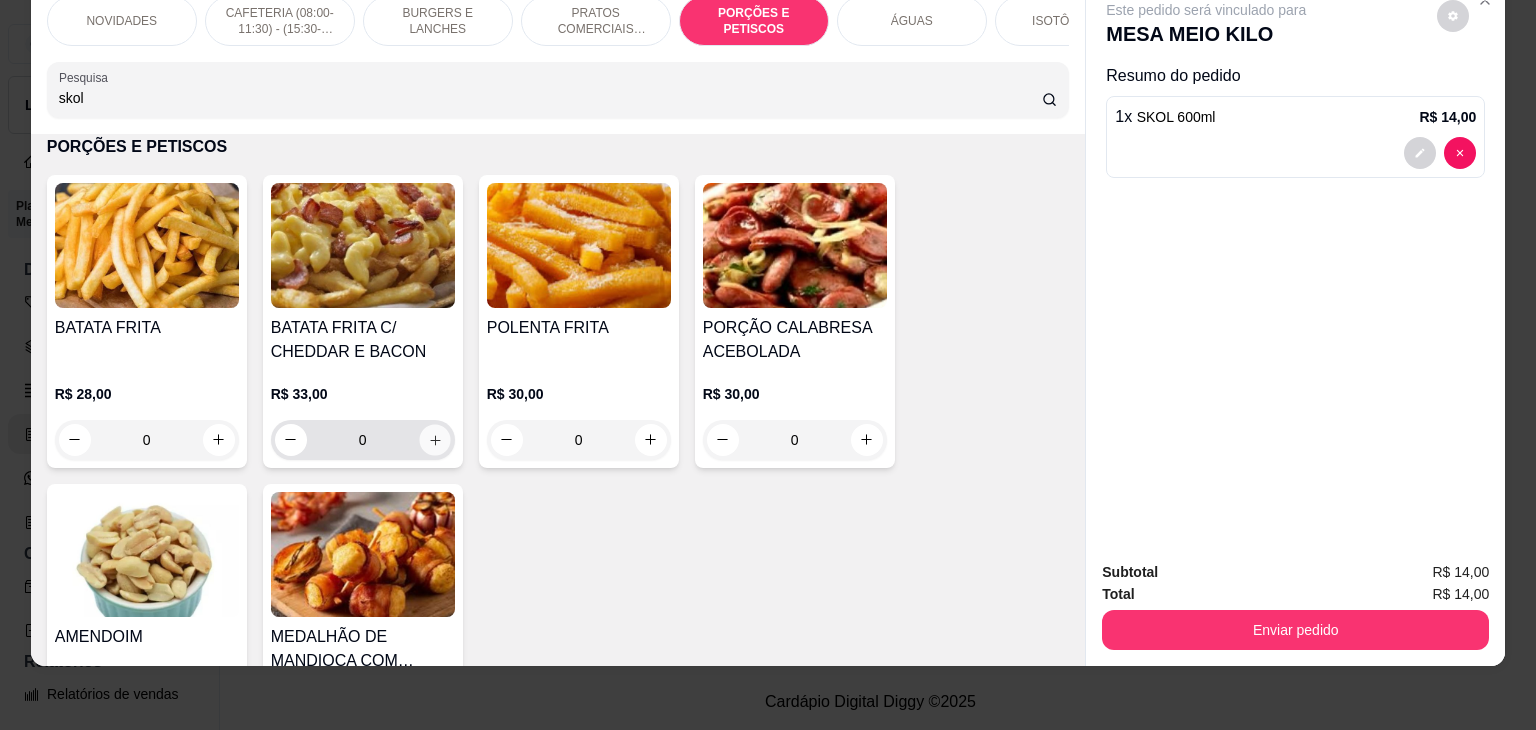 click at bounding box center (434, 439) 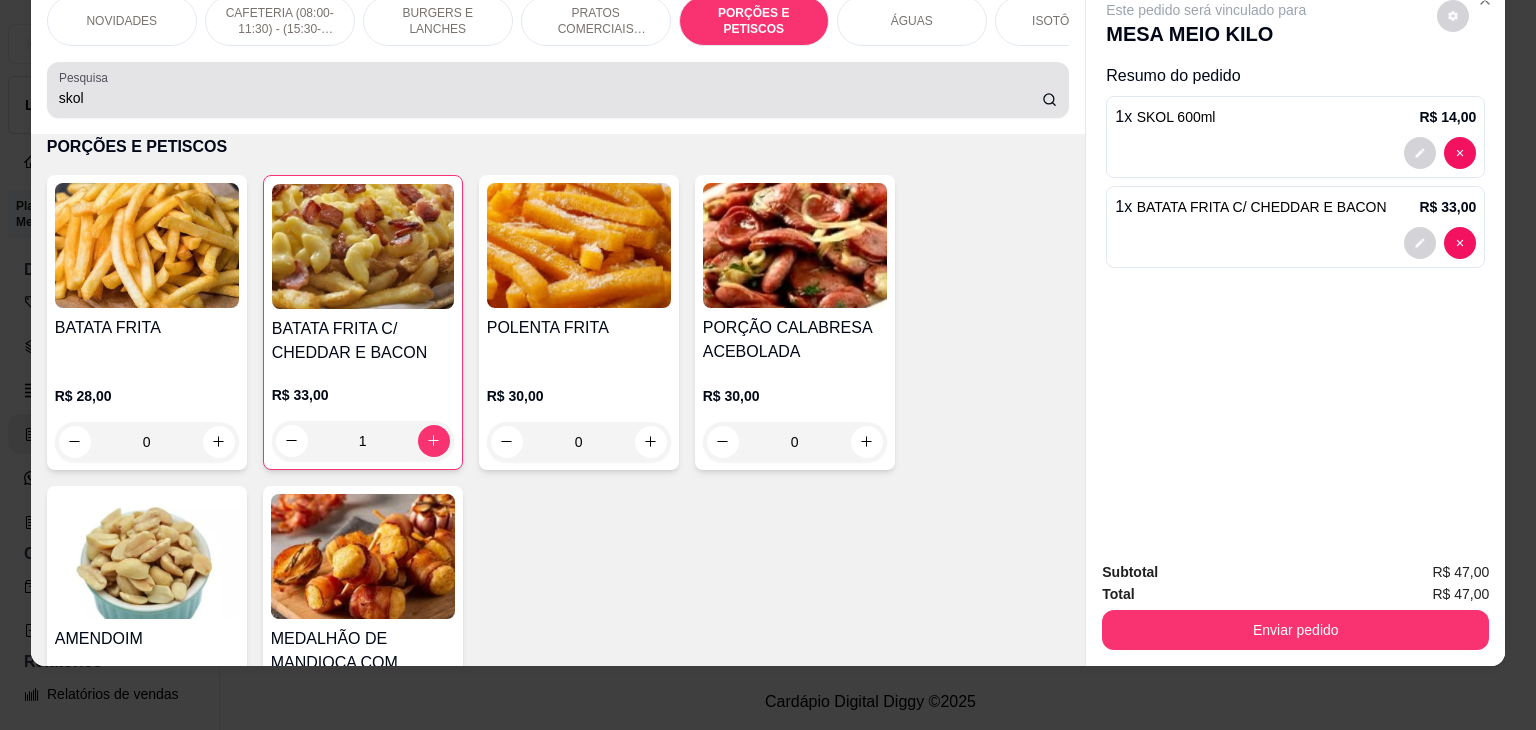 click on "NOVIDADES  CAFETERIA (08:00-11:30) - (15:30-18:00) BURGERS E LANCHES  PRATOS COMERCIAIS (11:30-15:30) PORÇÕES E PETISCOS  ÁGUAS  ISOTÔNICOS ENERGÉTICOS  REFRIGERANTES  SUCOS  CERVEJAS  DRINKS  DOSES  VINHOS  AÇAÍ NO COPO GULOSEIMAS SORVETES SOBREMESA Pesquisa skol" at bounding box center (558, 57) 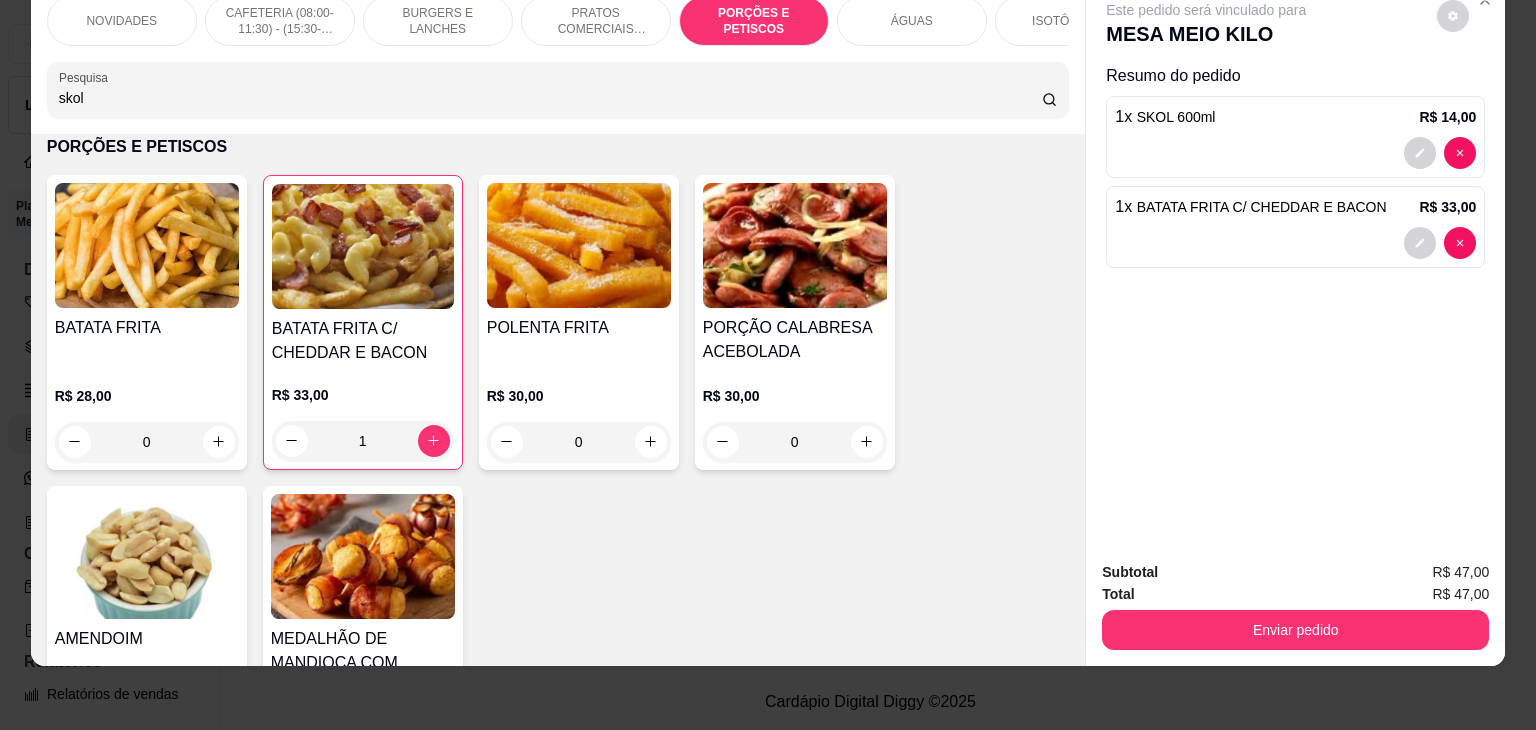 click on "skol" at bounding box center [550, 98] 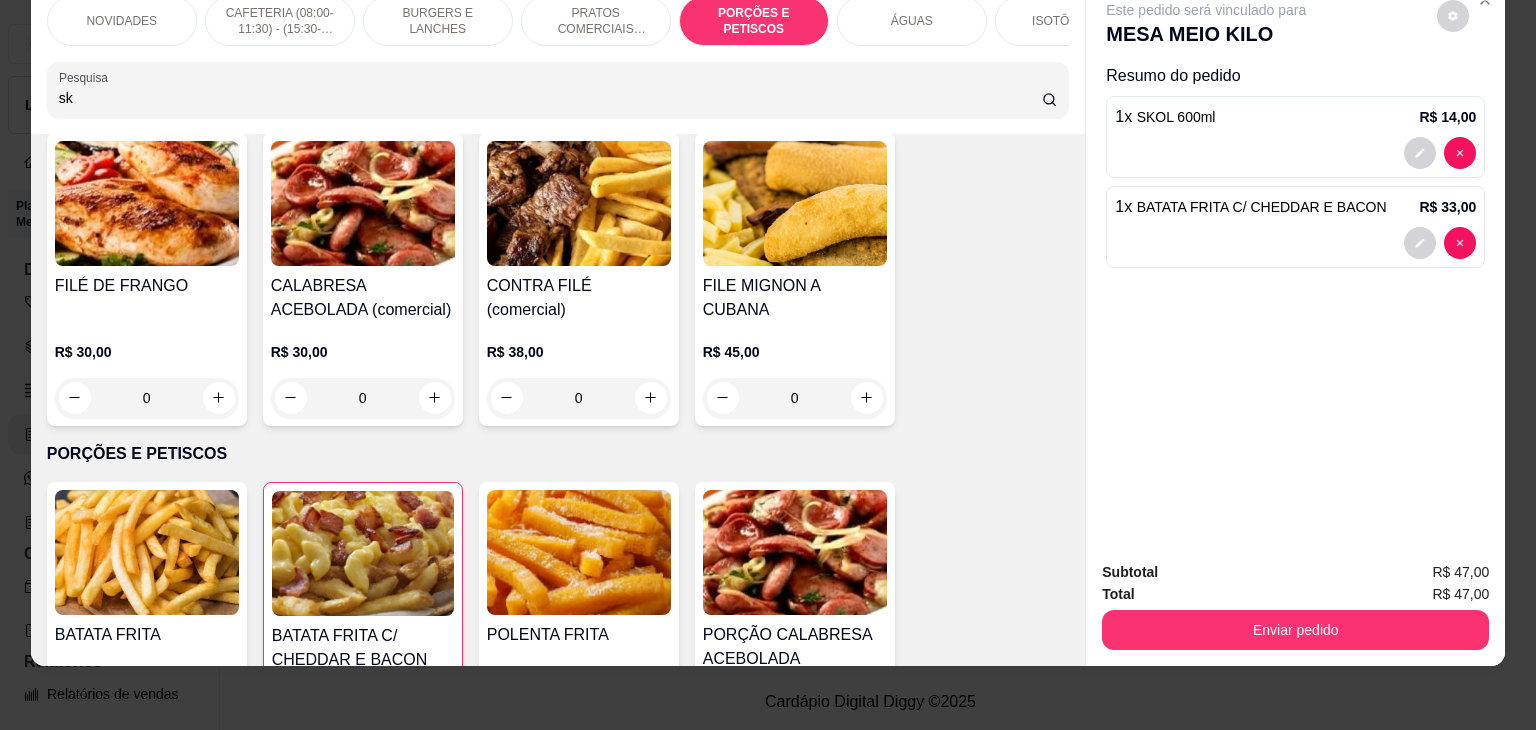 type on "s" 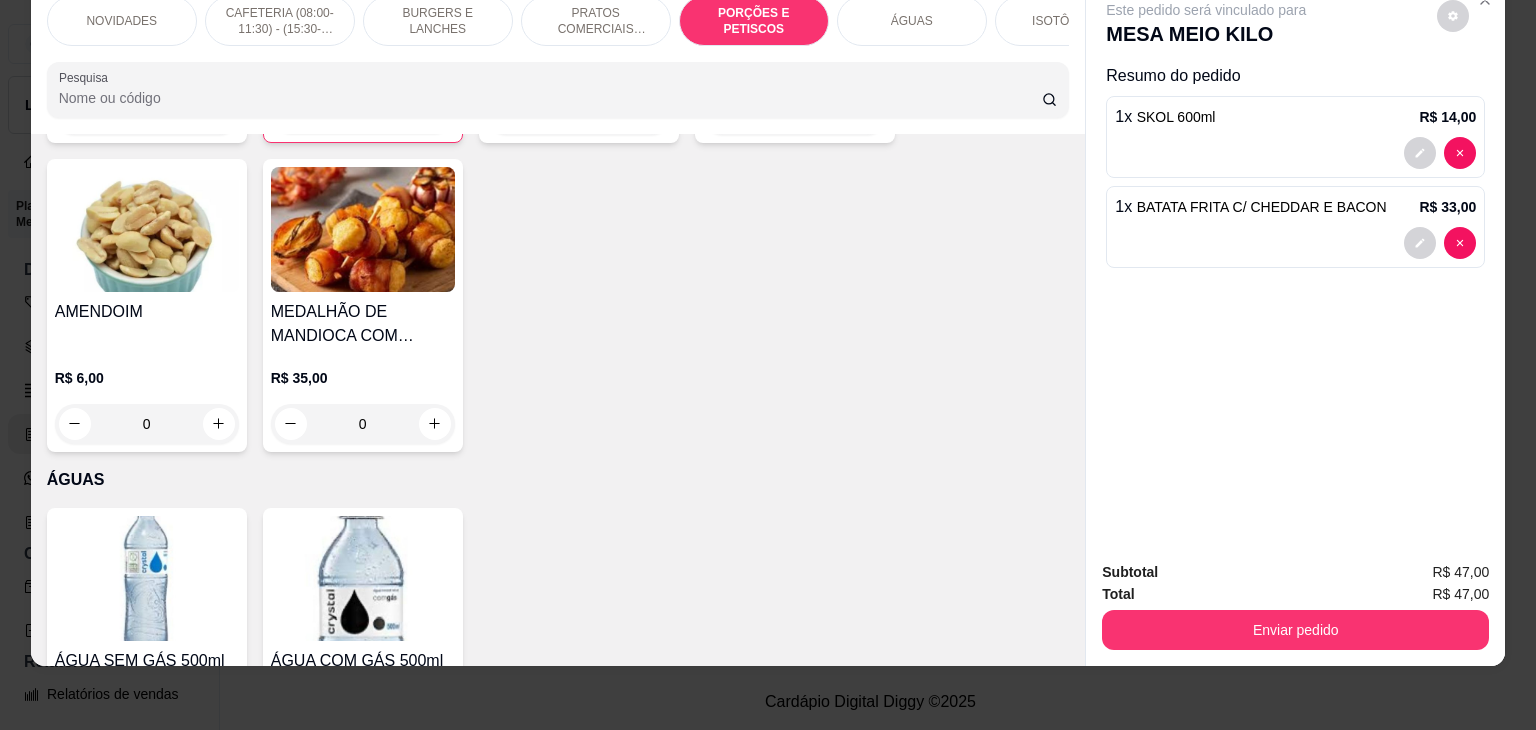 scroll, scrollTop: 2886, scrollLeft: 0, axis: vertical 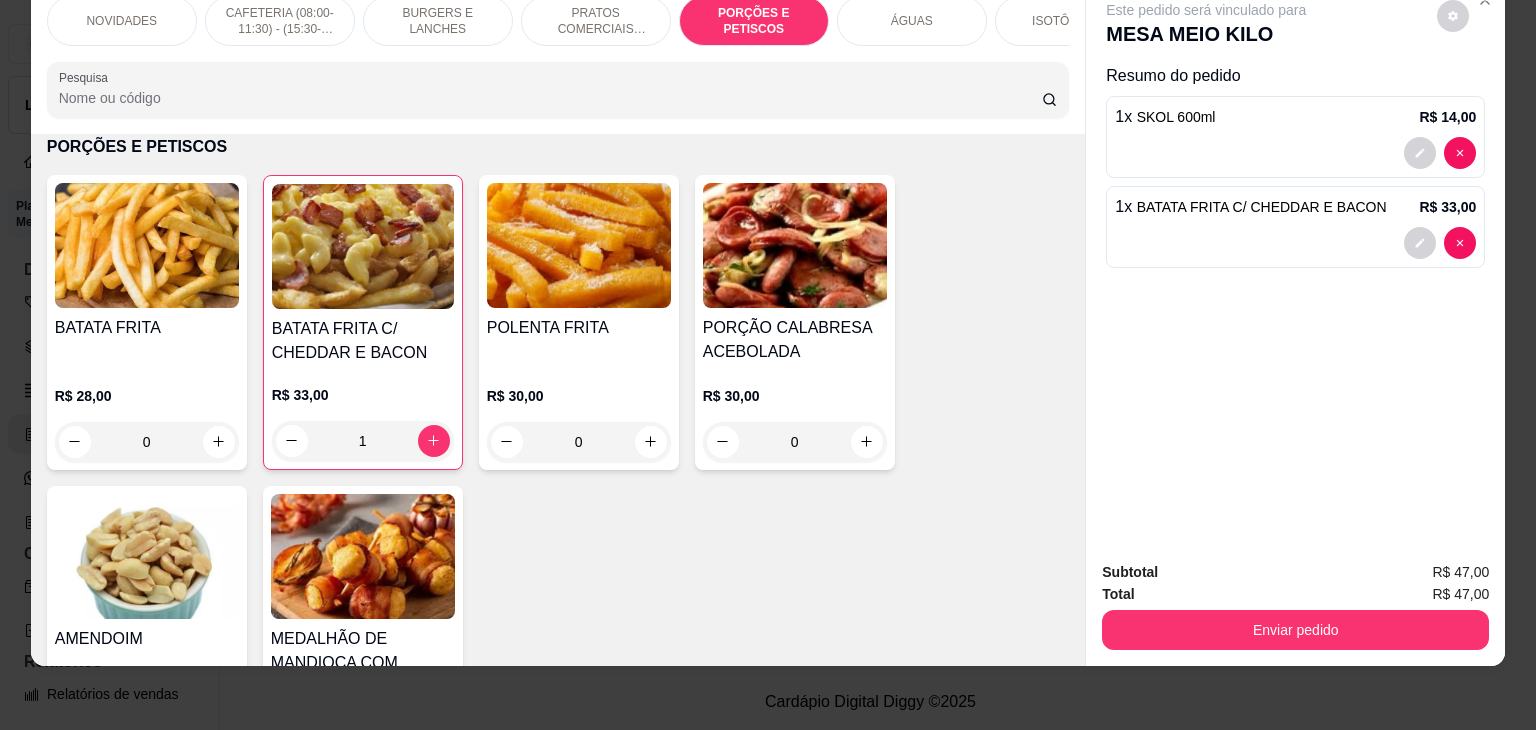 click on "Pesquisa" at bounding box center [550, 98] 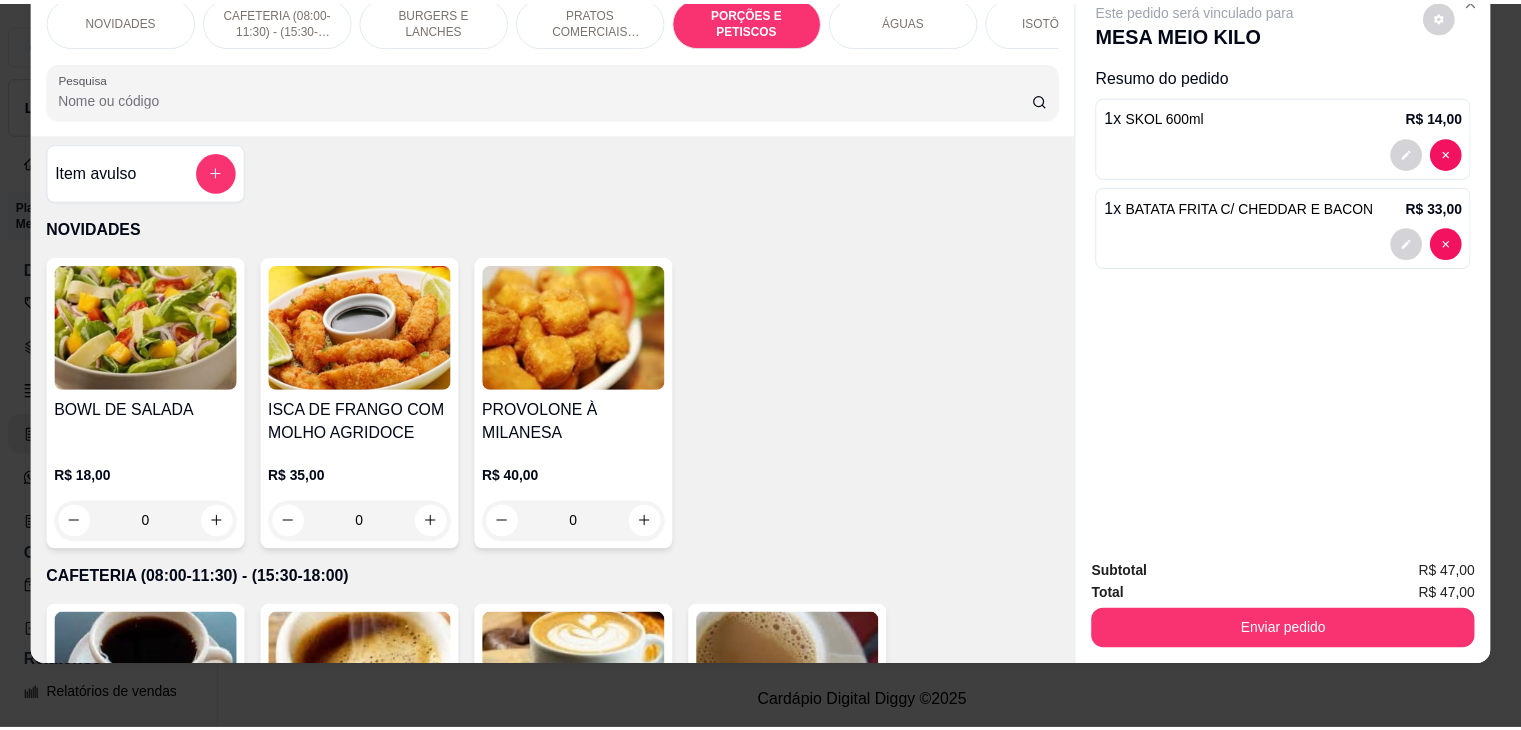 scroll, scrollTop: 0, scrollLeft: 0, axis: both 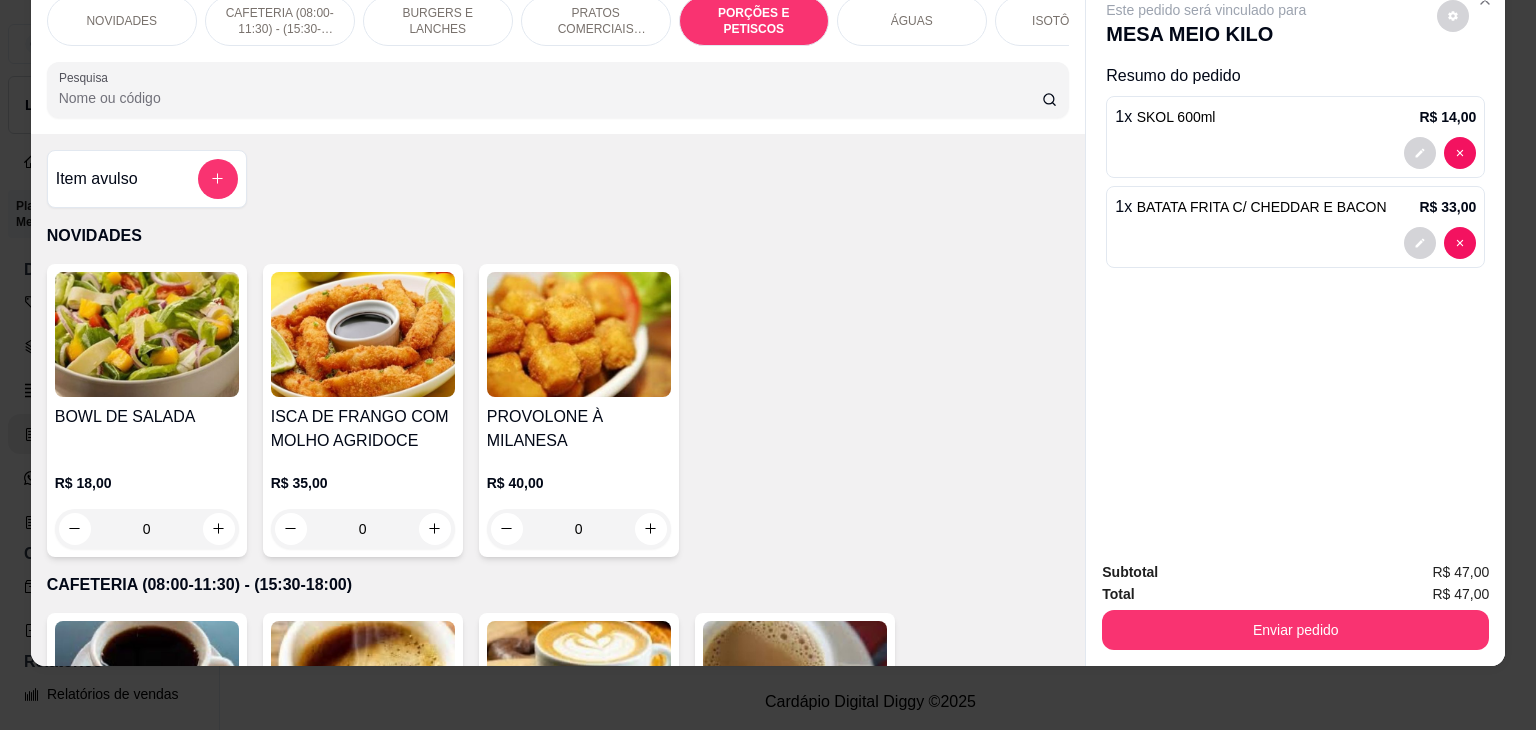 type 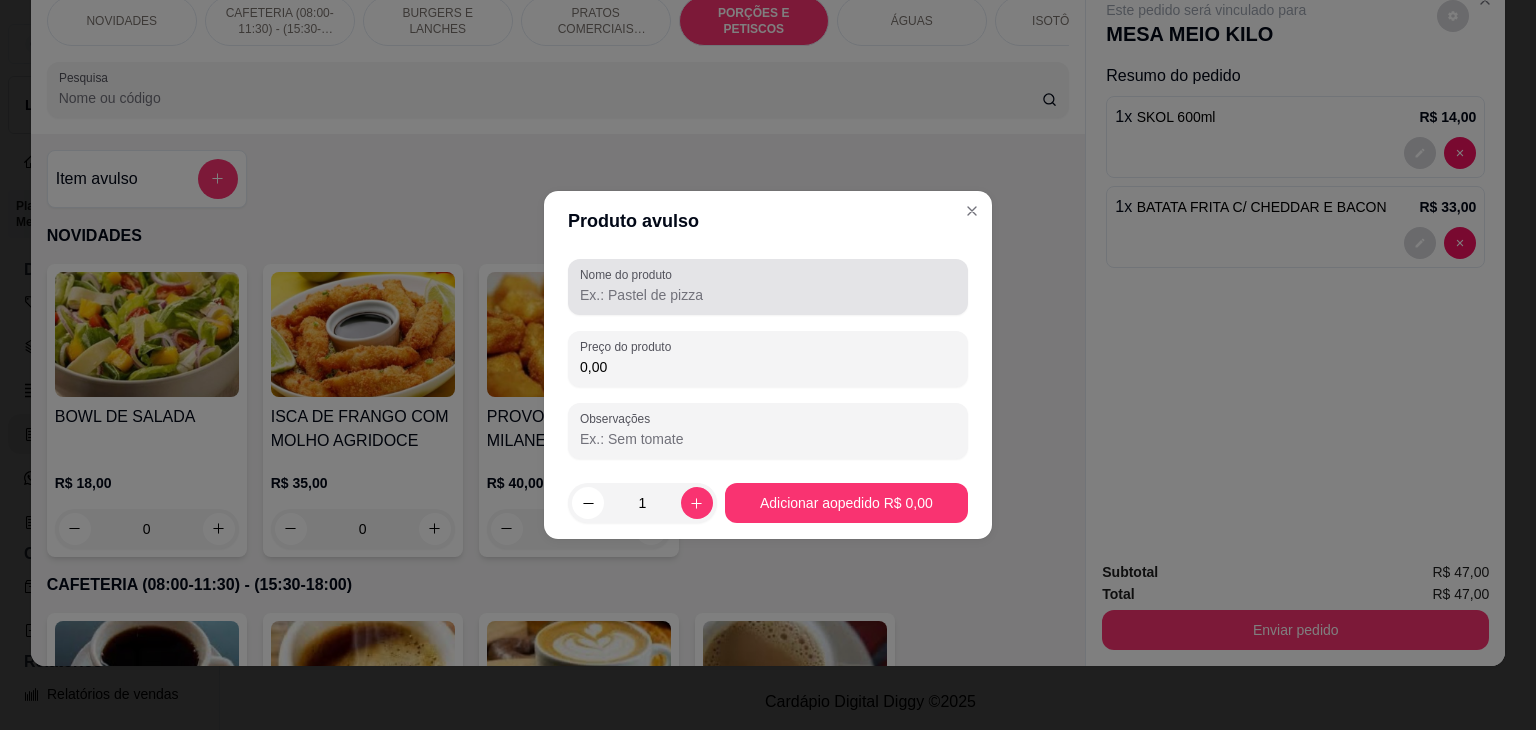 click at bounding box center [768, 287] 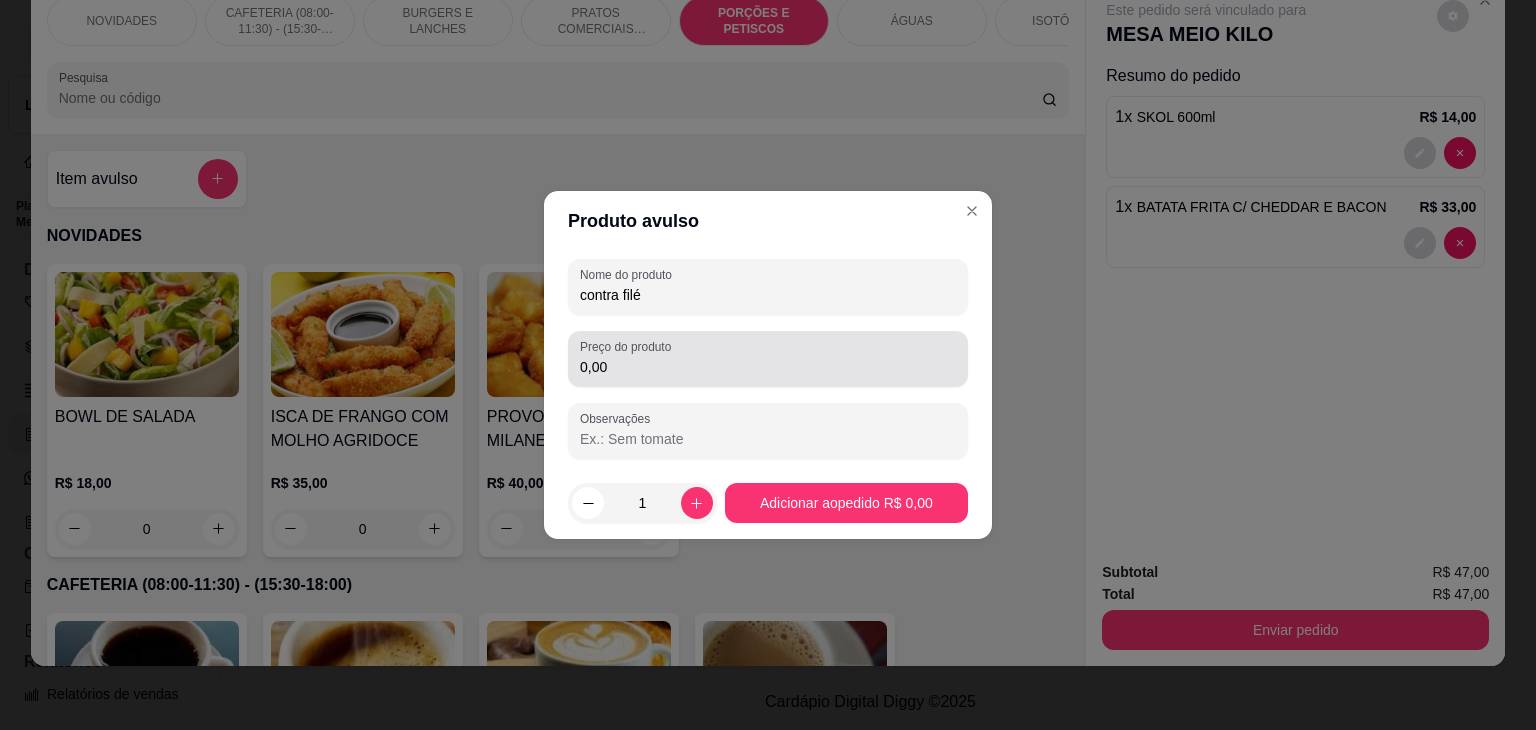 type on "contra filé" 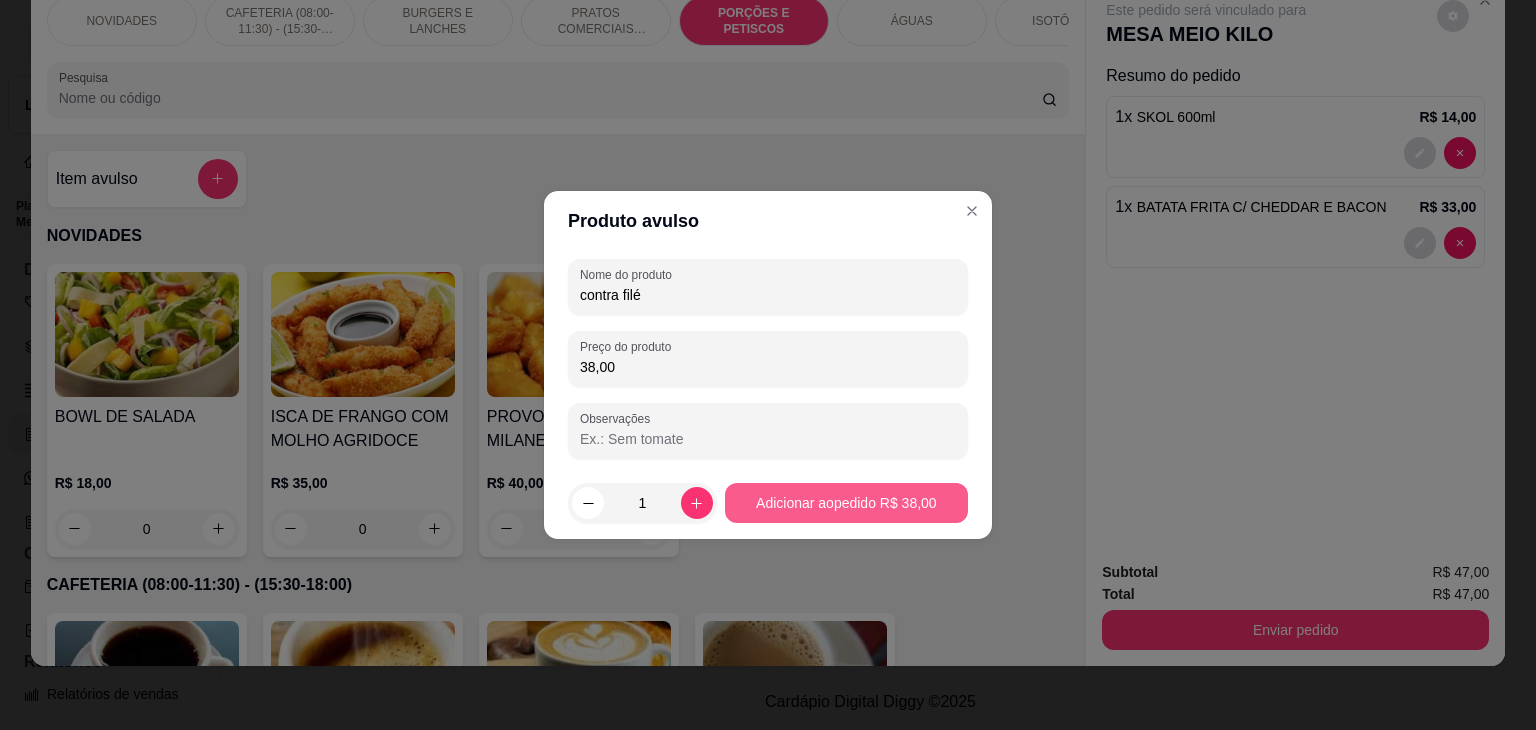 type on "38,00" 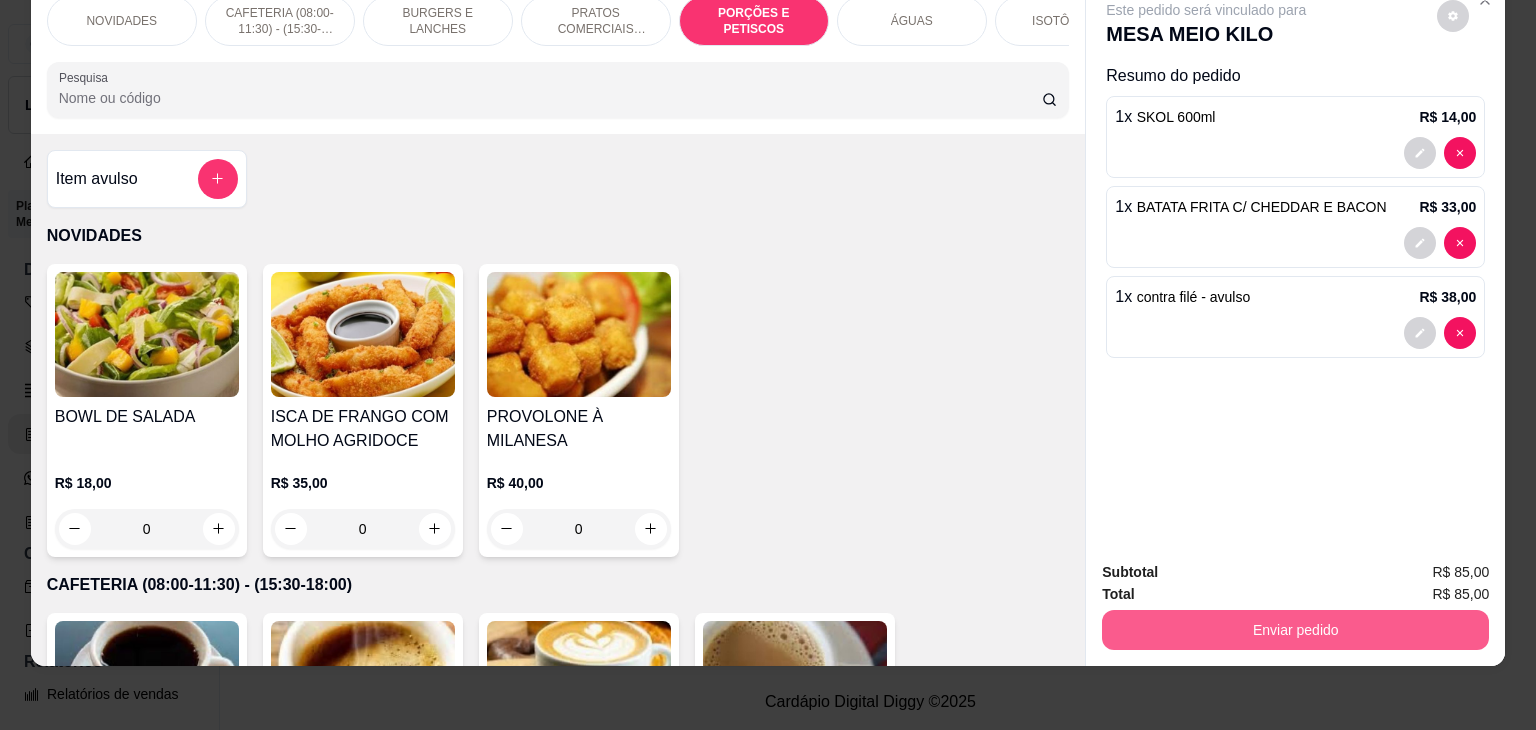 click on "Enviar pedido" at bounding box center [1295, 630] 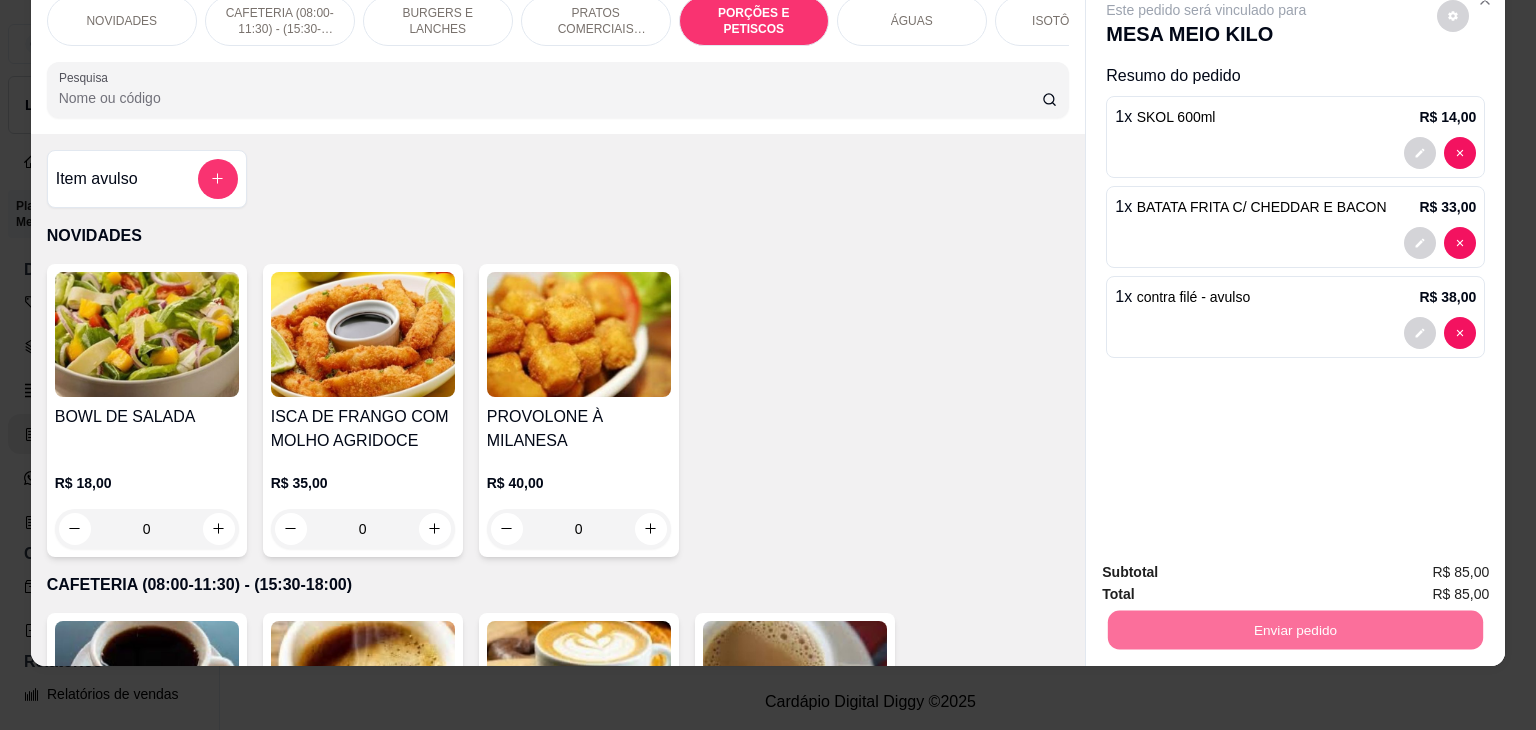 click on "Não registrar e enviar pedido" at bounding box center (1229, 565) 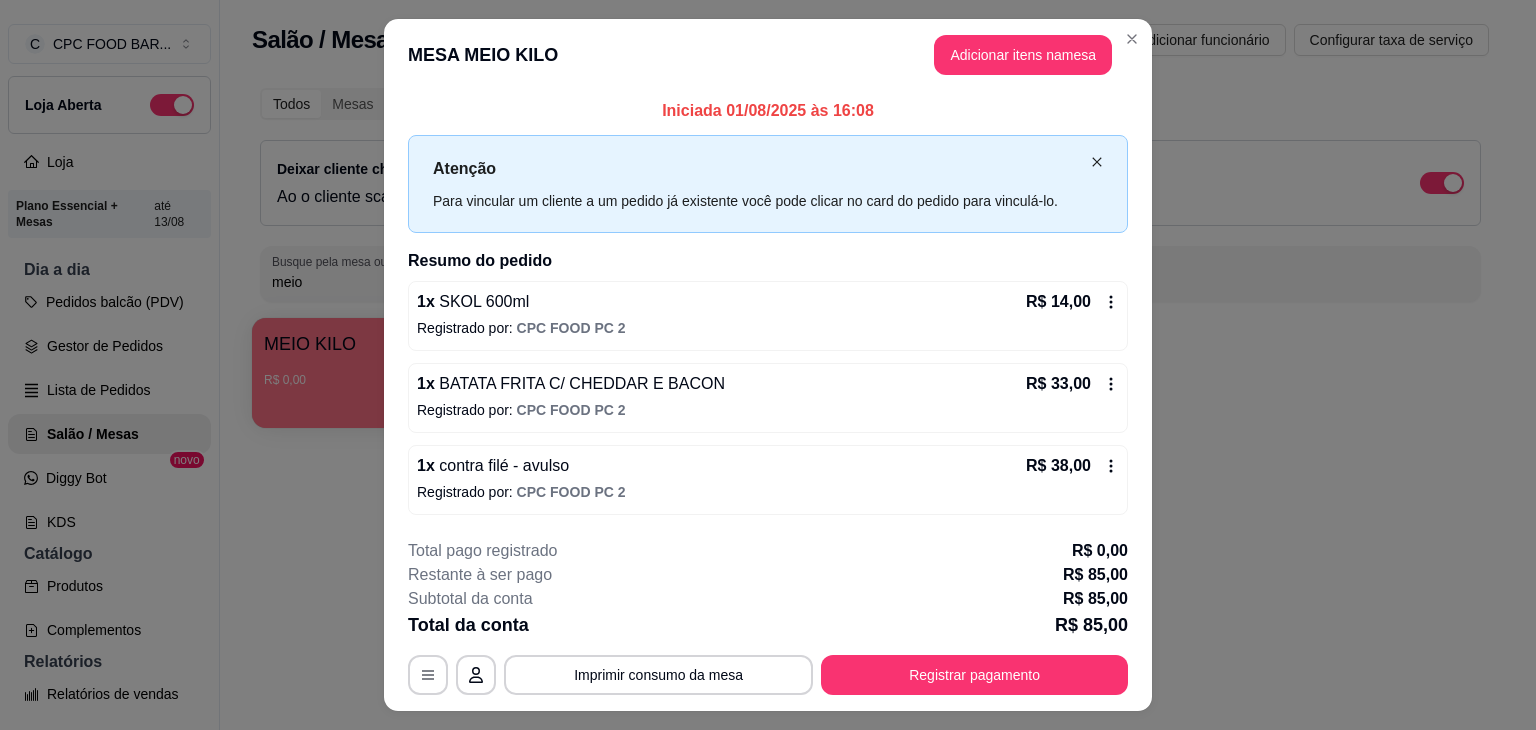 click 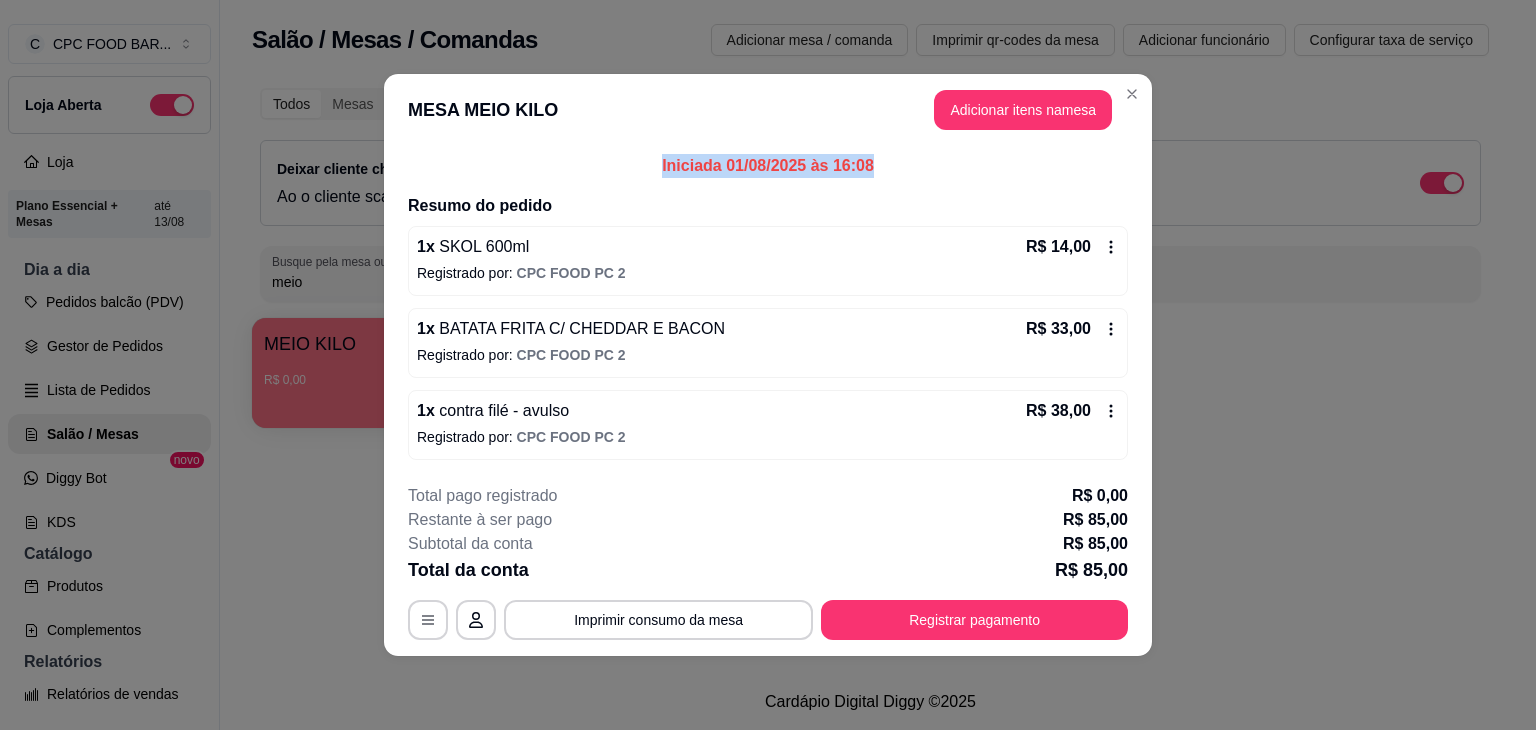 drag, startPoint x: 880, startPoint y: 169, endPoint x: 596, endPoint y: 169, distance: 284 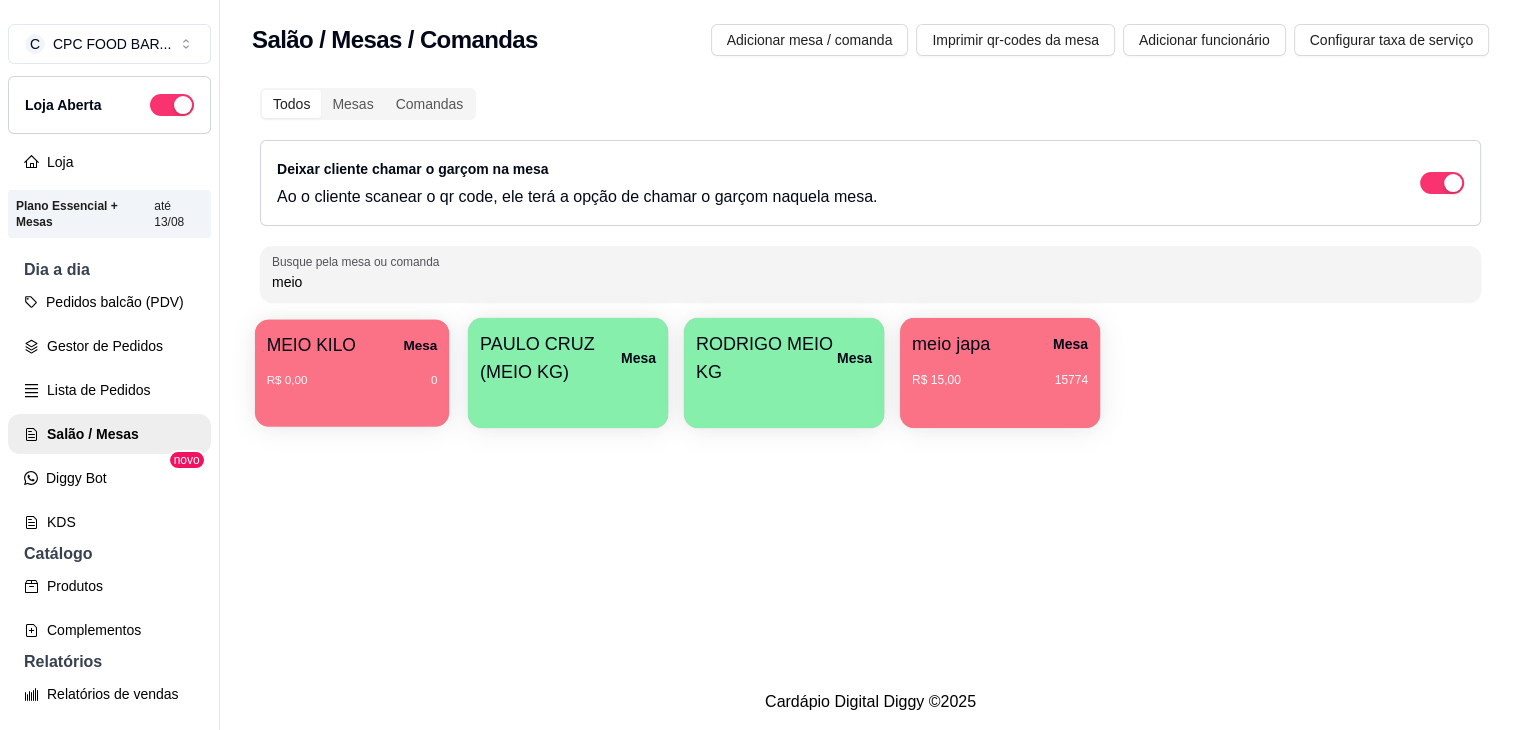click on "MEIO KILO Mesa R$ 0,00 0" at bounding box center (352, 373) 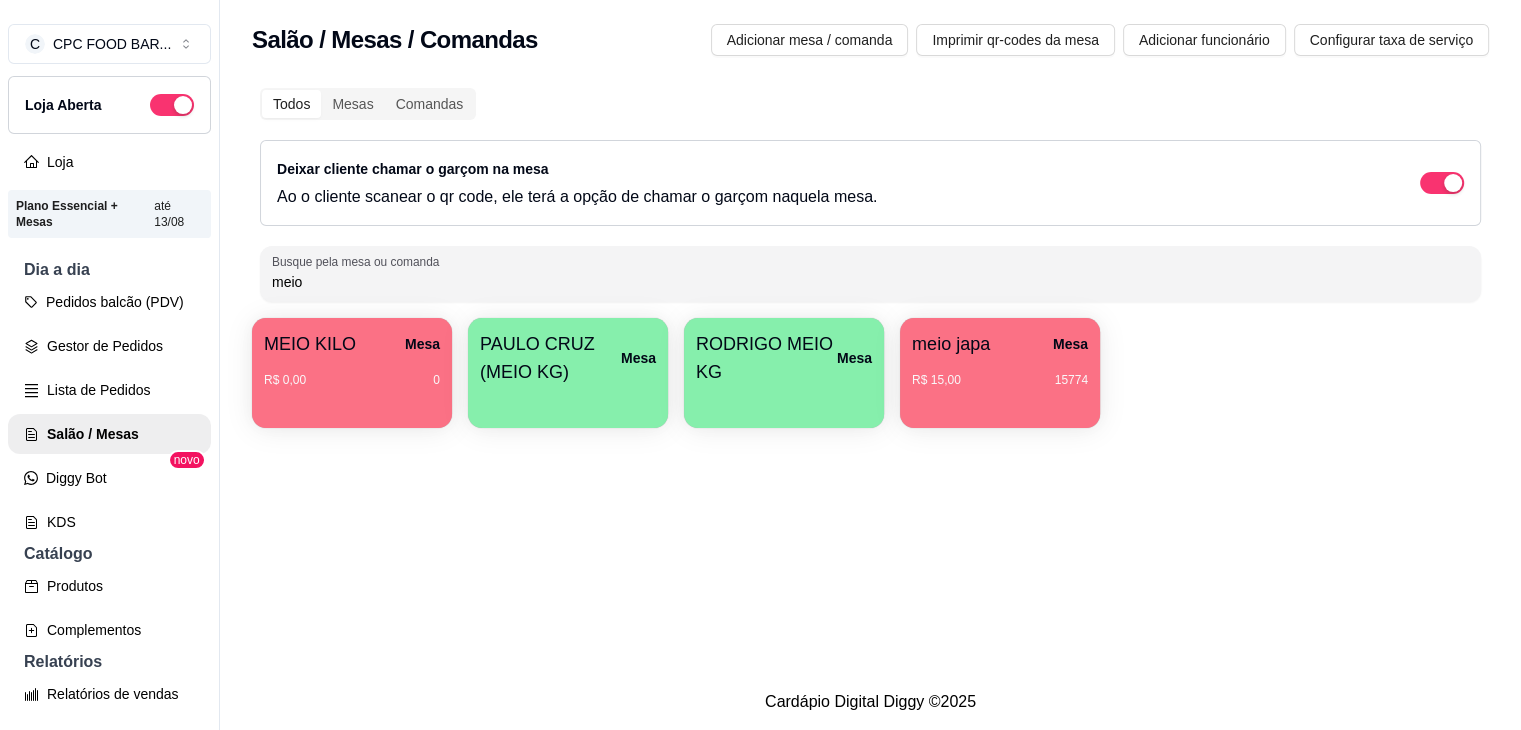 click on "meio" at bounding box center [870, 282] 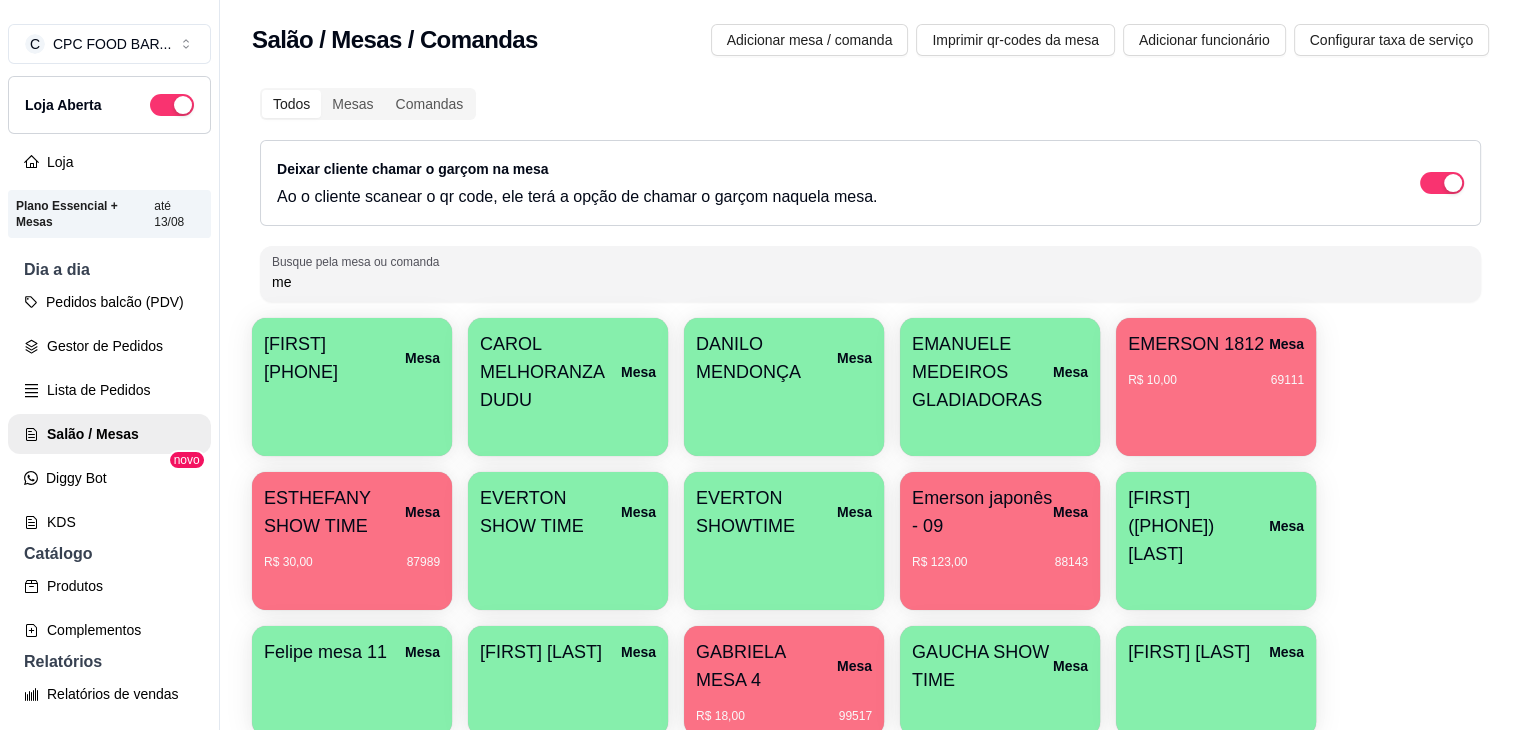 type on "m" 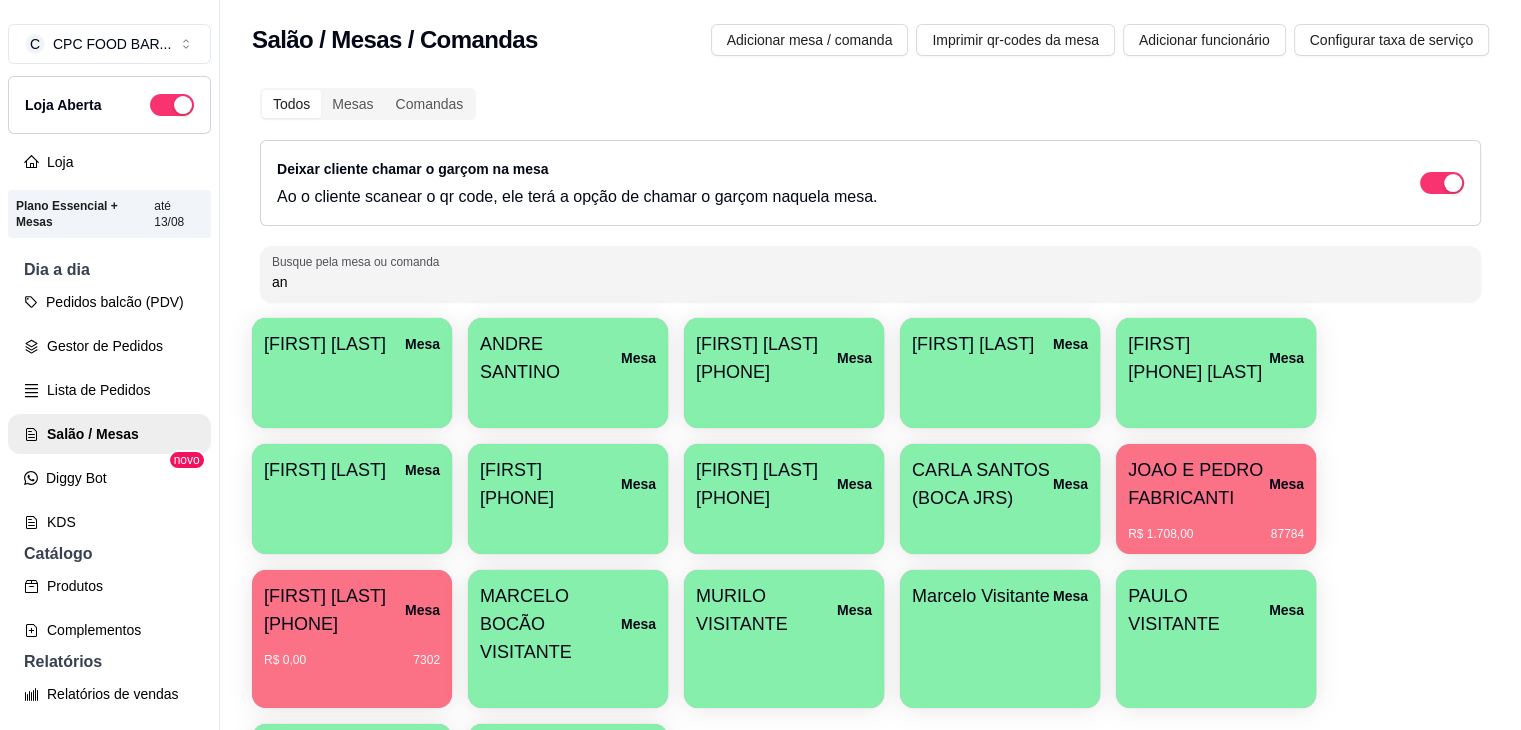 type on "a" 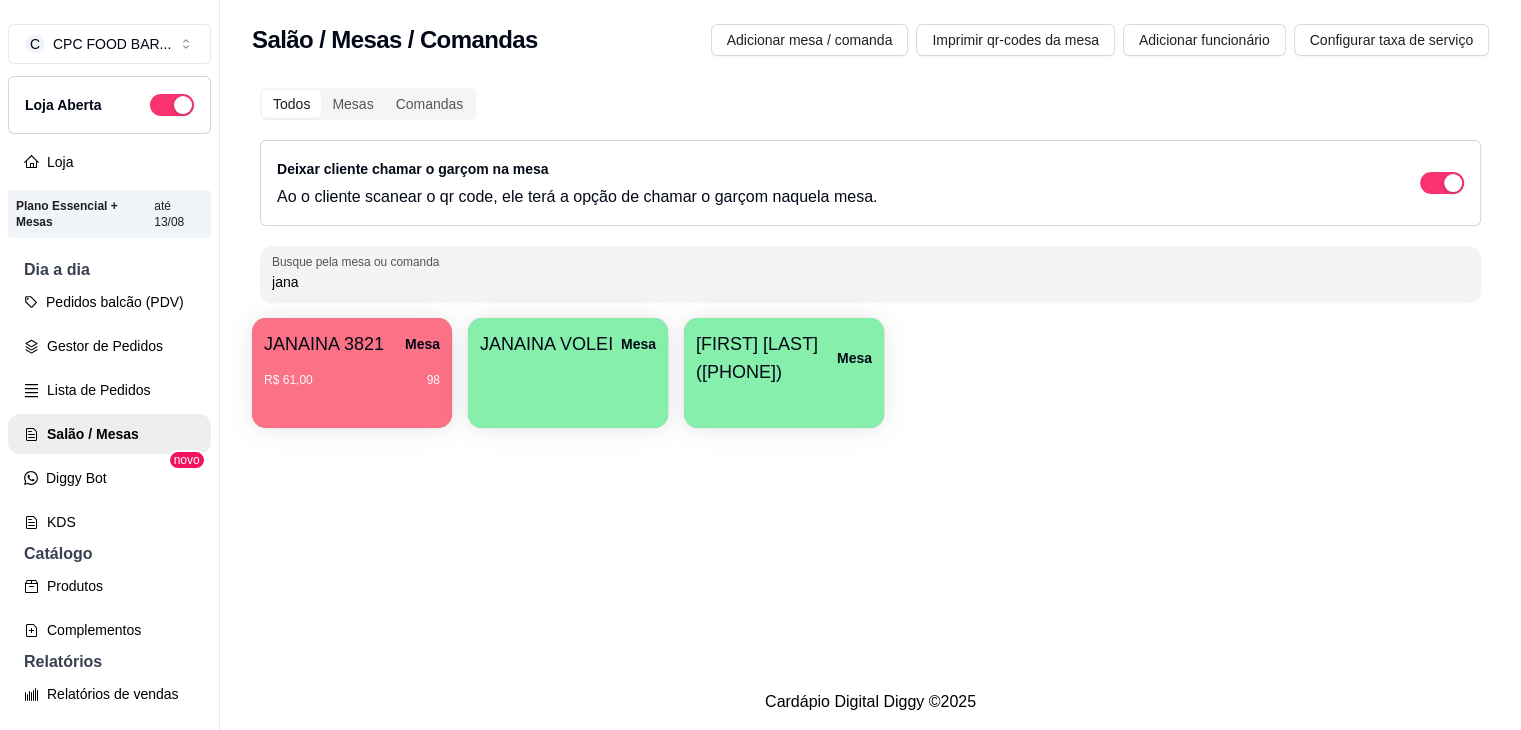 type on "jana" 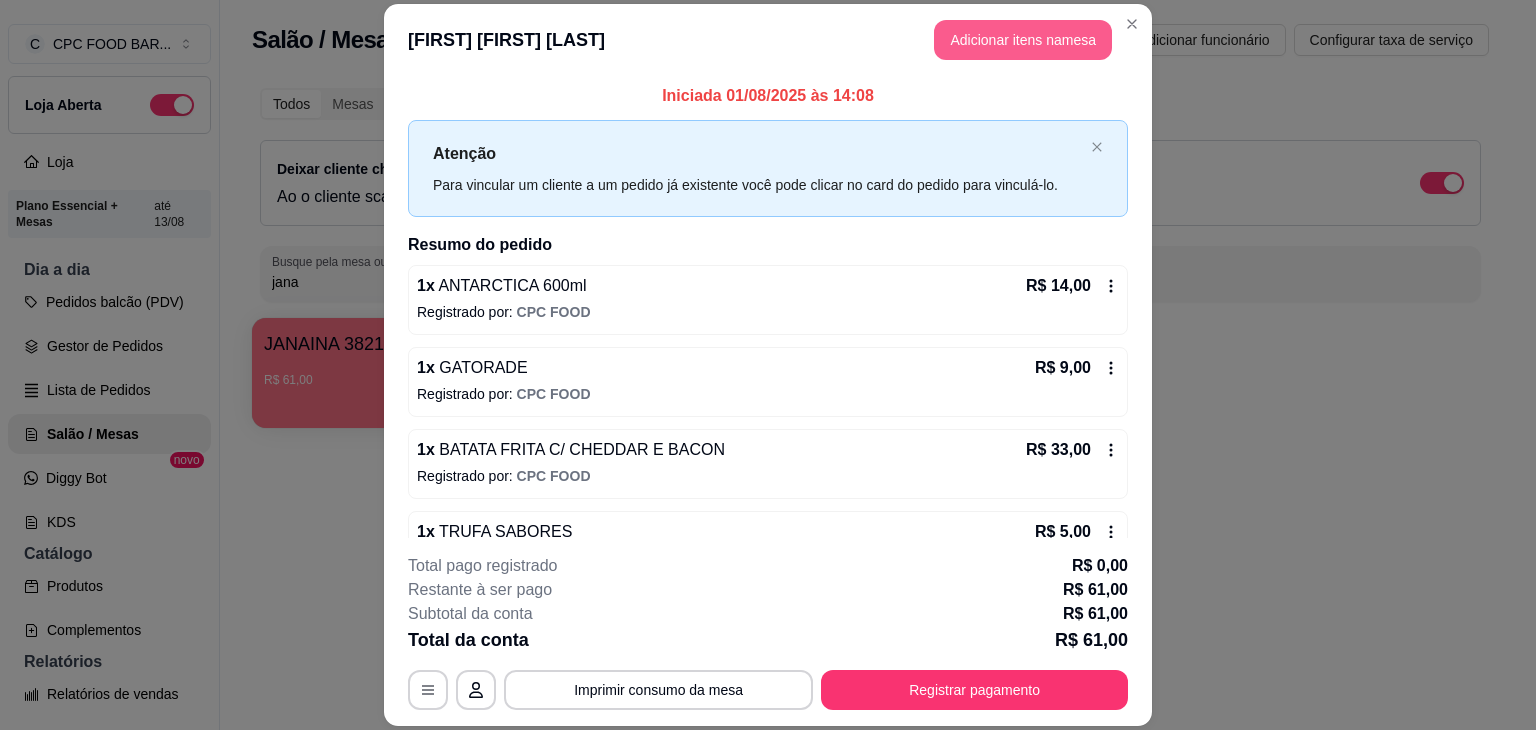 click on "Adicionar itens na  mesa" at bounding box center (1023, 40) 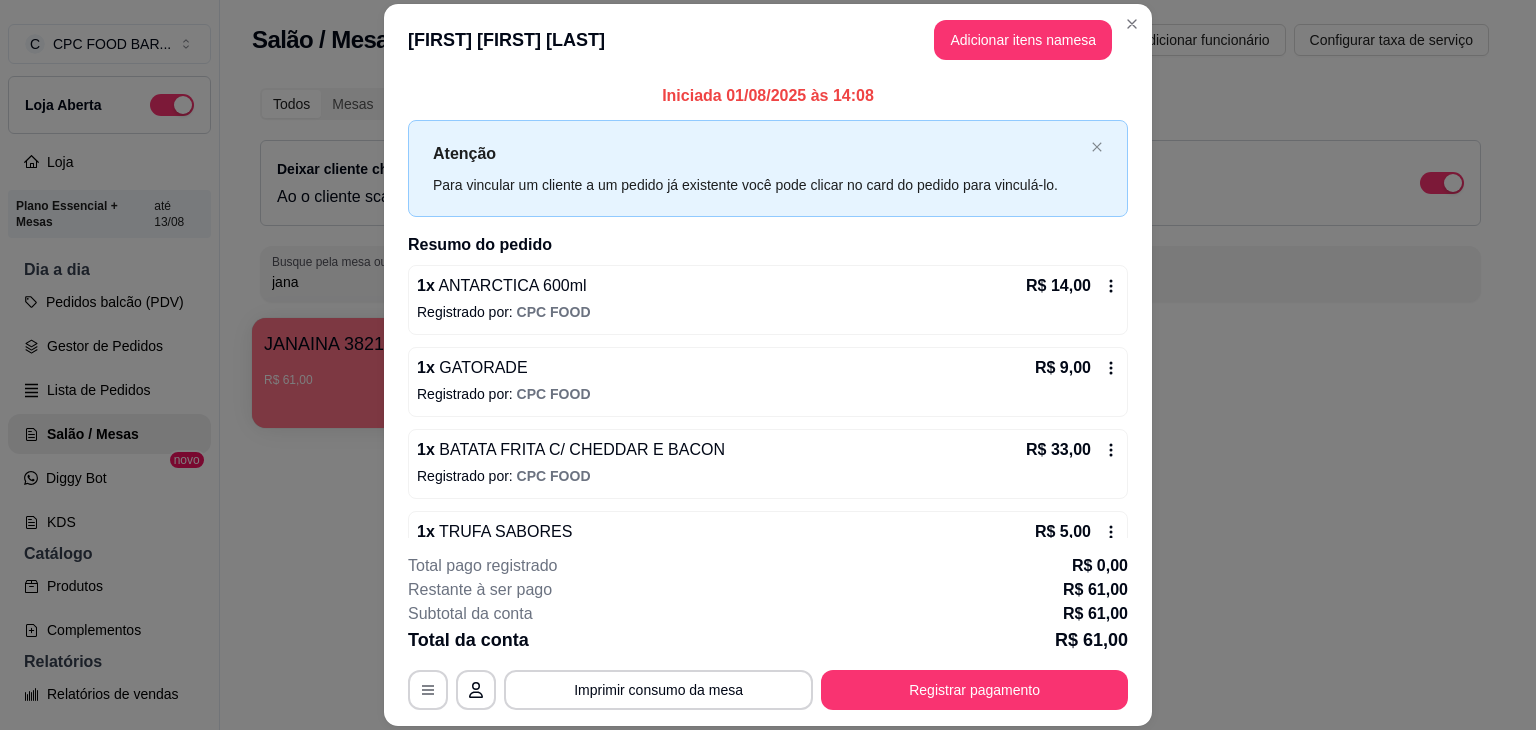 click on "Pesquisa" at bounding box center (550, 140) 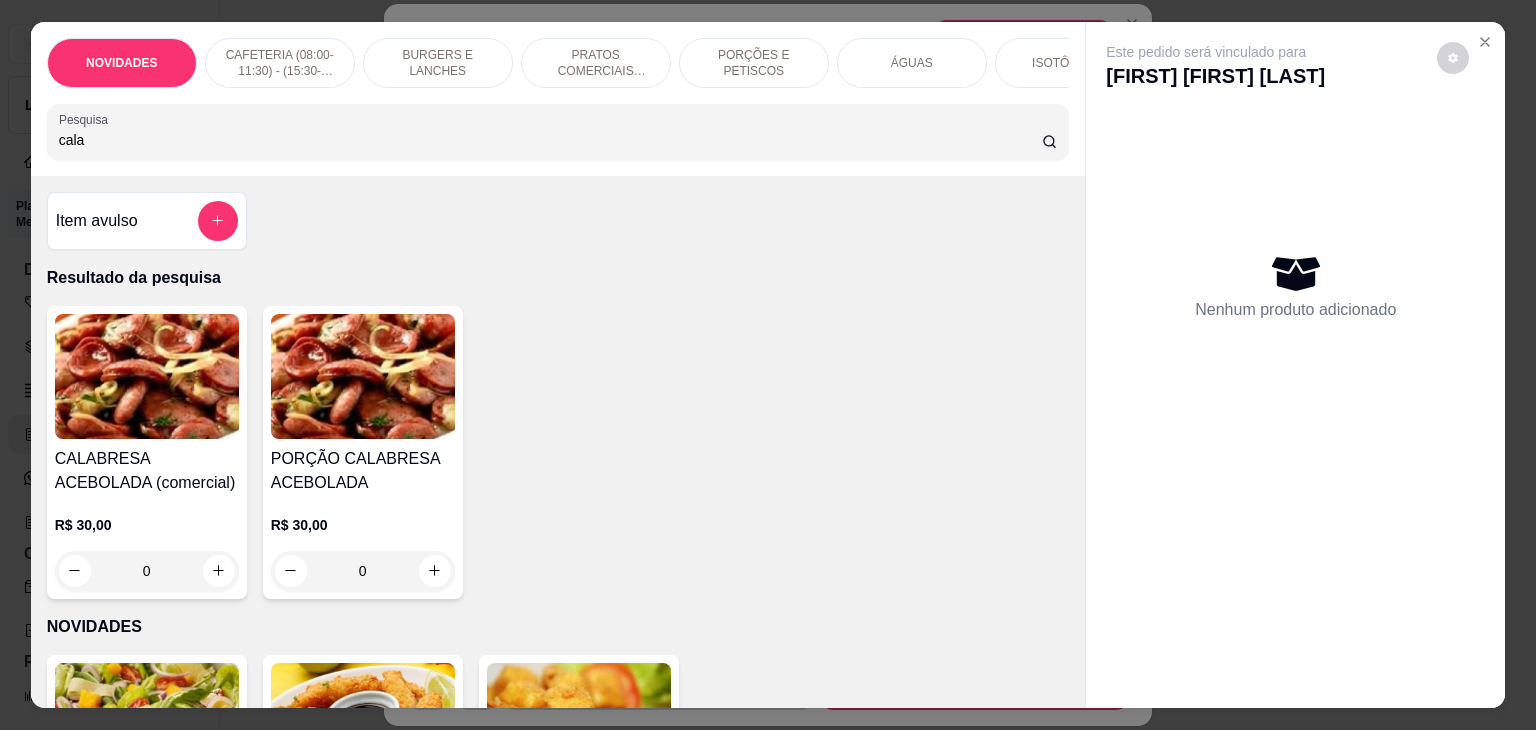 click on "cala" at bounding box center (550, 140) 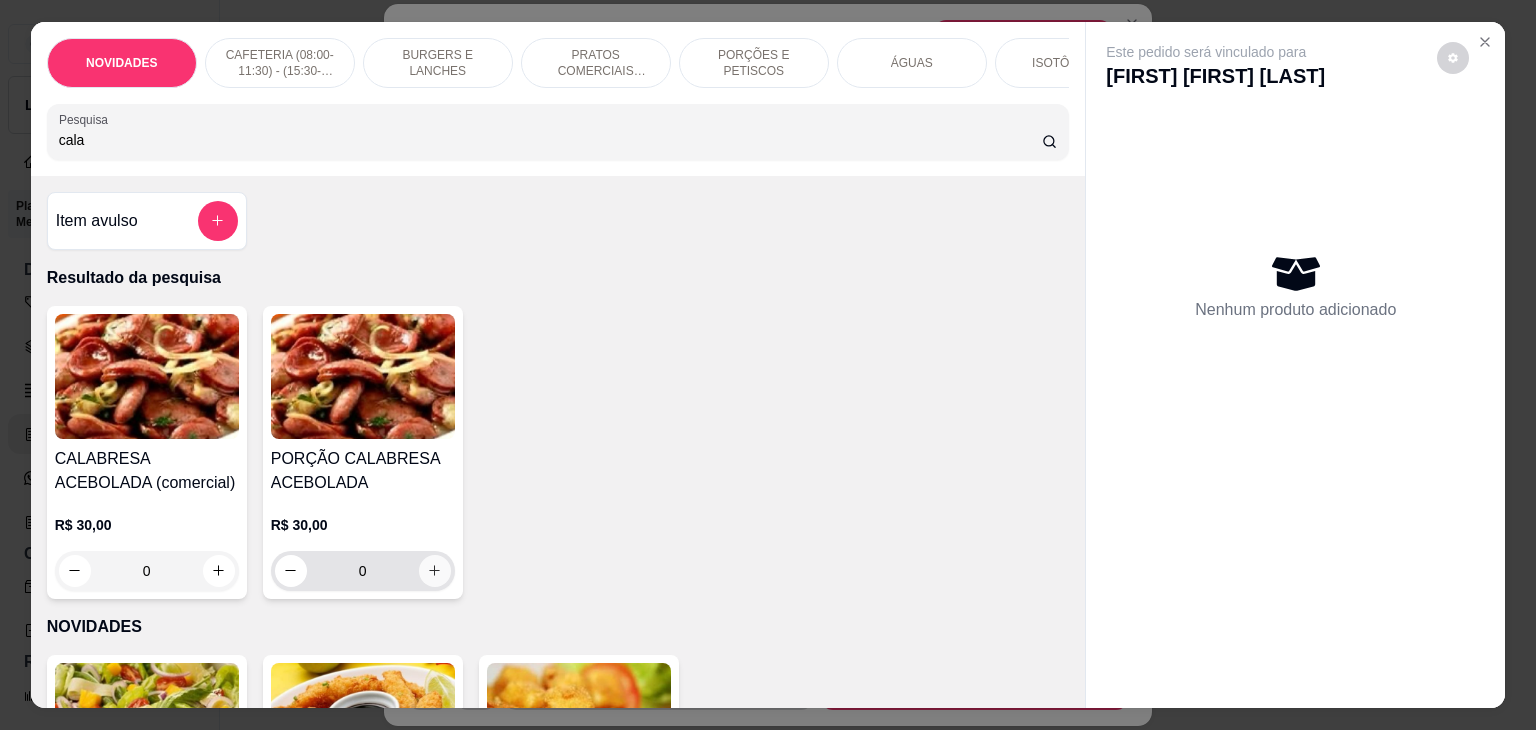 type on "cala" 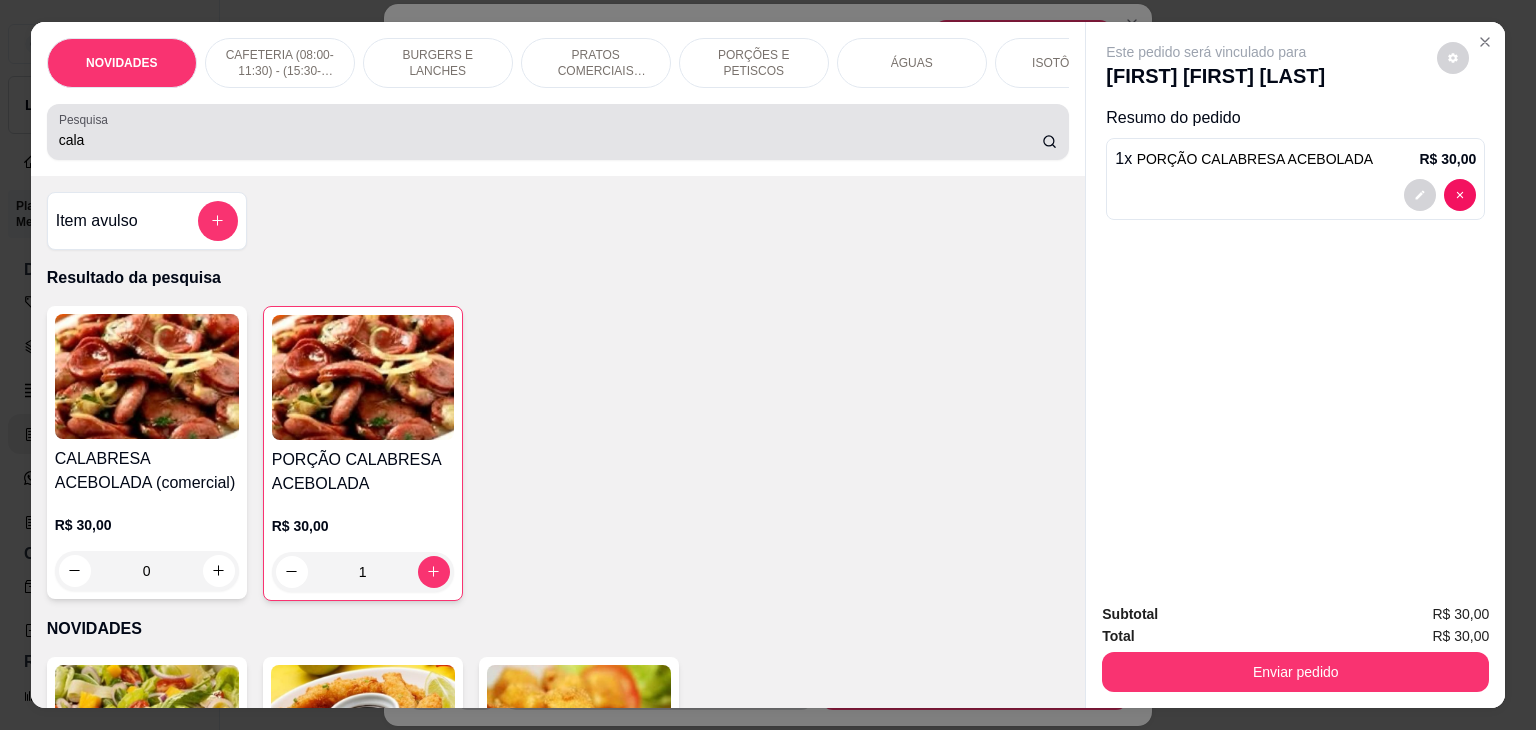 click on "cala" at bounding box center [550, 140] 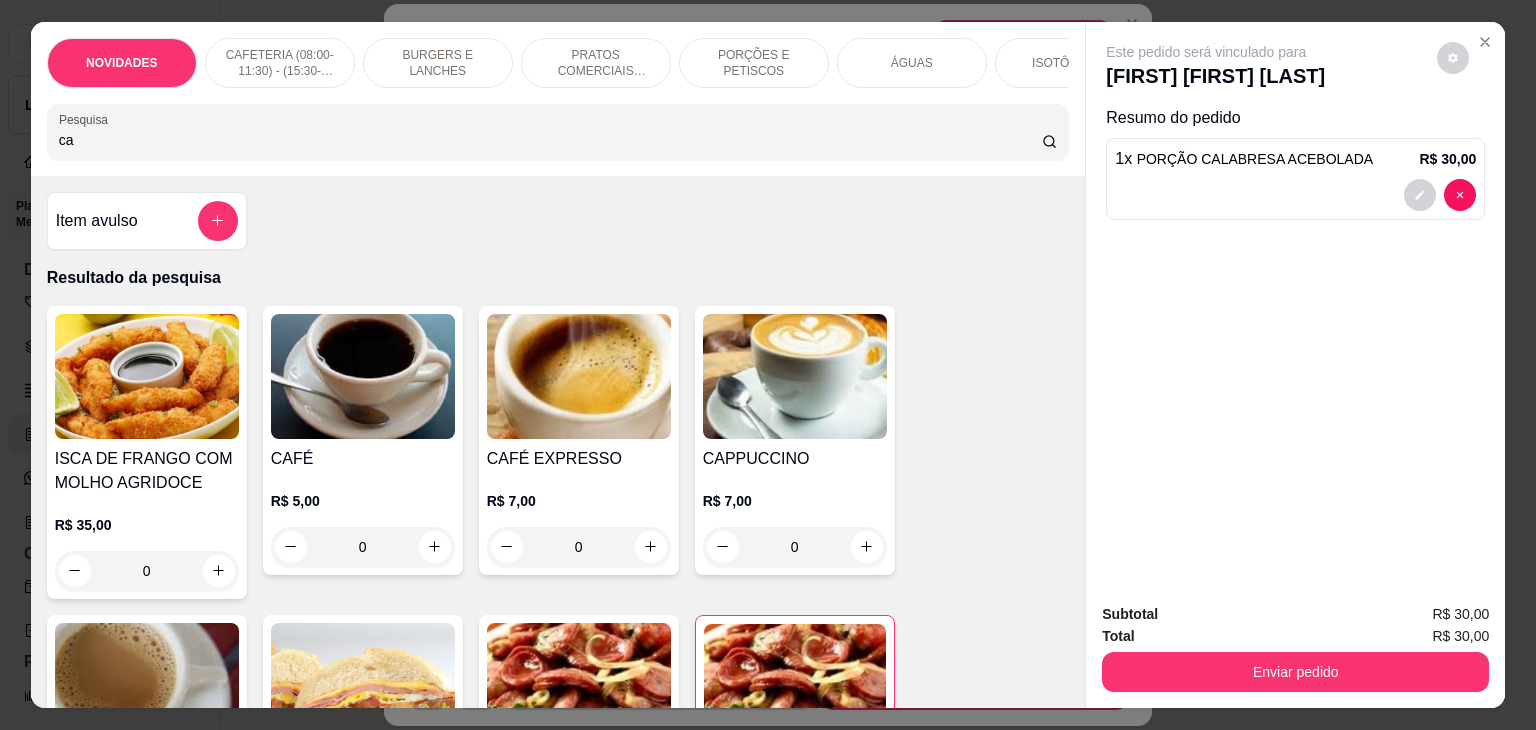 type on "c" 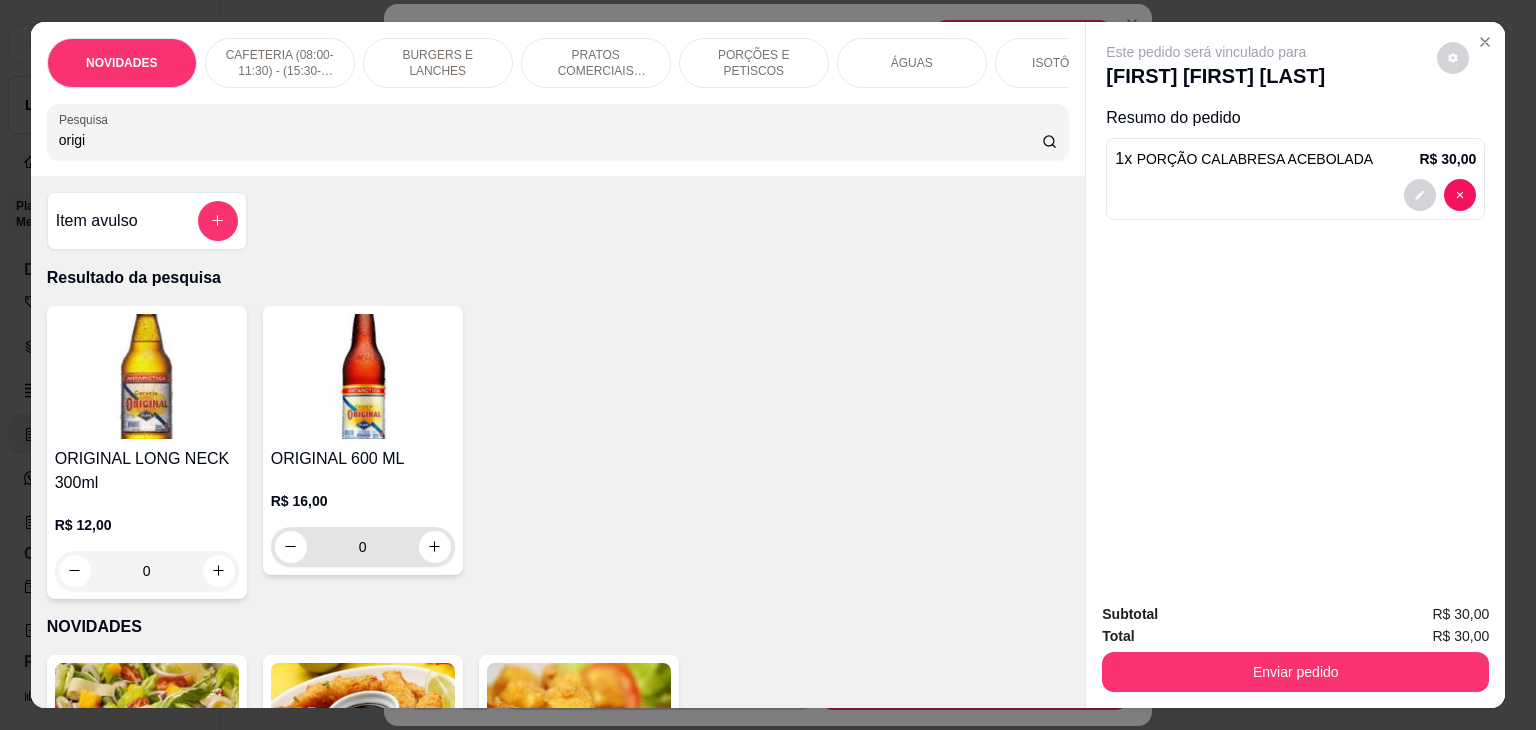 type on "origi" 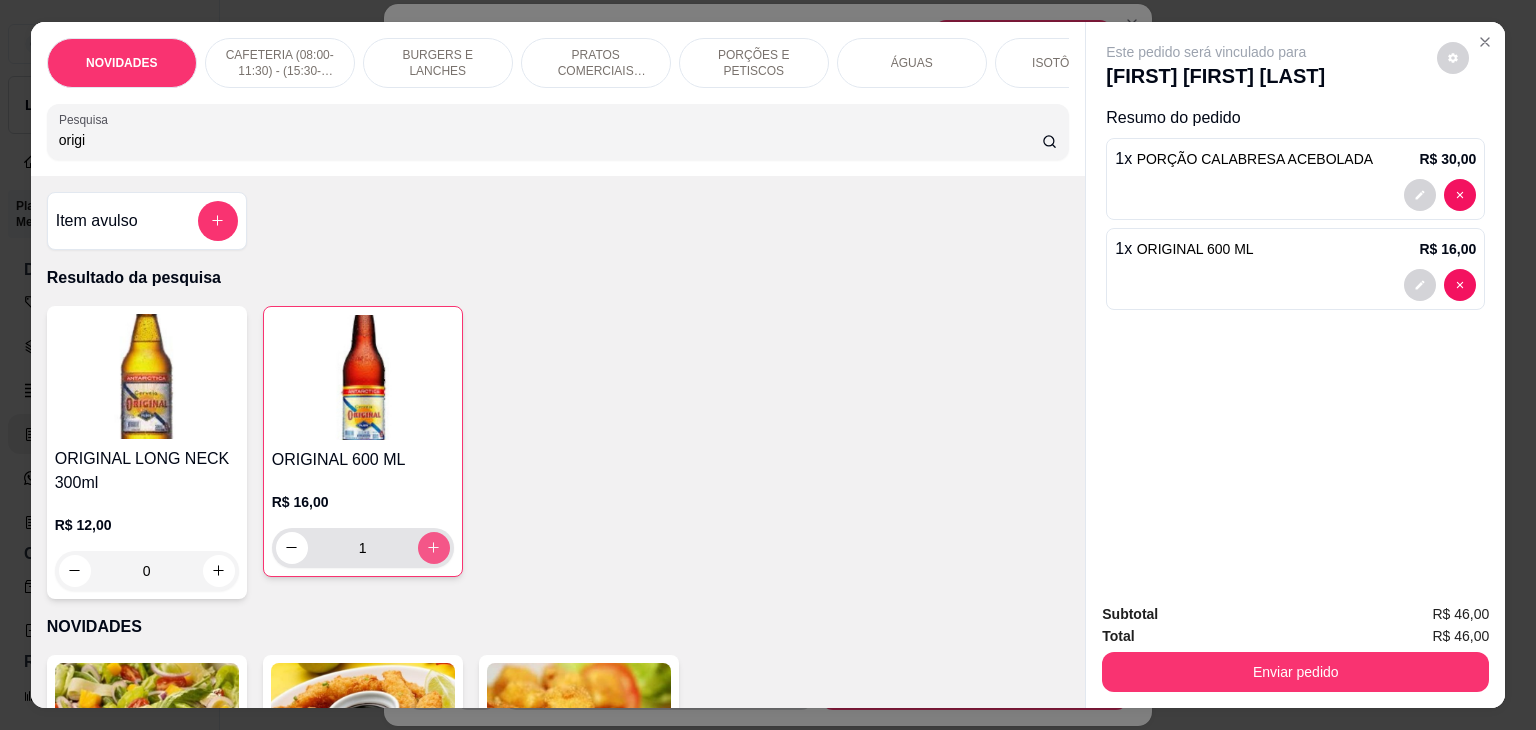 type on "1" 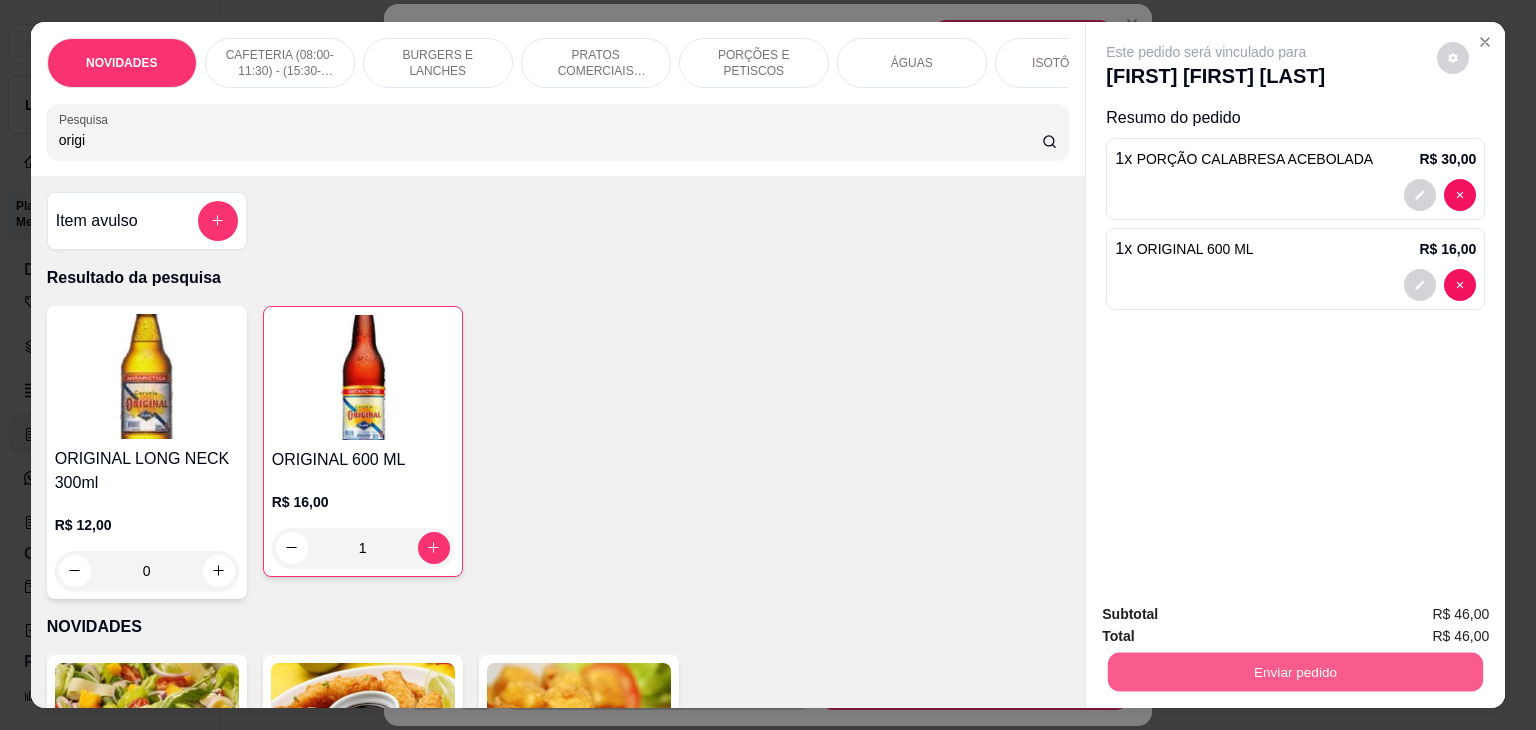 click on "Enviar pedido" at bounding box center [1295, 672] 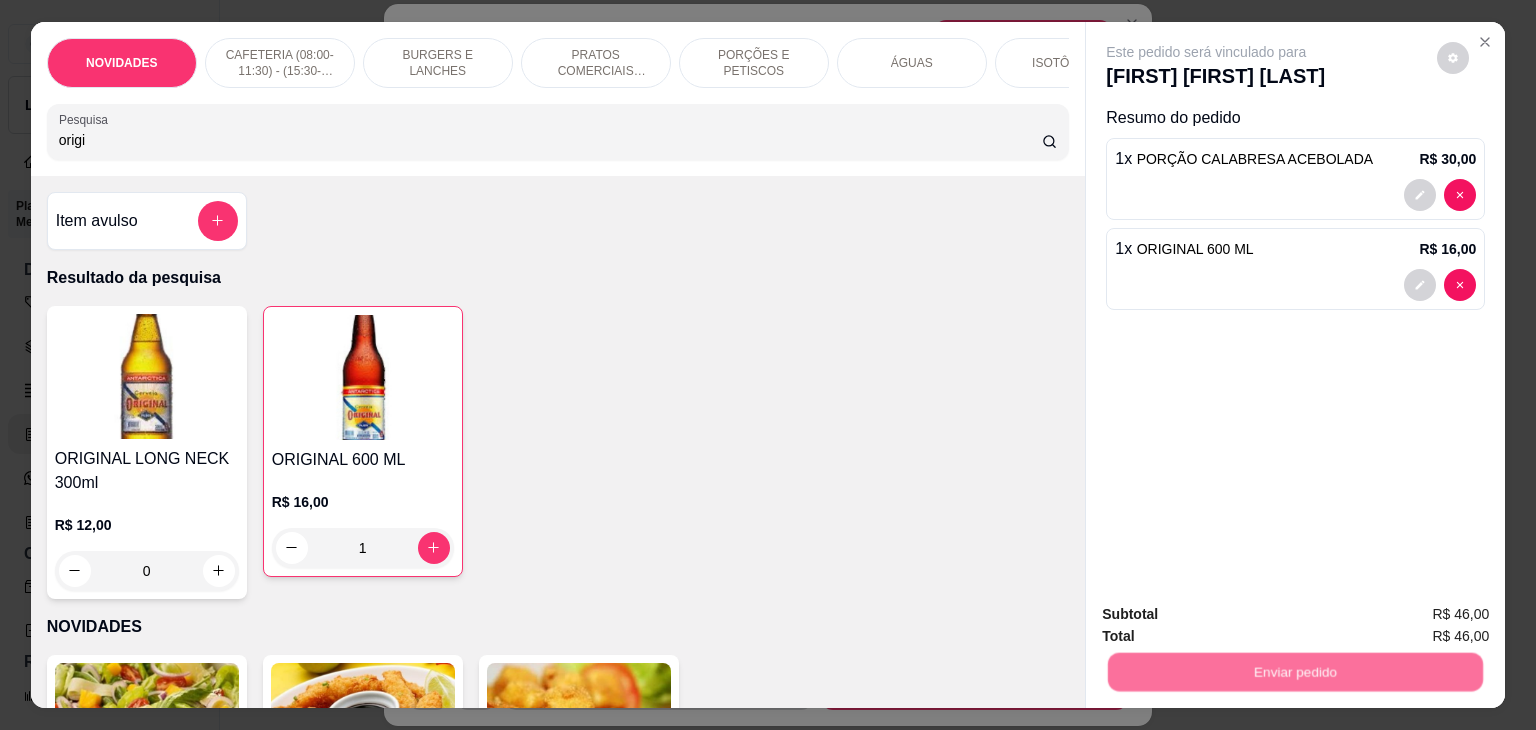 click on "Não registrar e enviar pedido" at bounding box center [1229, 615] 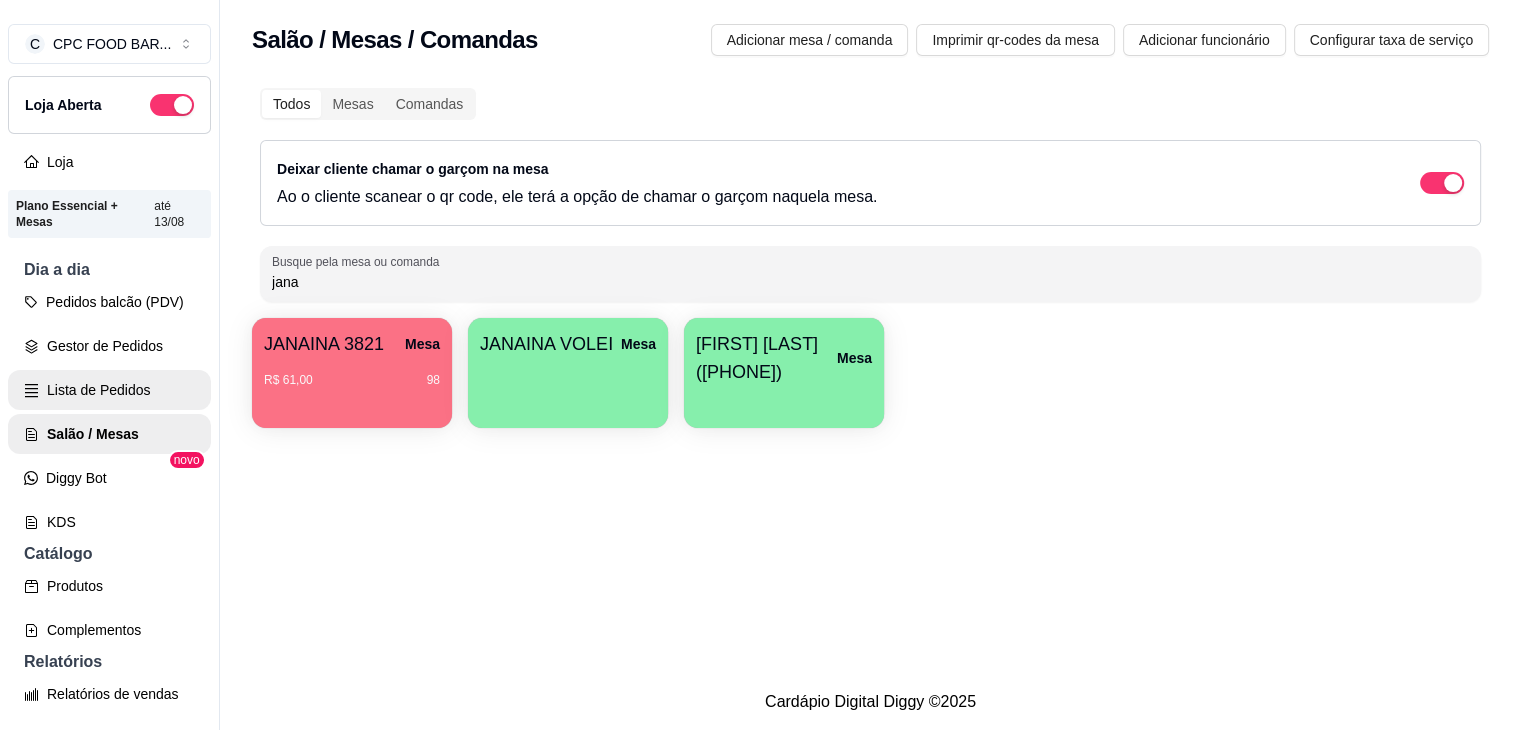click on "Lista de Pedidos" at bounding box center (109, 390) 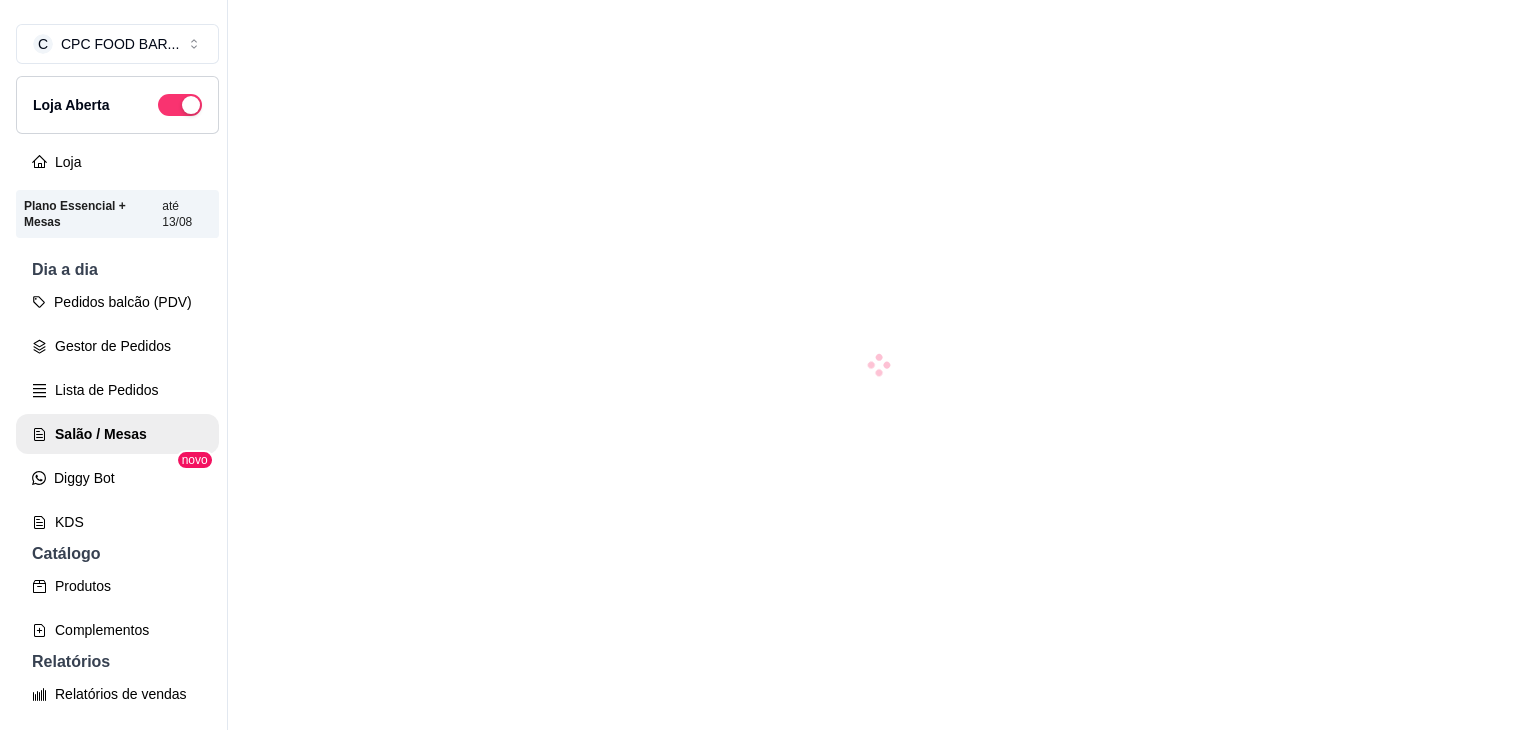 scroll, scrollTop: 0, scrollLeft: 0, axis: both 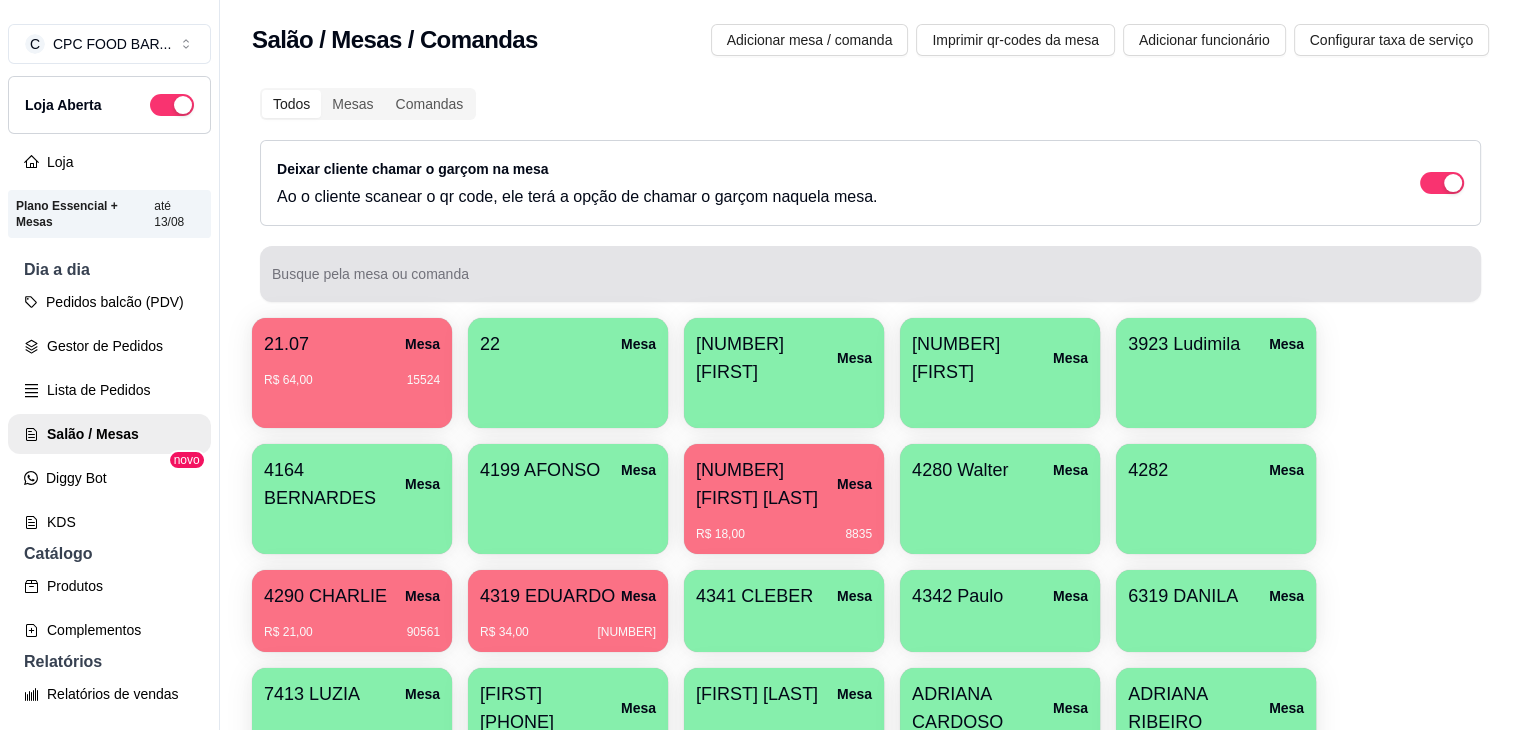 click at bounding box center [870, 274] 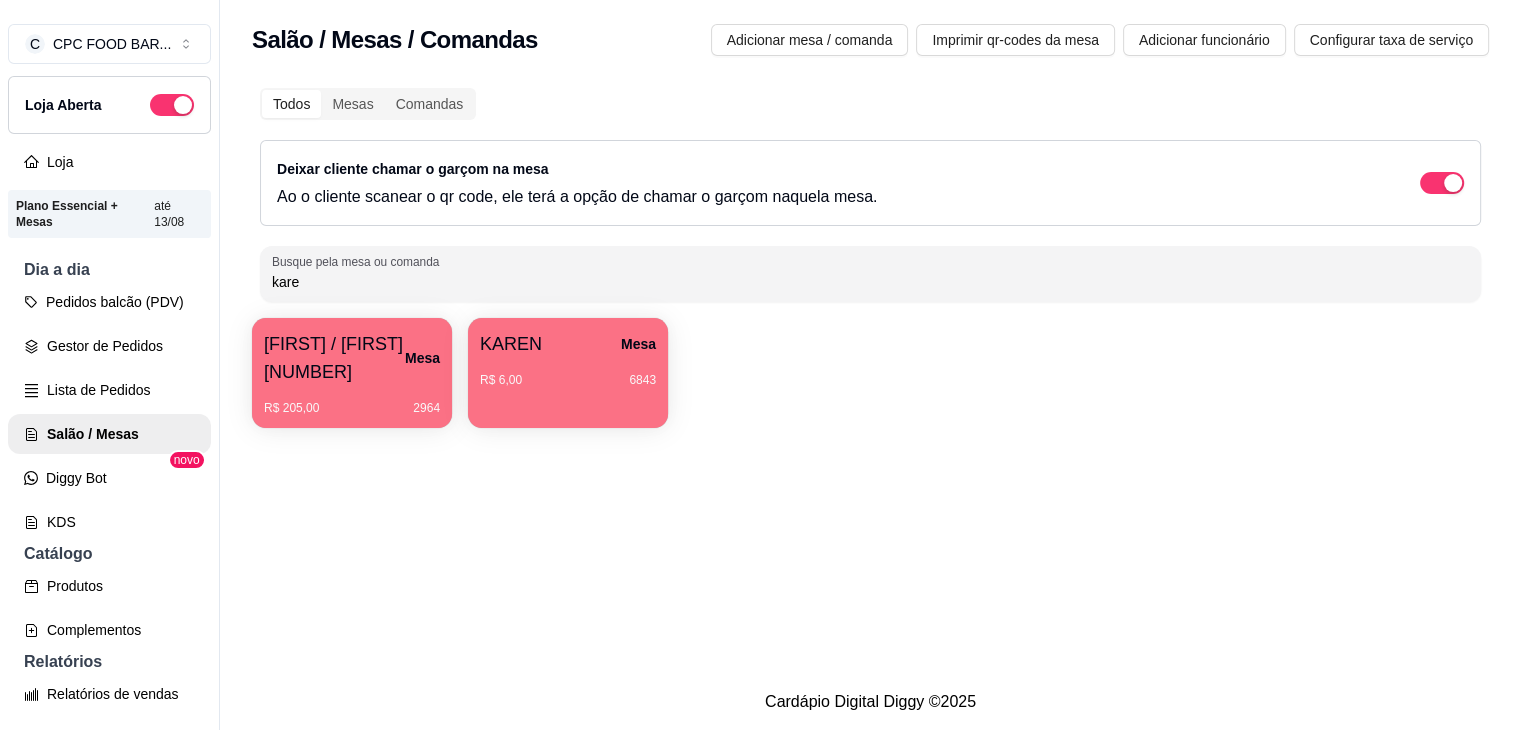 type on "kare" 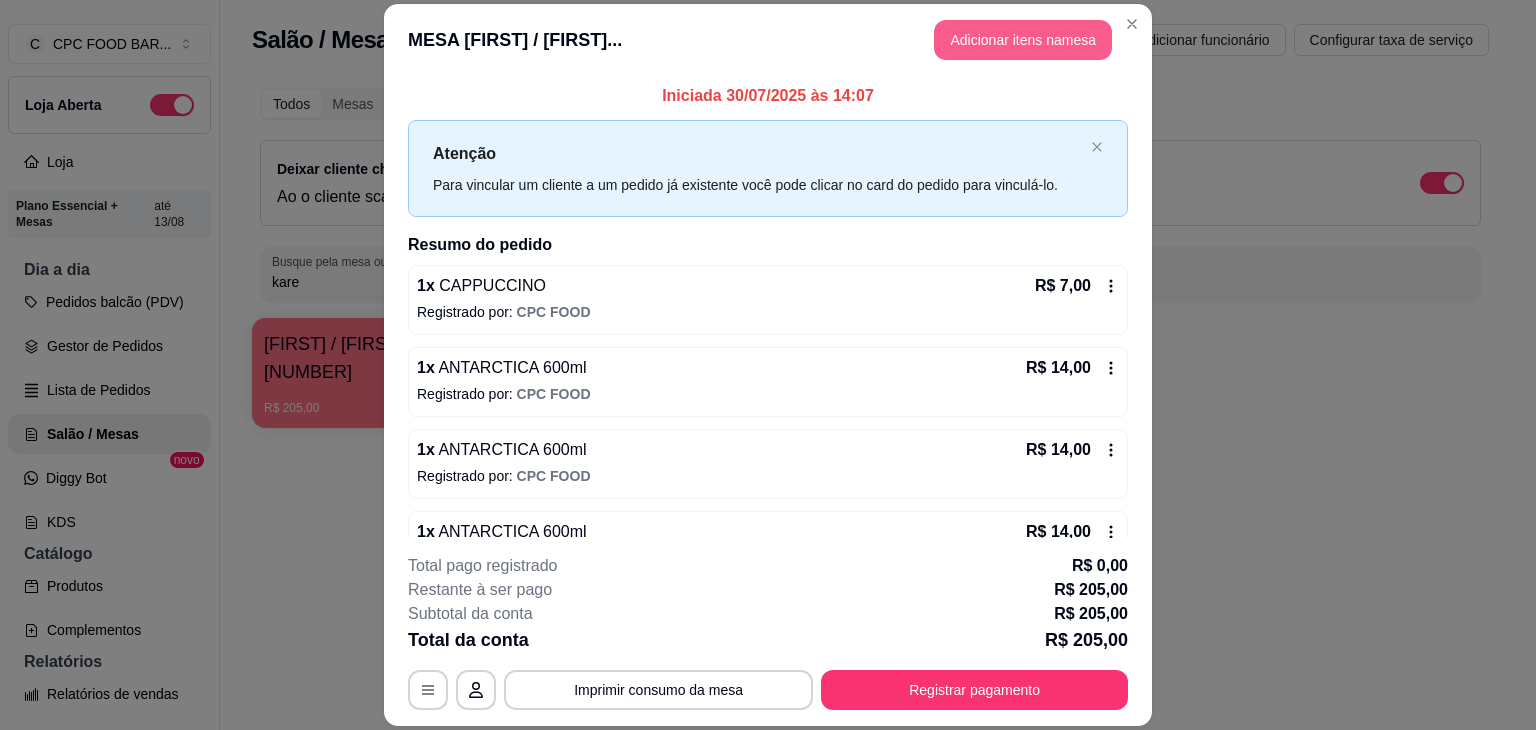 click on "Adicionar itens na  mesa" at bounding box center [1023, 40] 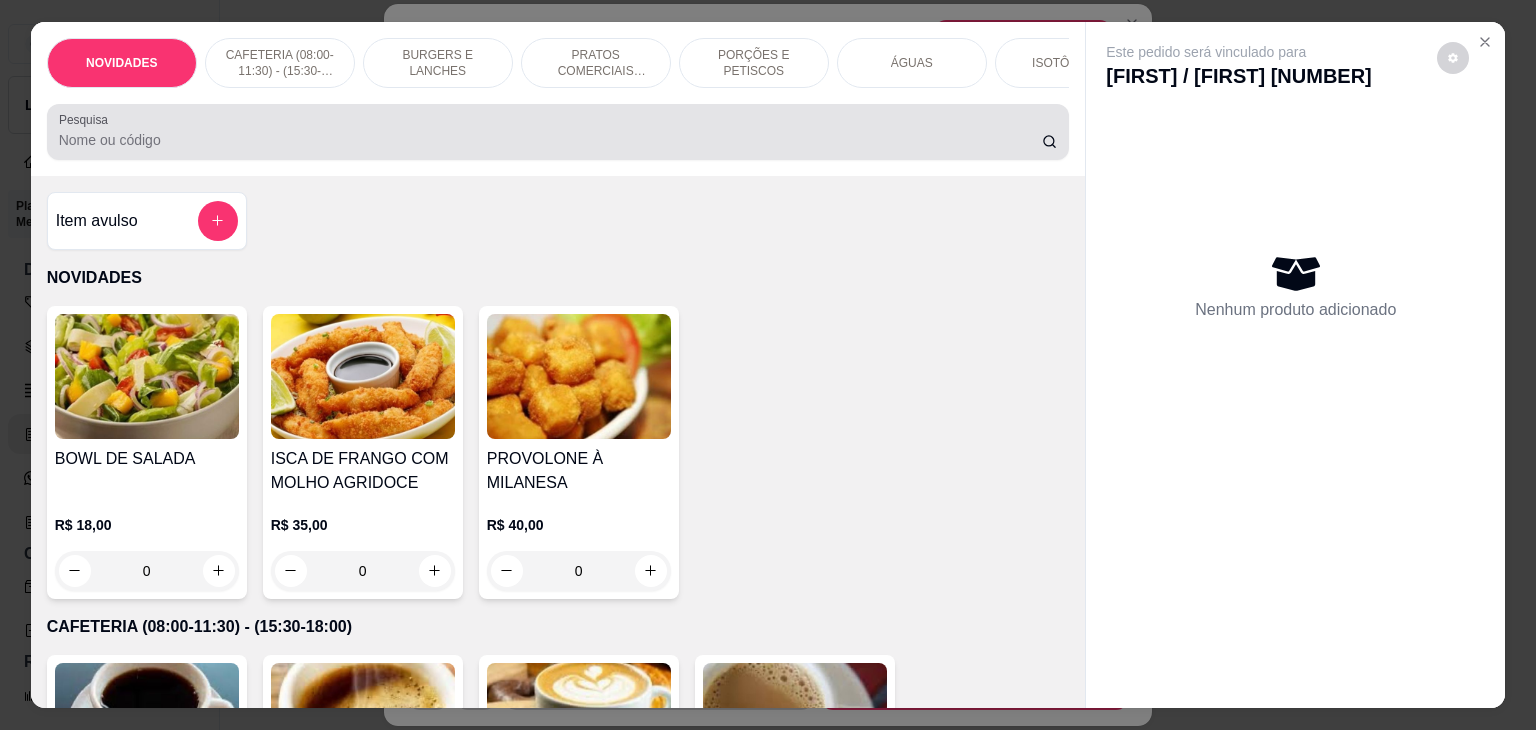 click on "Pesquisa" at bounding box center (550, 140) 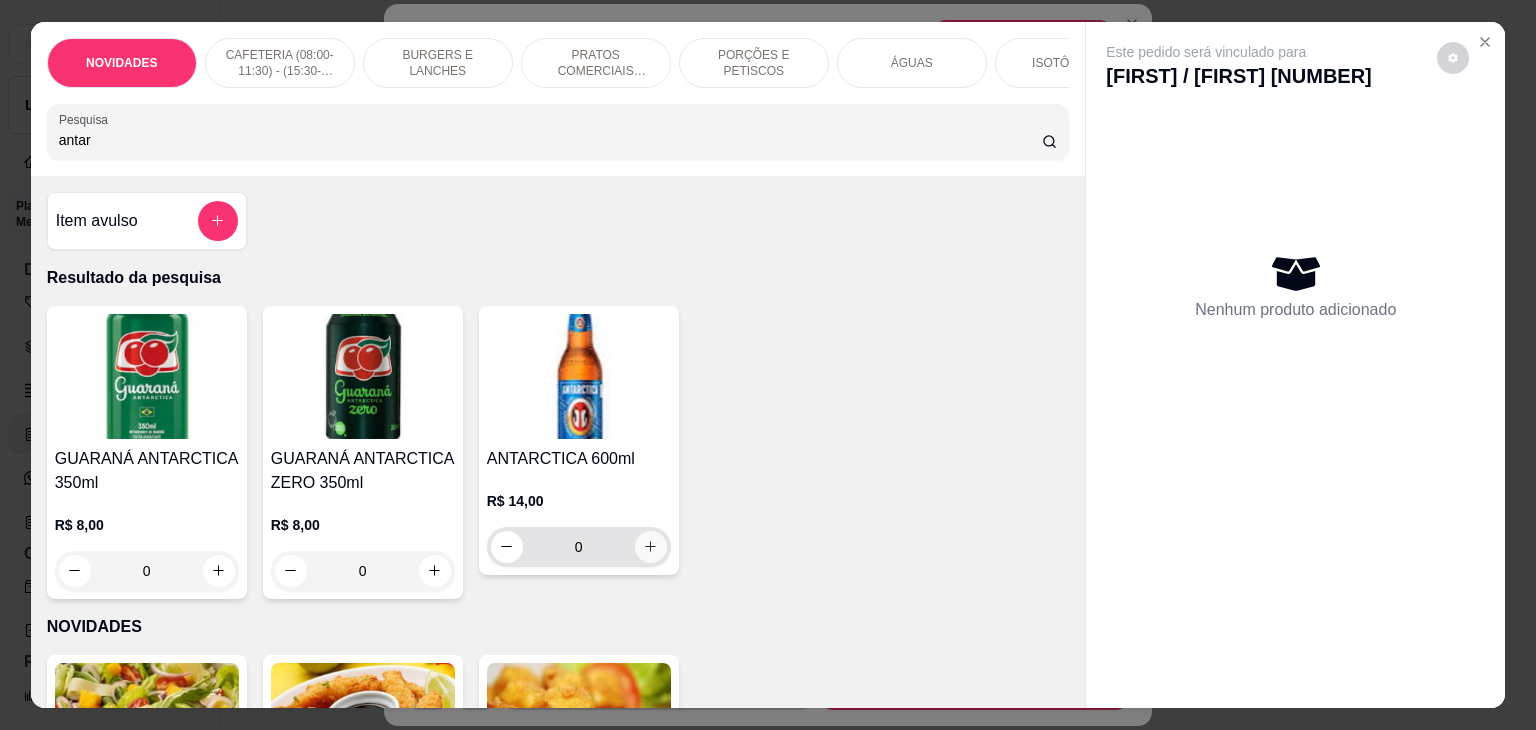 type on "antar" 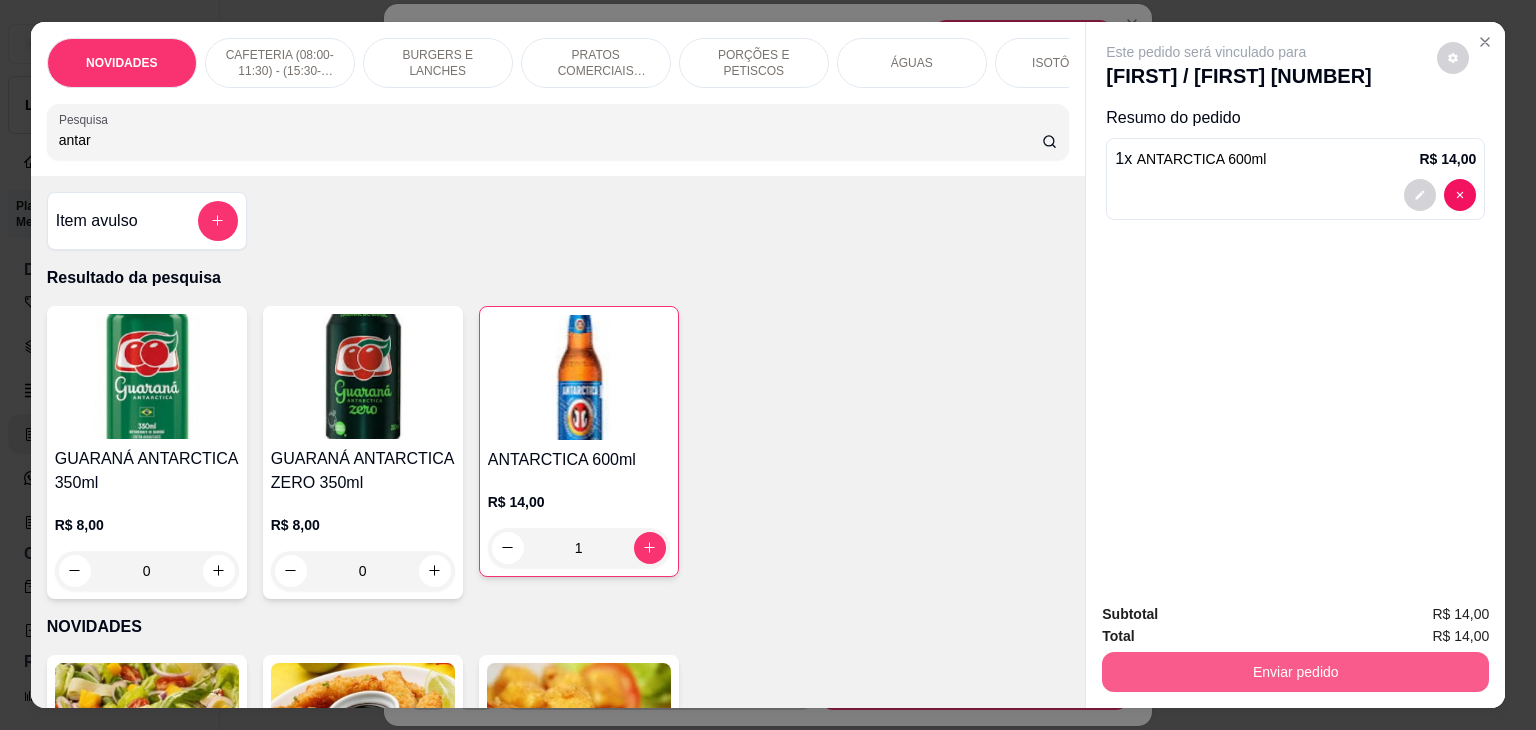 click on "Enviar pedido" at bounding box center (1295, 672) 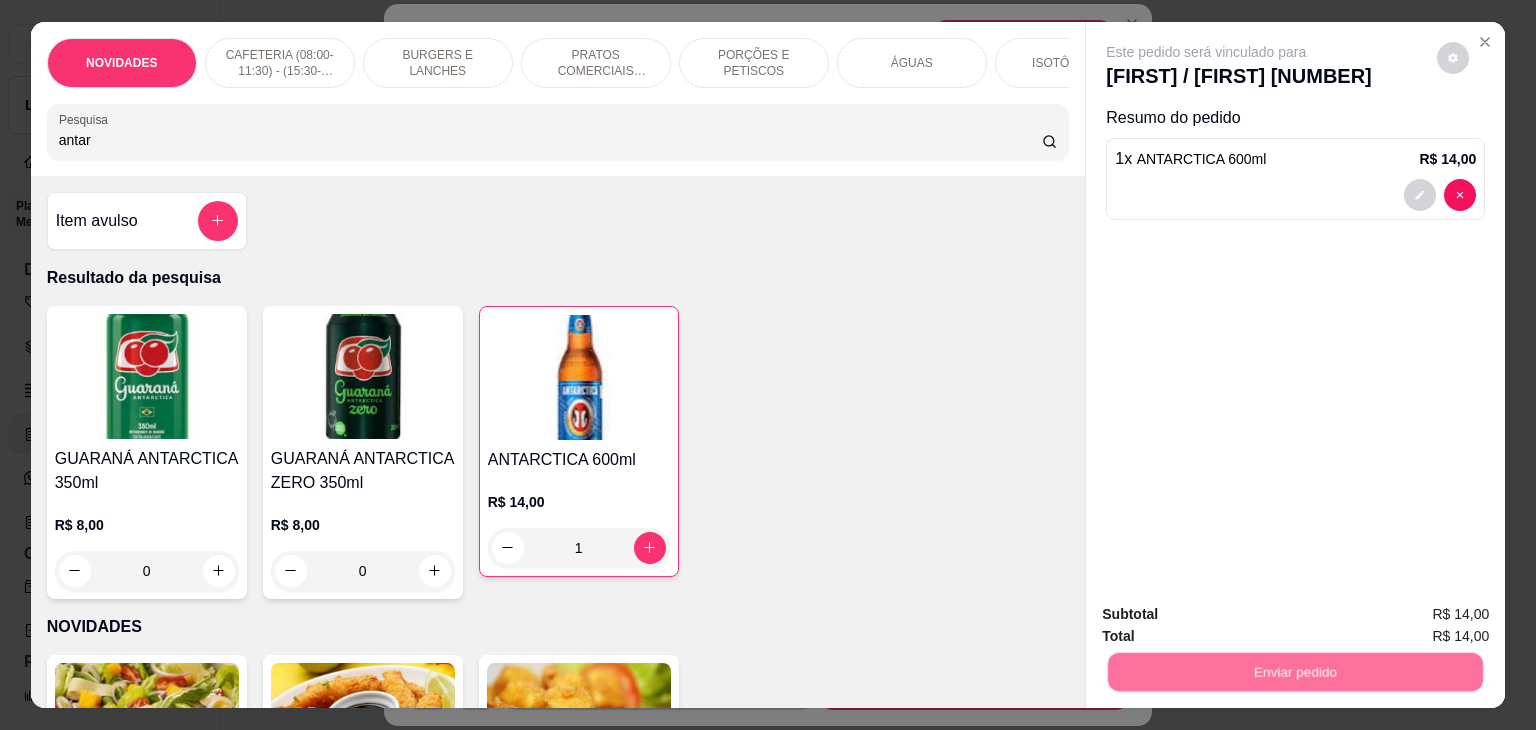 click on "Não registrar e enviar pedido" at bounding box center (1229, 614) 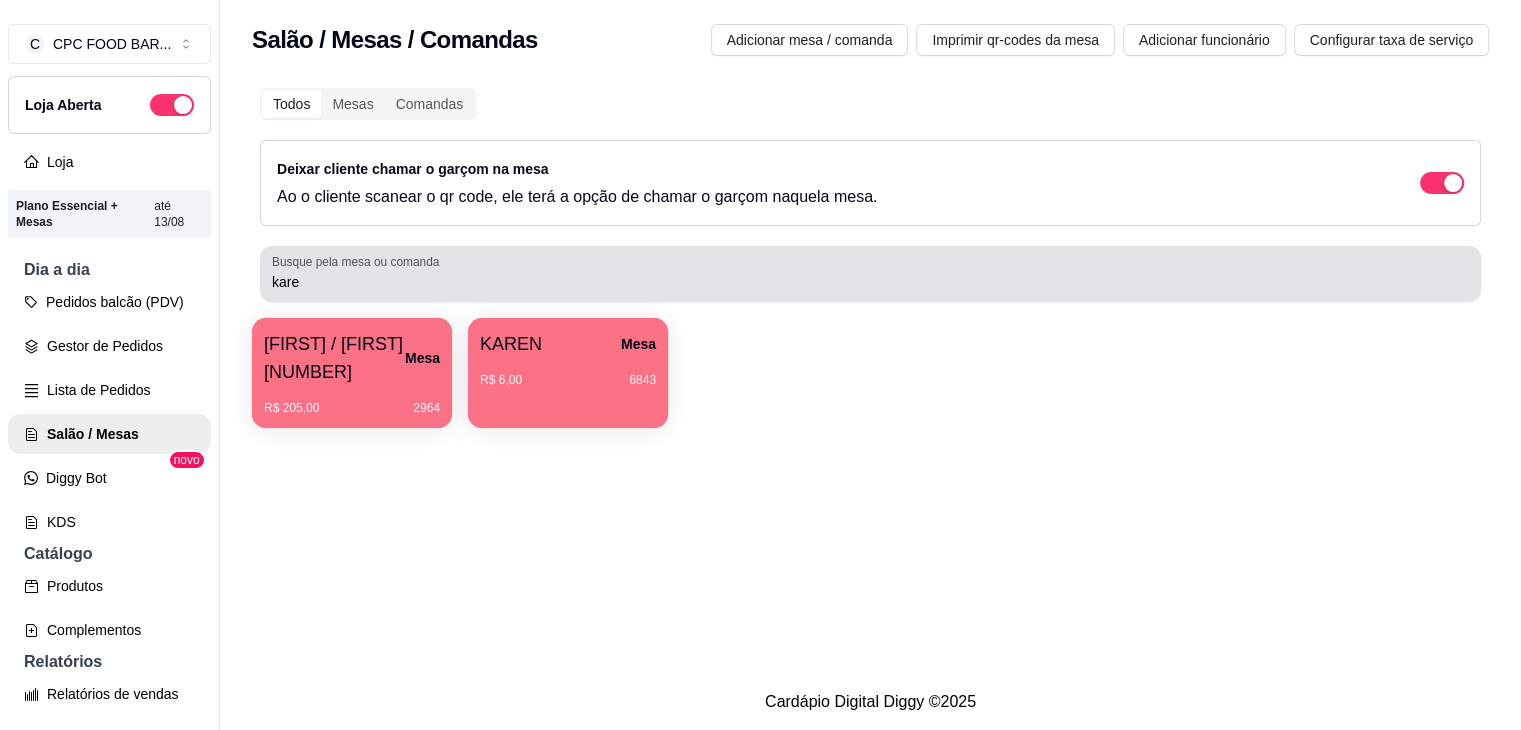 click on "kare" at bounding box center [870, 274] 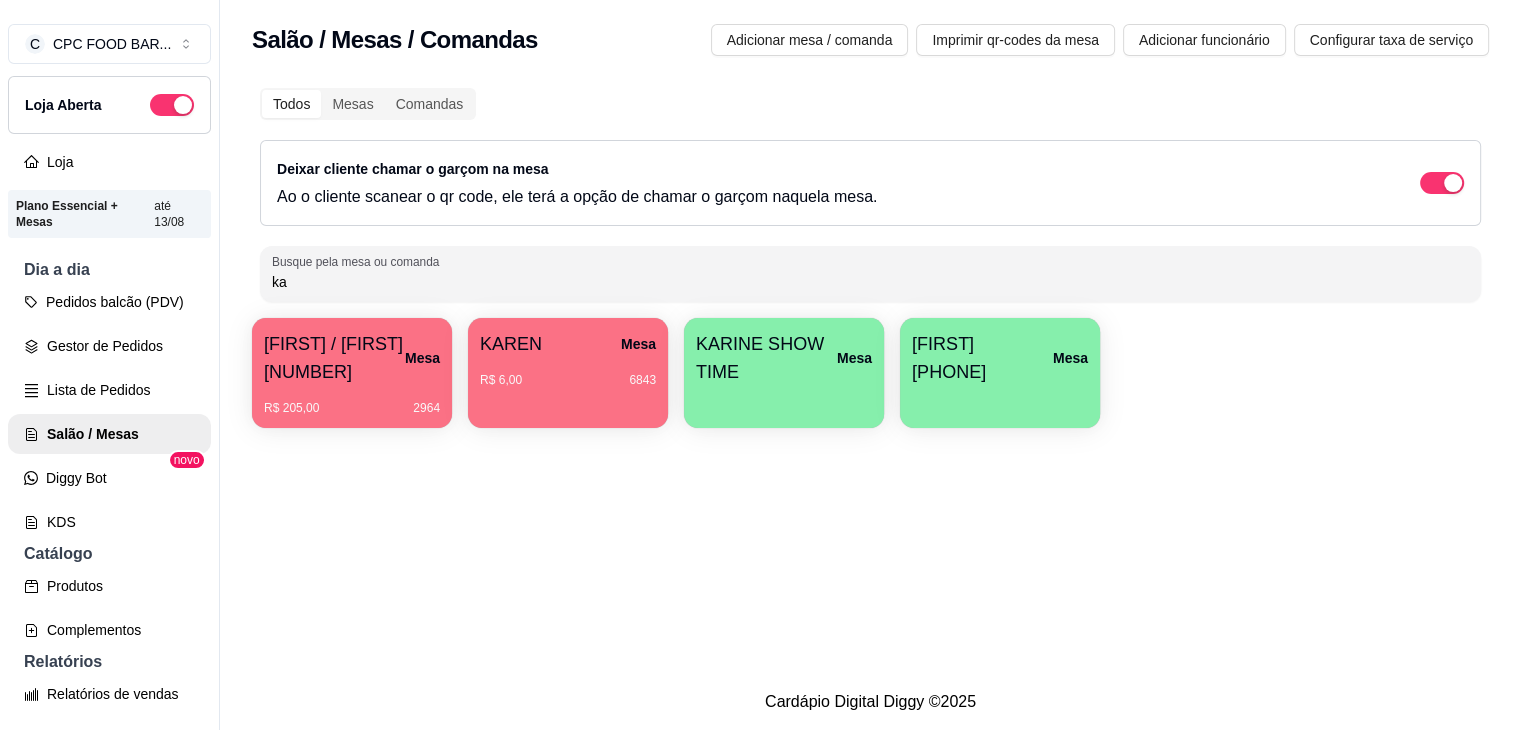 type on "k" 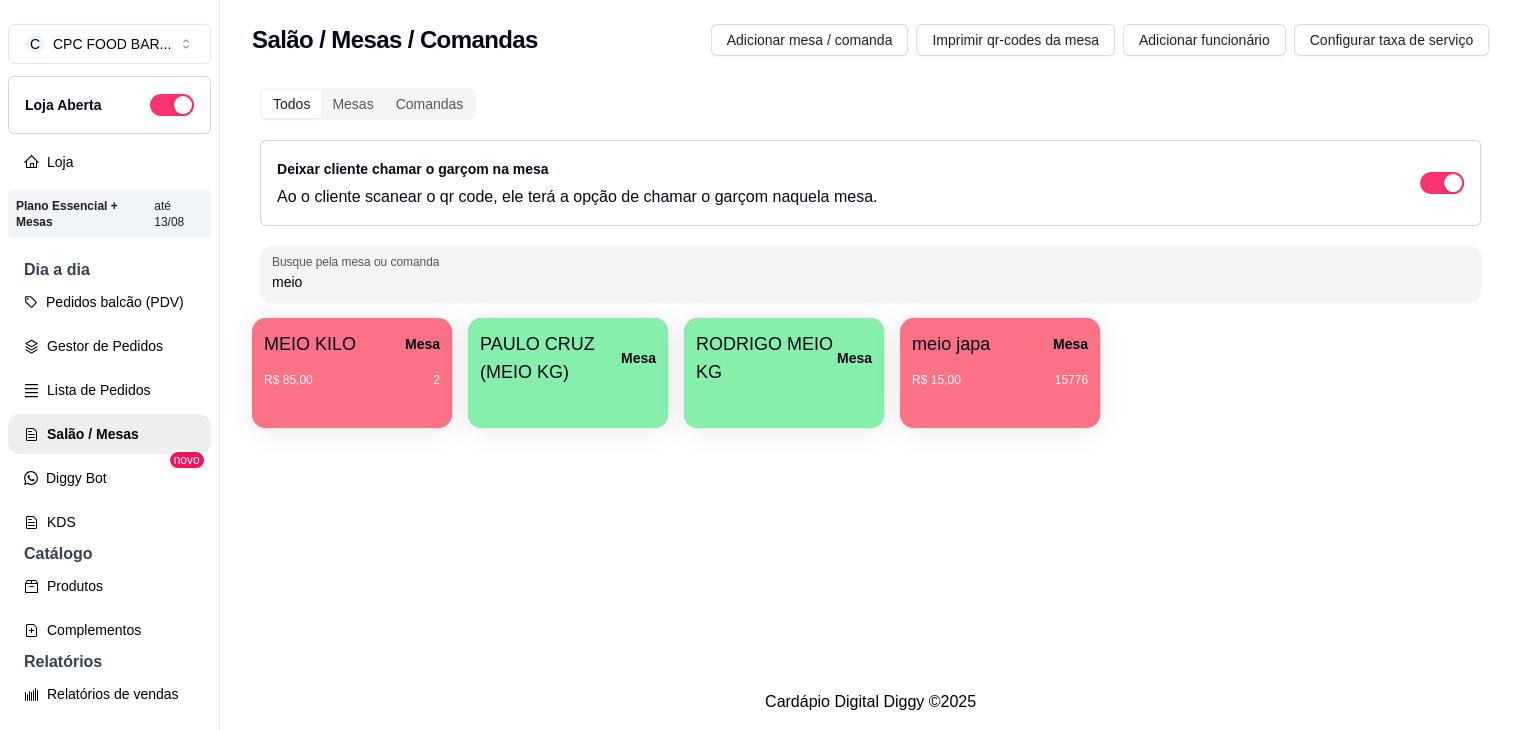 type on "meio" 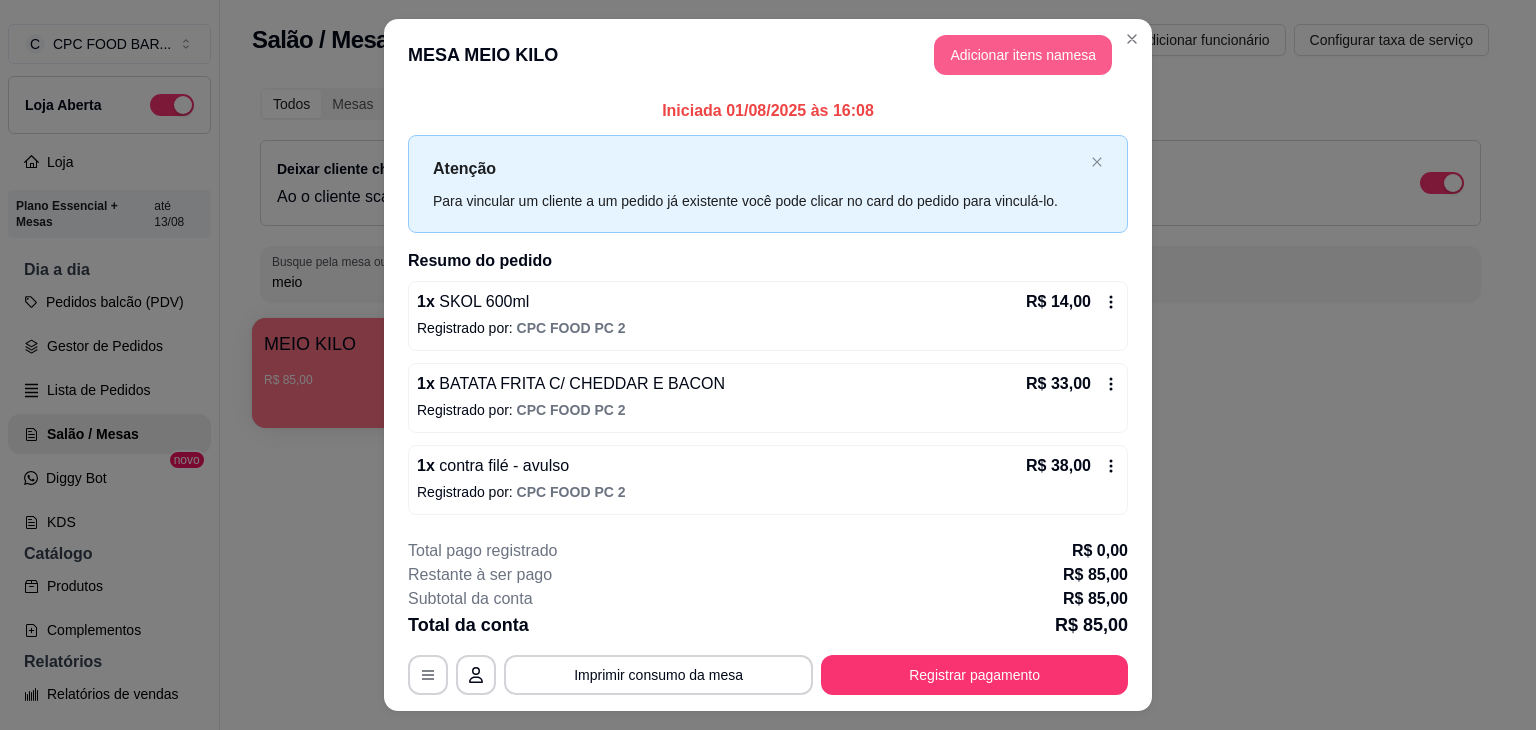 click on "Adicionar itens na  mesa" at bounding box center [1023, 55] 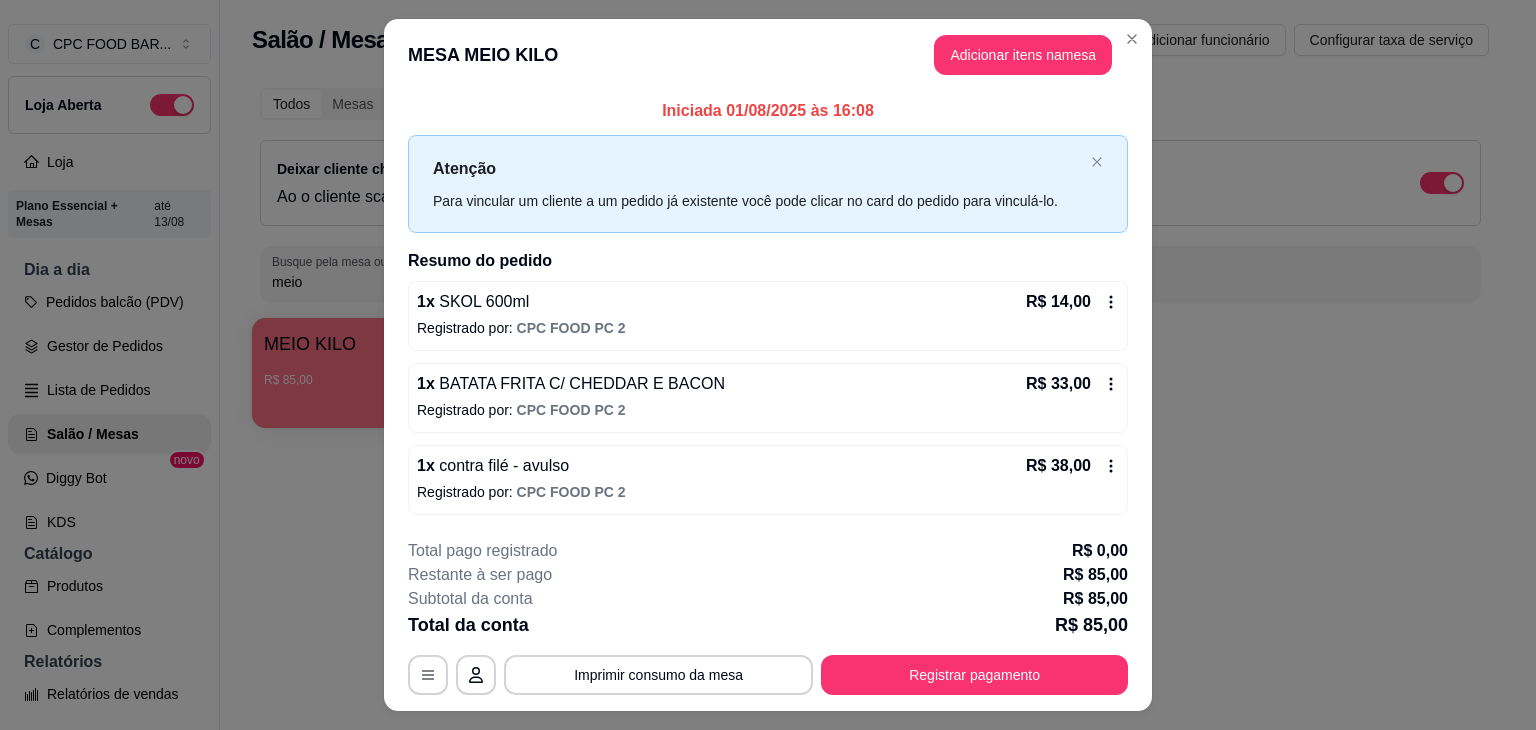 click on "Pesquisa" at bounding box center [558, 132] 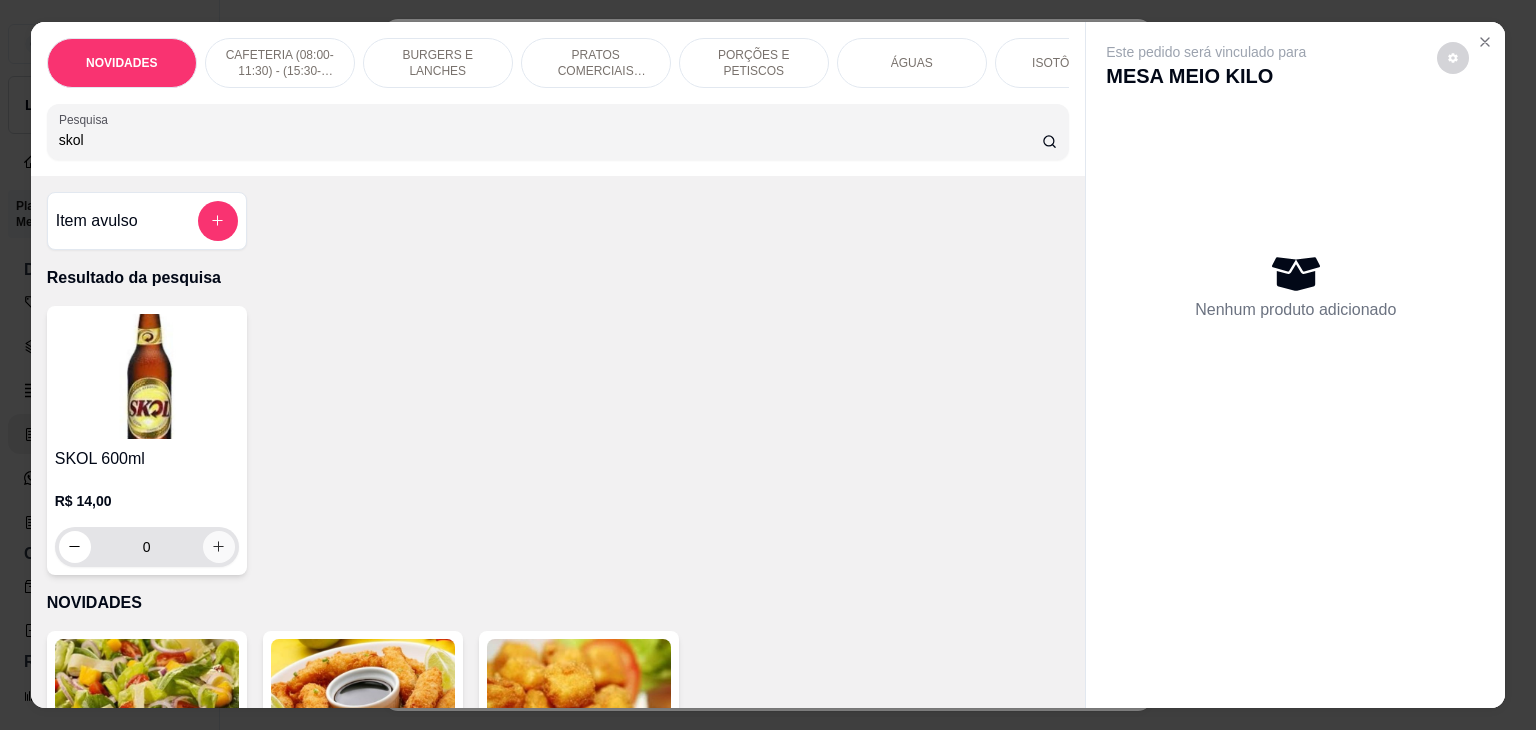 type on "skol" 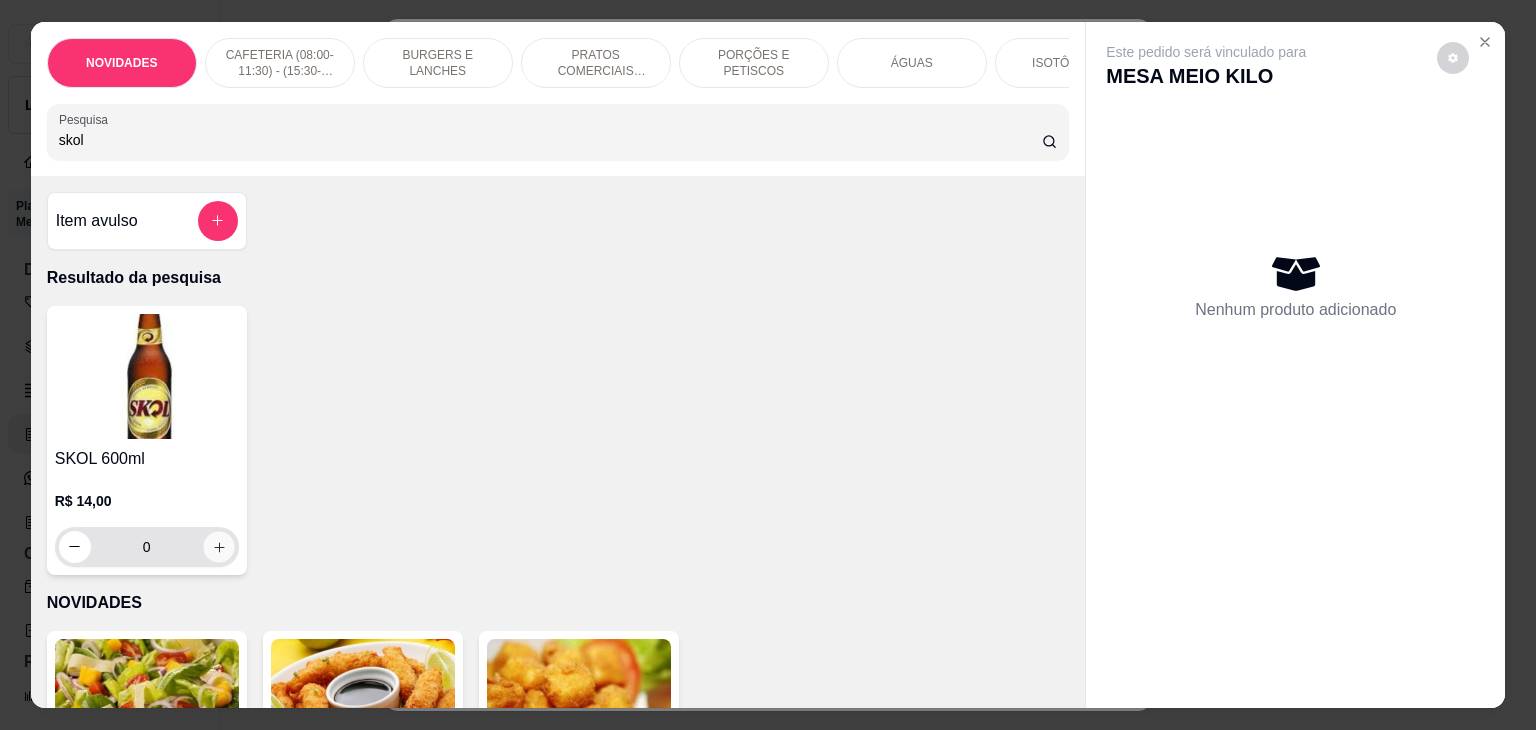 click 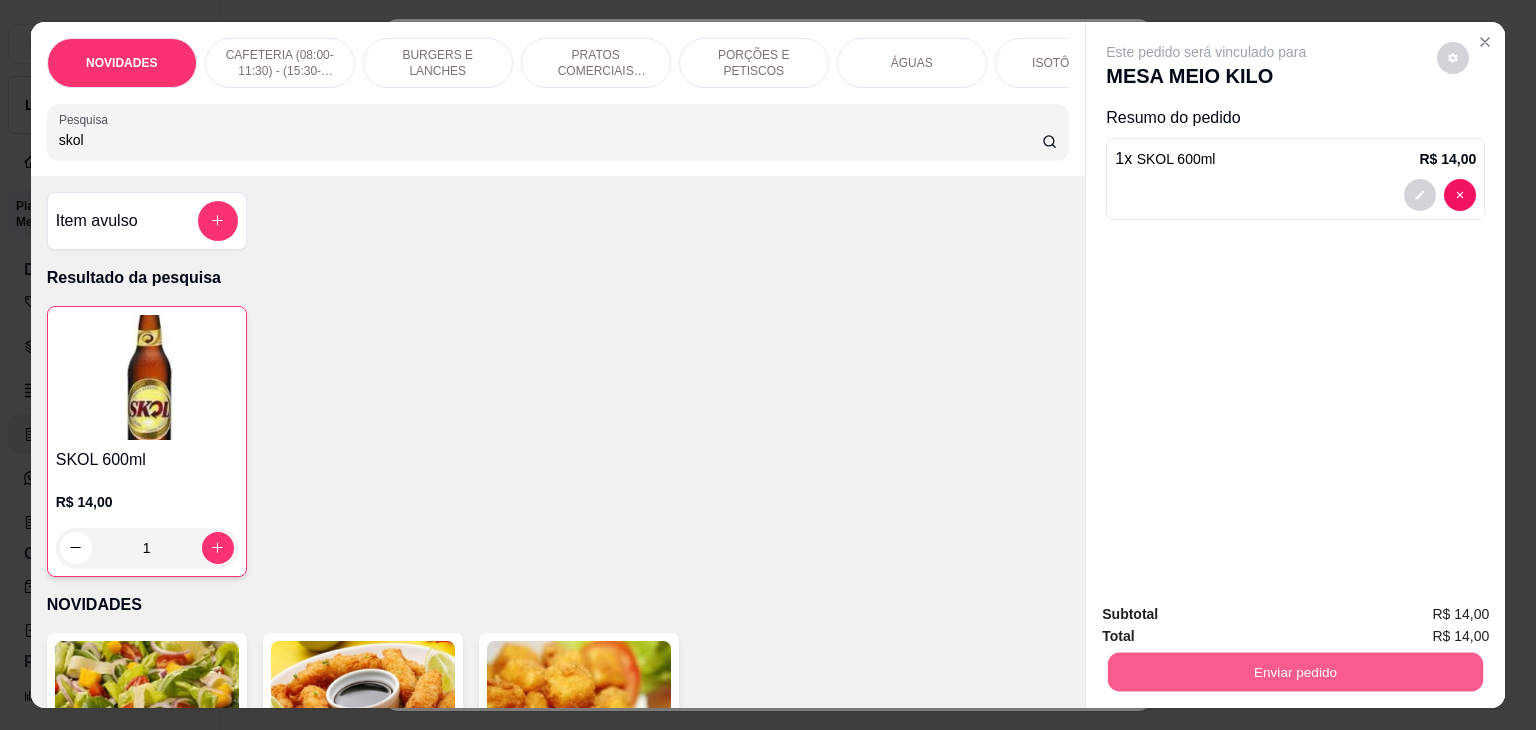 click on "Enviar pedido" at bounding box center (1295, 672) 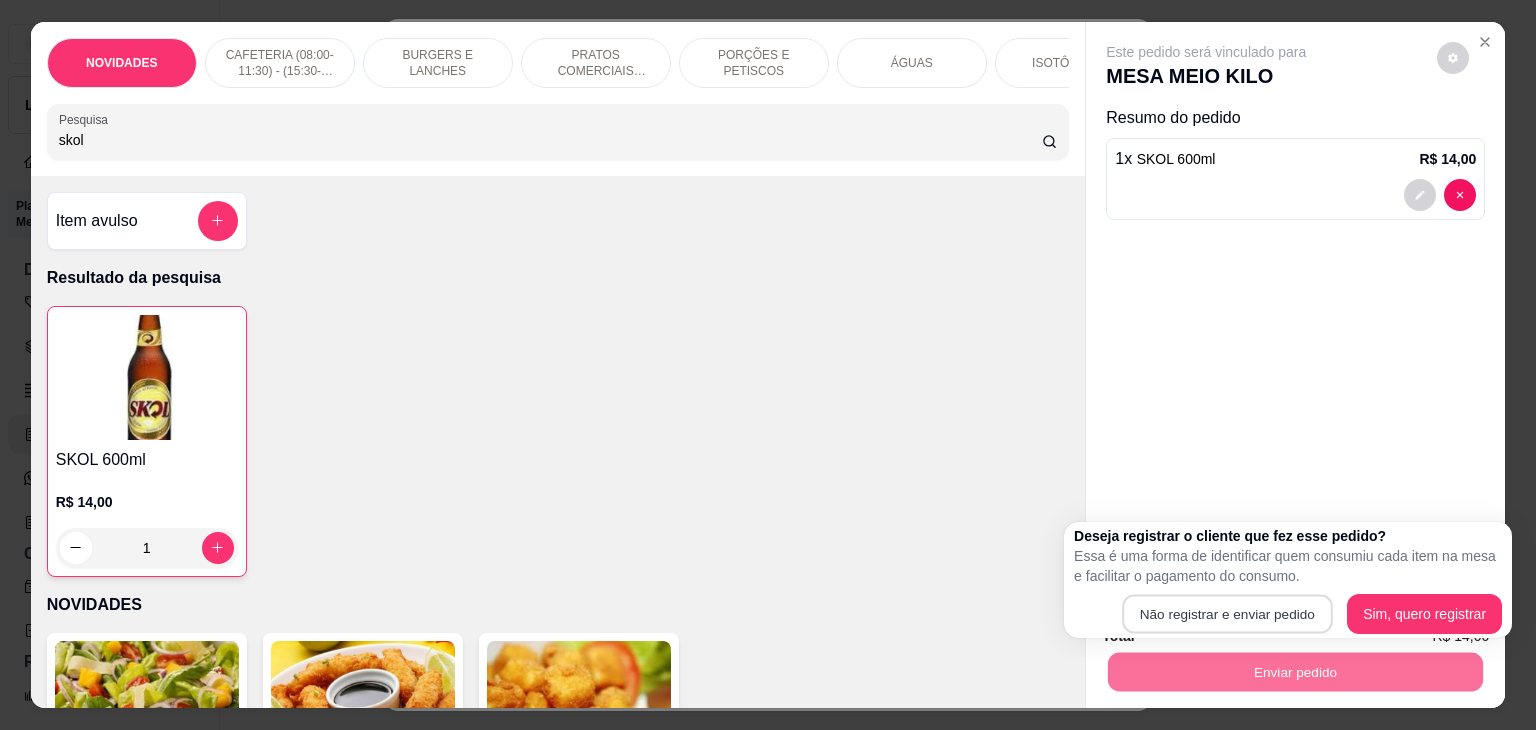 click on "Não registrar e enviar pedido" at bounding box center [1227, 614] 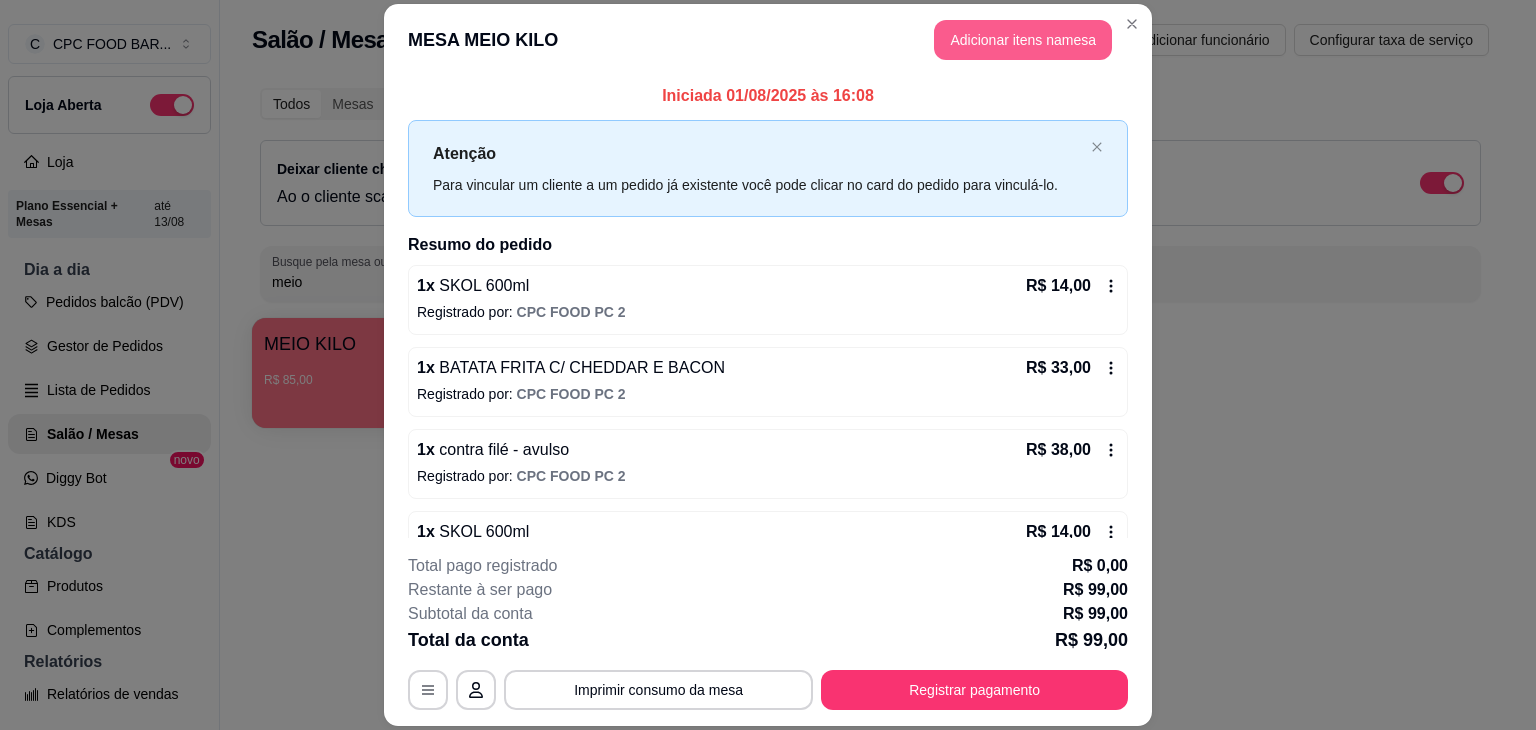 click on "Adicionar itens na  mesa" at bounding box center [1023, 40] 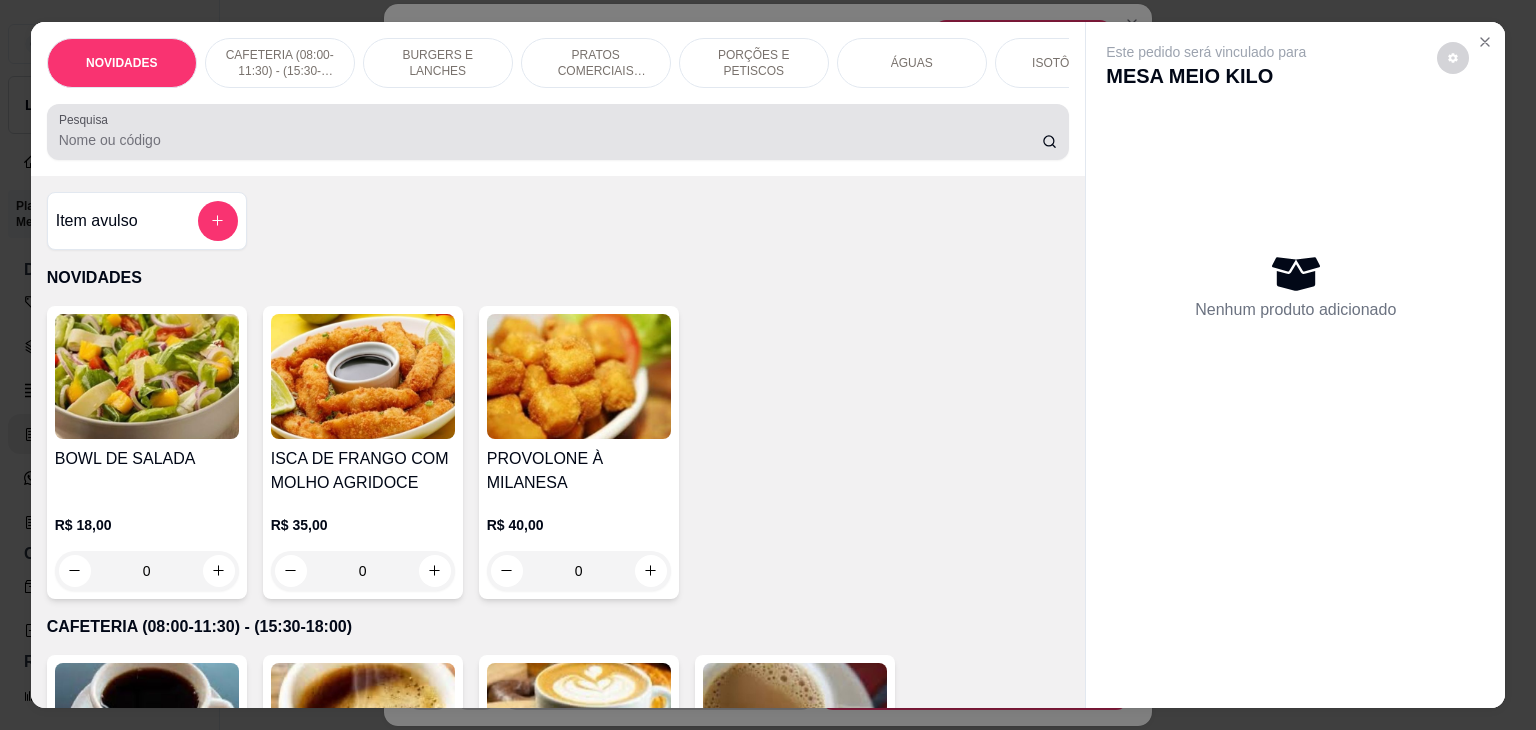 click on "Pesquisa" at bounding box center [550, 140] 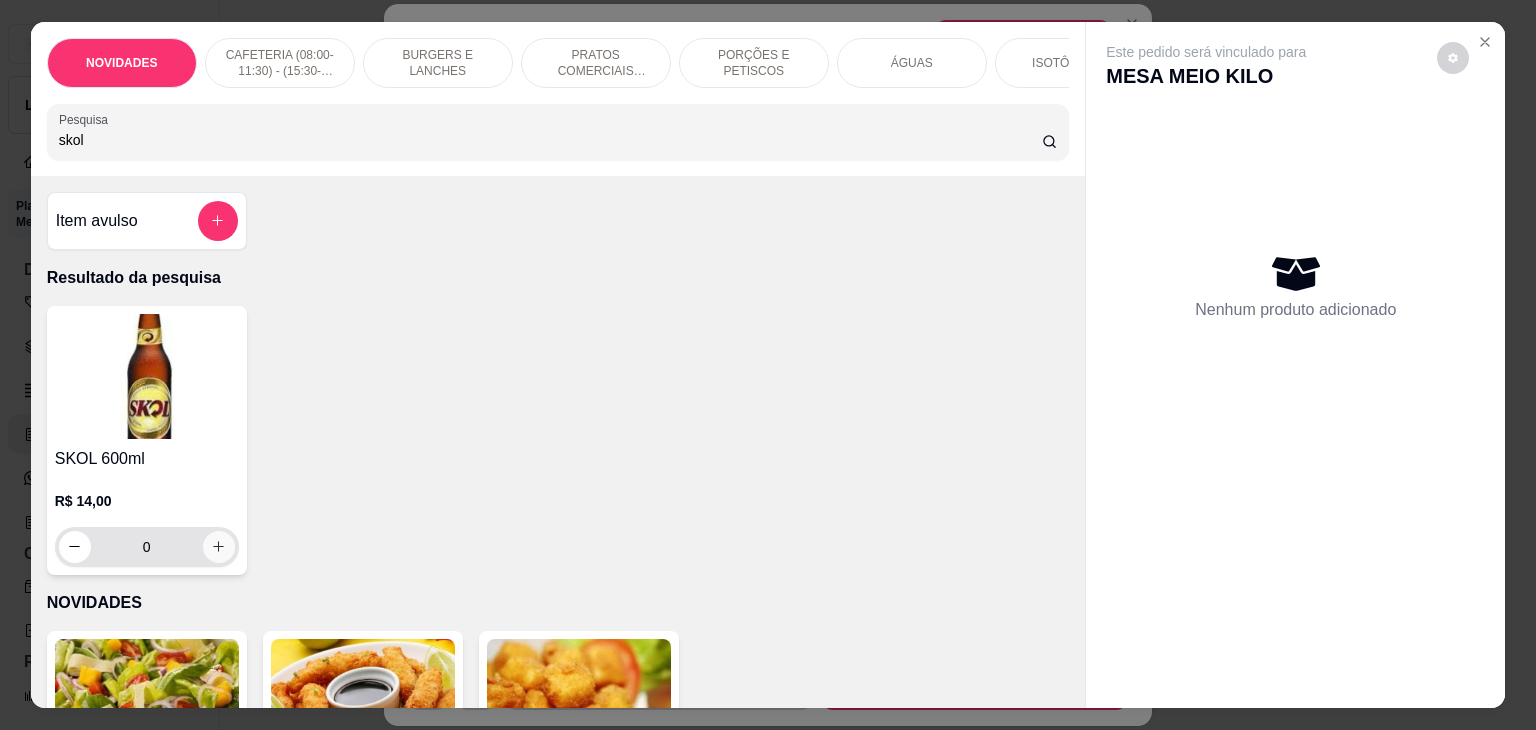 type on "skol" 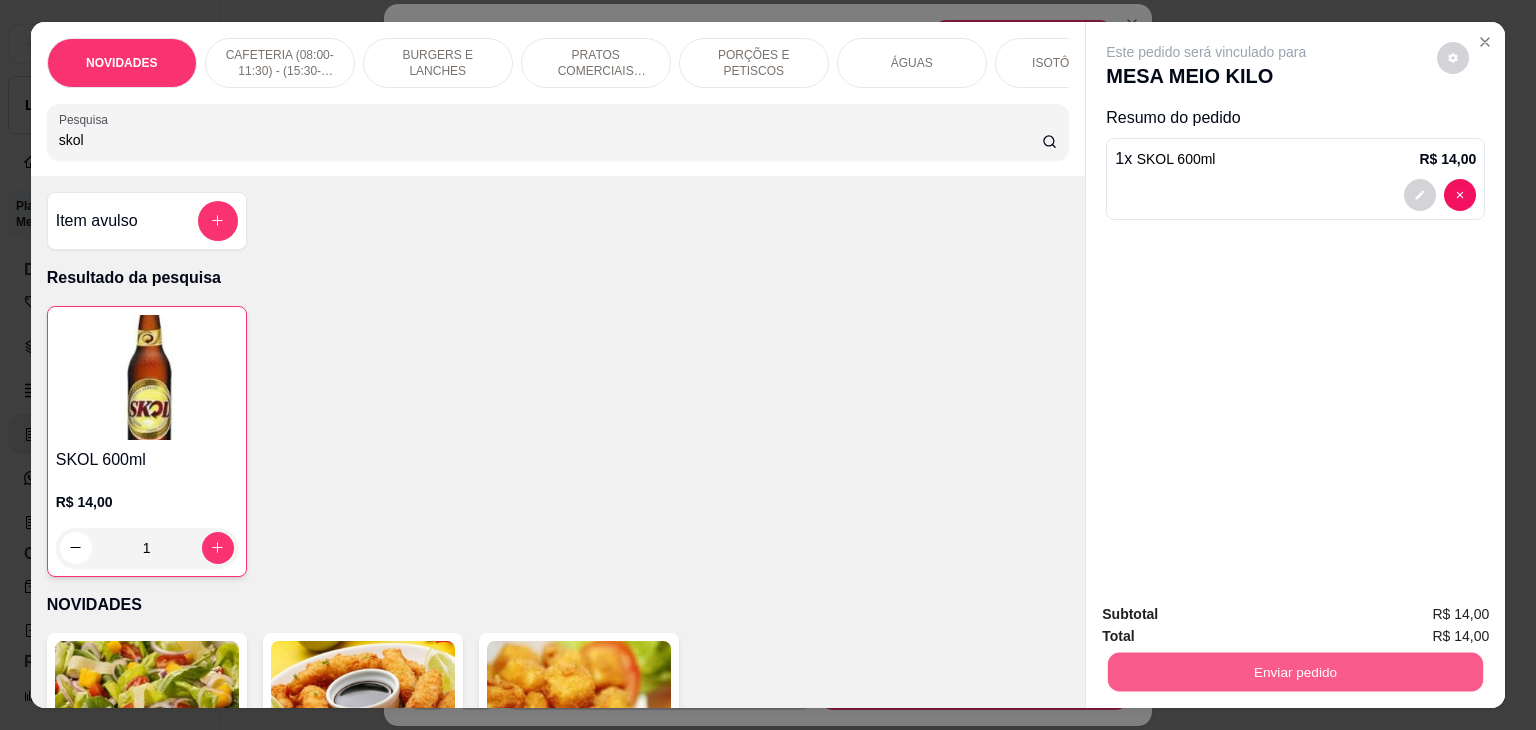 click on "Enviar pedido" at bounding box center [1295, 672] 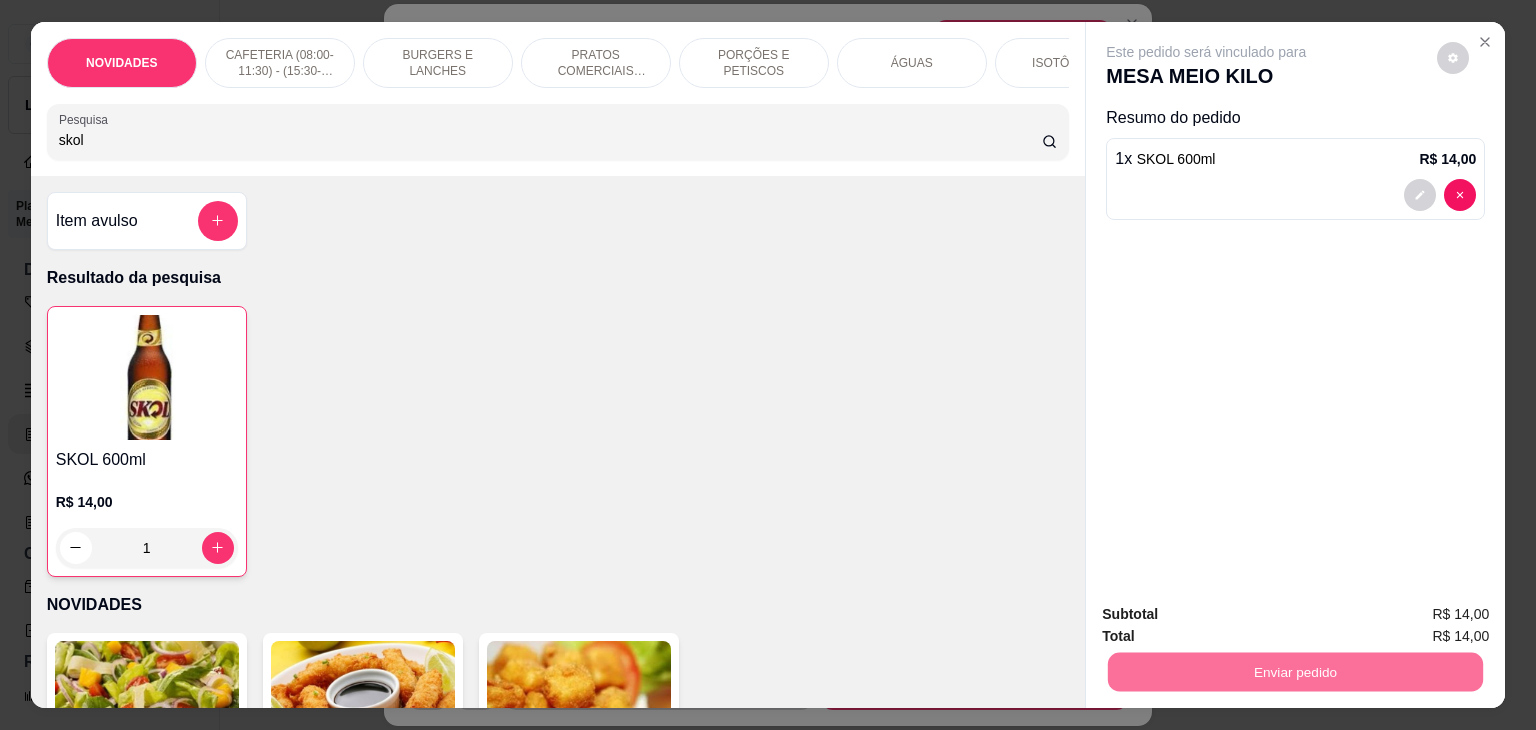 click on "Não registrar e enviar pedido" at bounding box center [1229, 615] 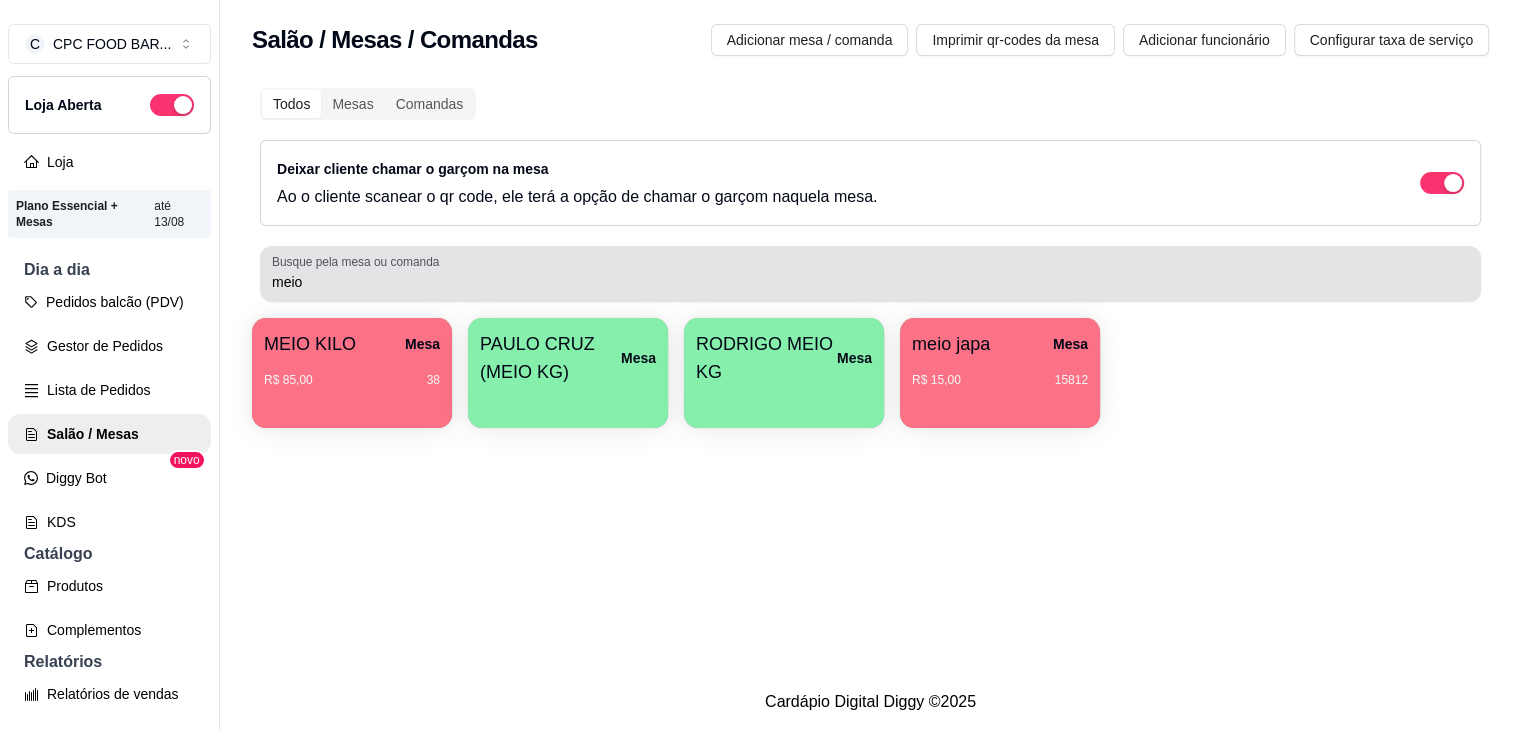 click on "meio" at bounding box center (870, 274) 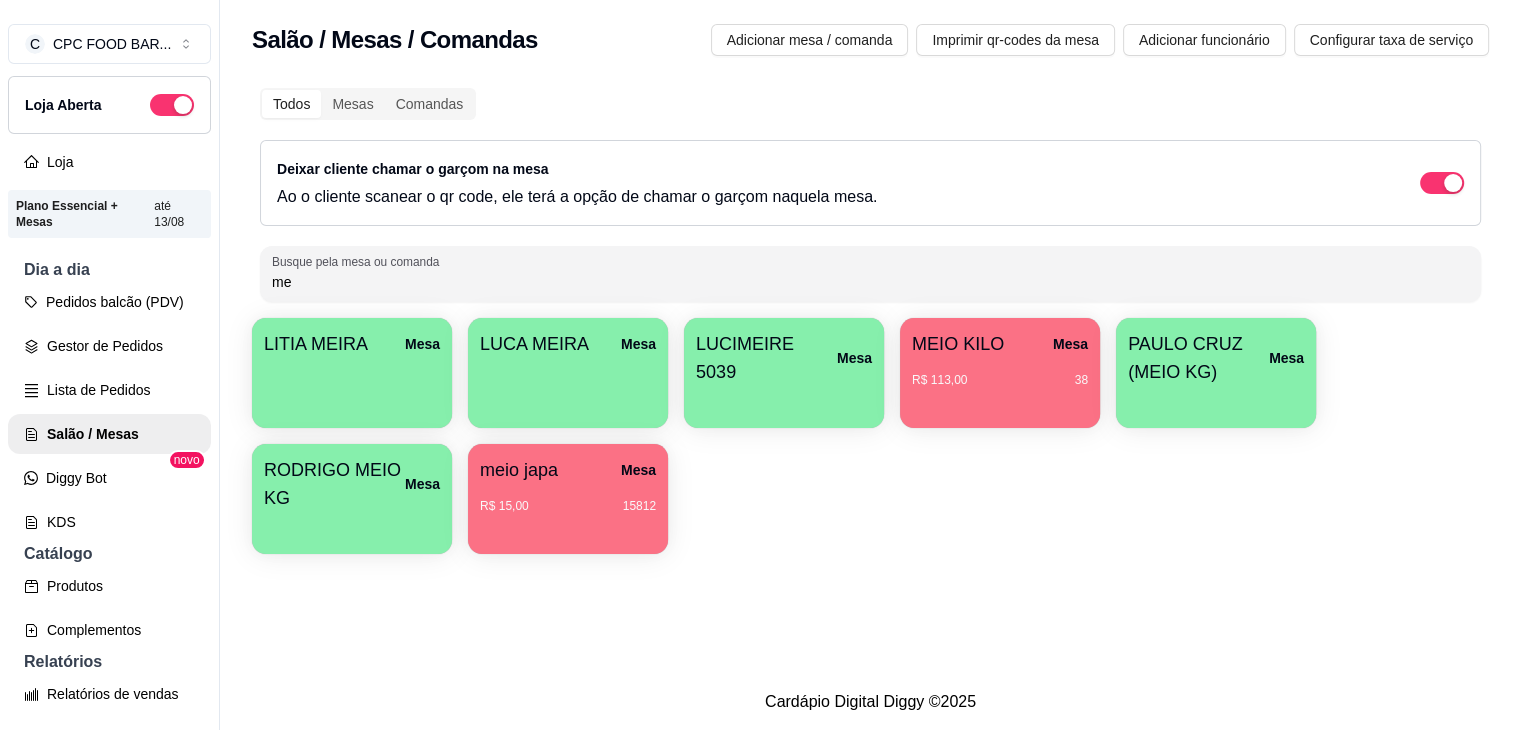 type on "m" 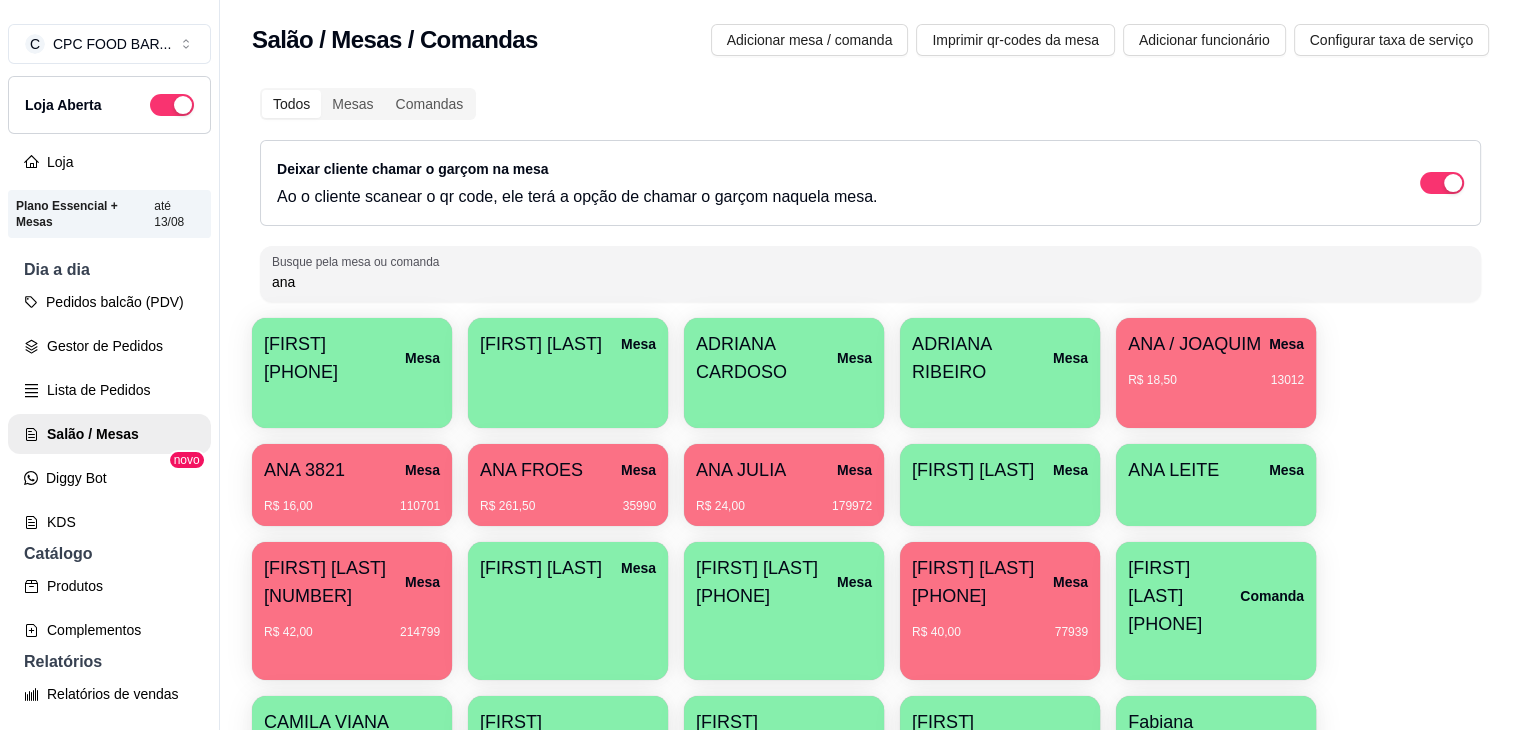 type on "ana" 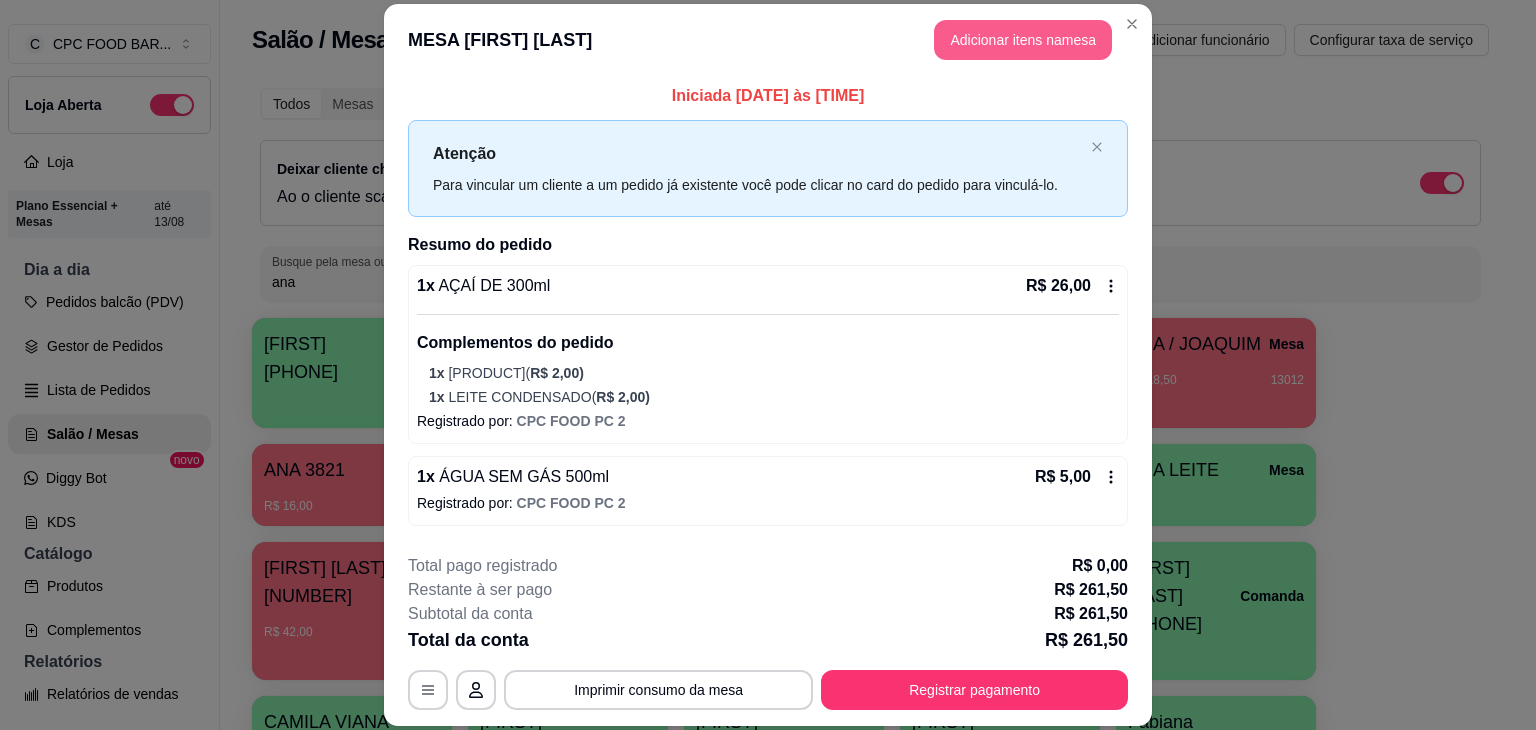 click on "Adicionar itens na  mesa" at bounding box center (1023, 40) 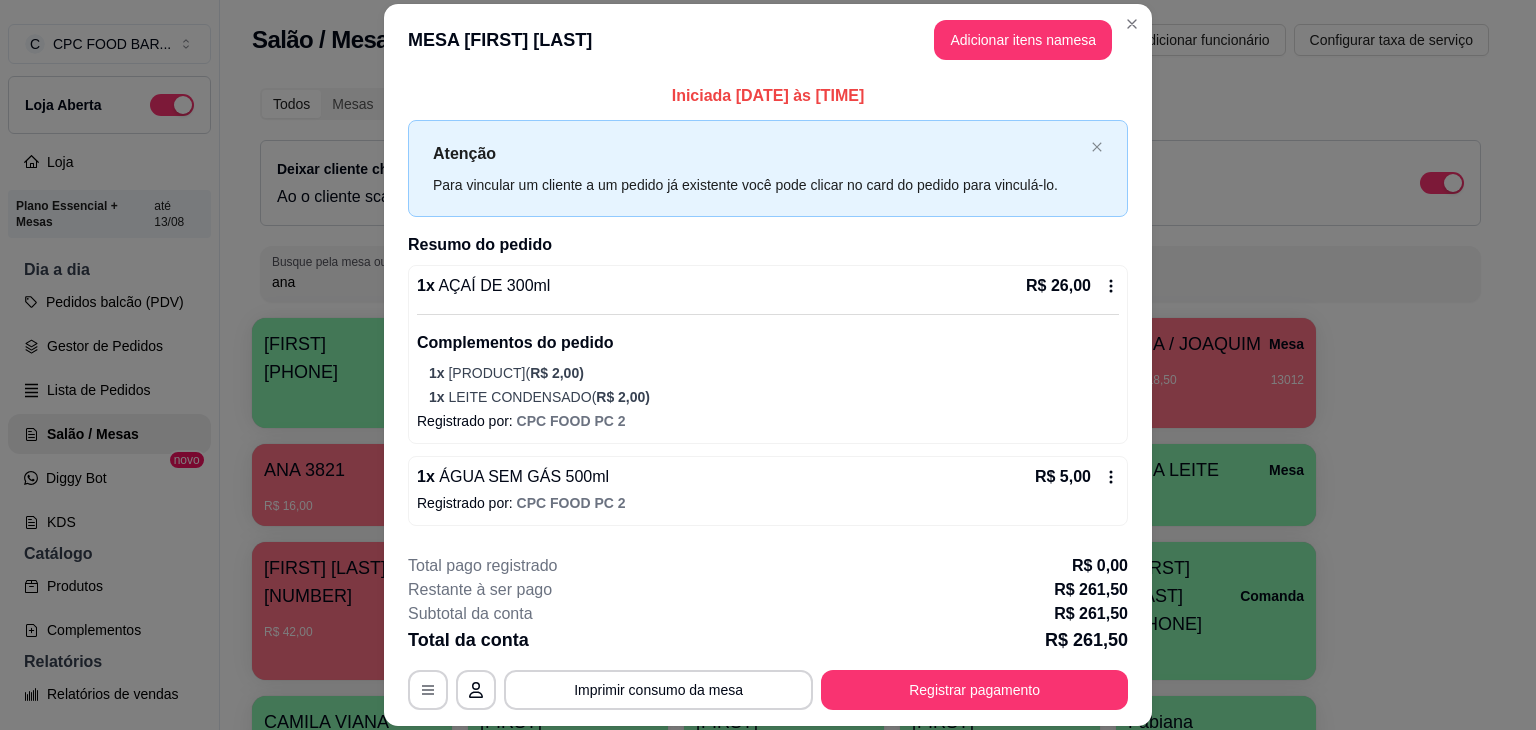 click at bounding box center [558, 132] 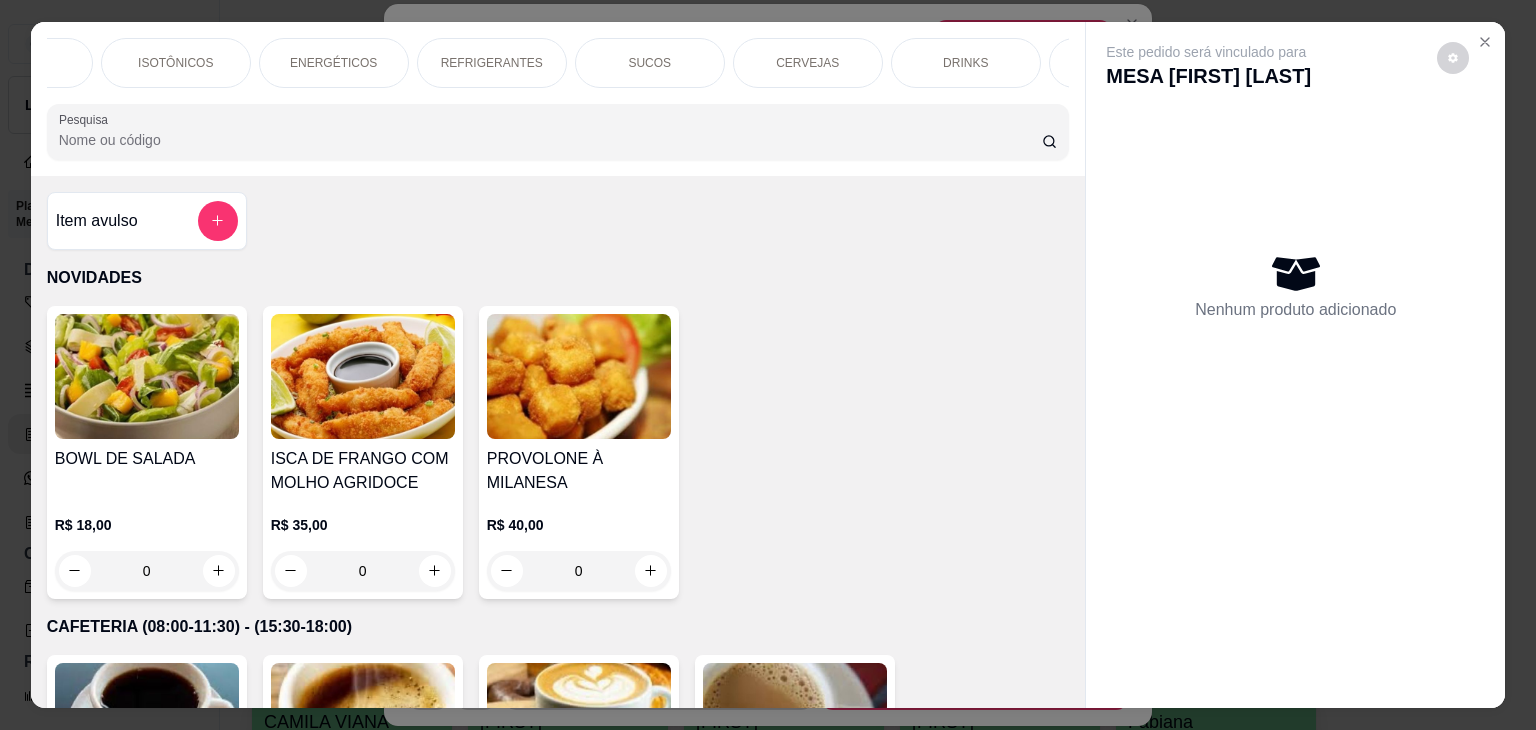 scroll, scrollTop: 0, scrollLeft: 1789, axis: horizontal 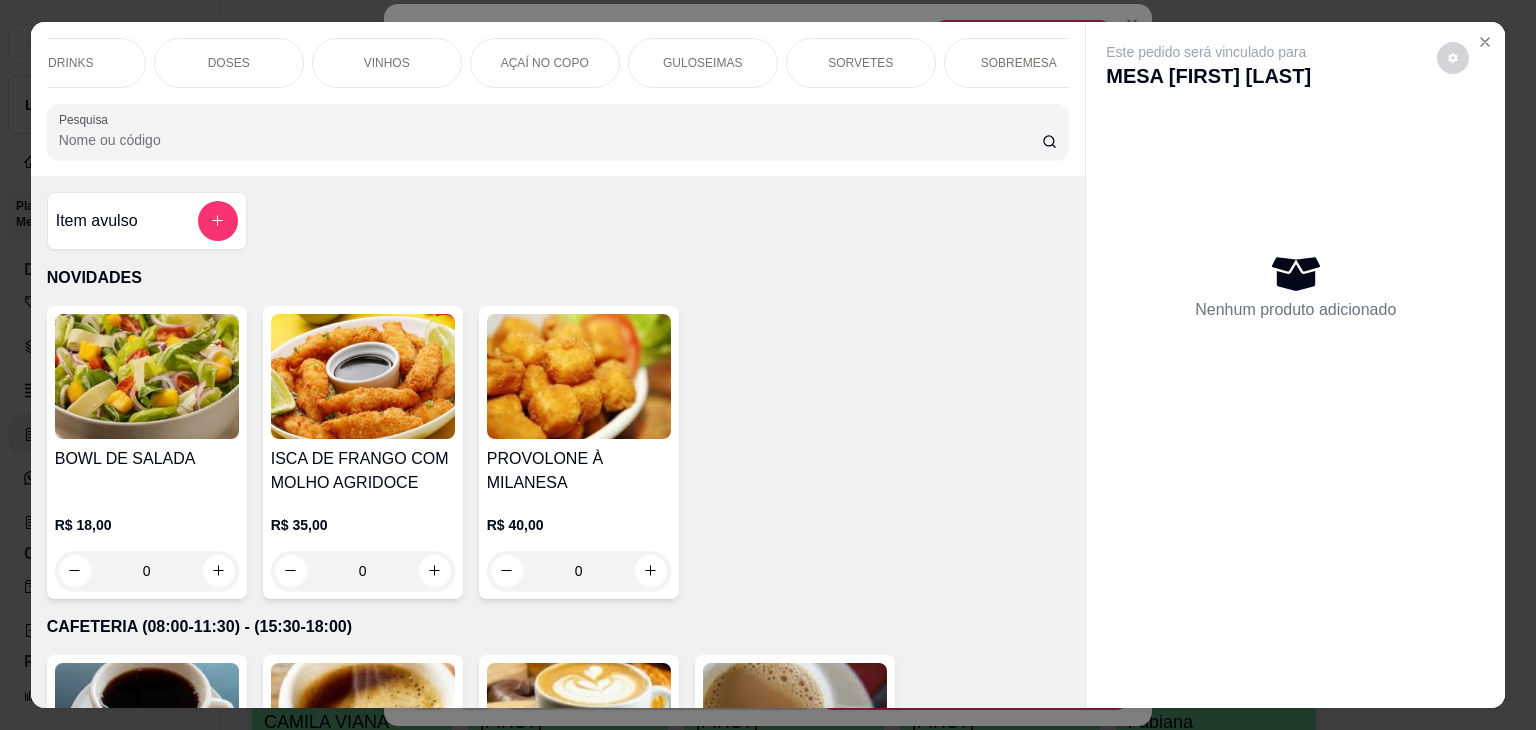 click on "AÇAÍ NO COPO" at bounding box center [545, 63] 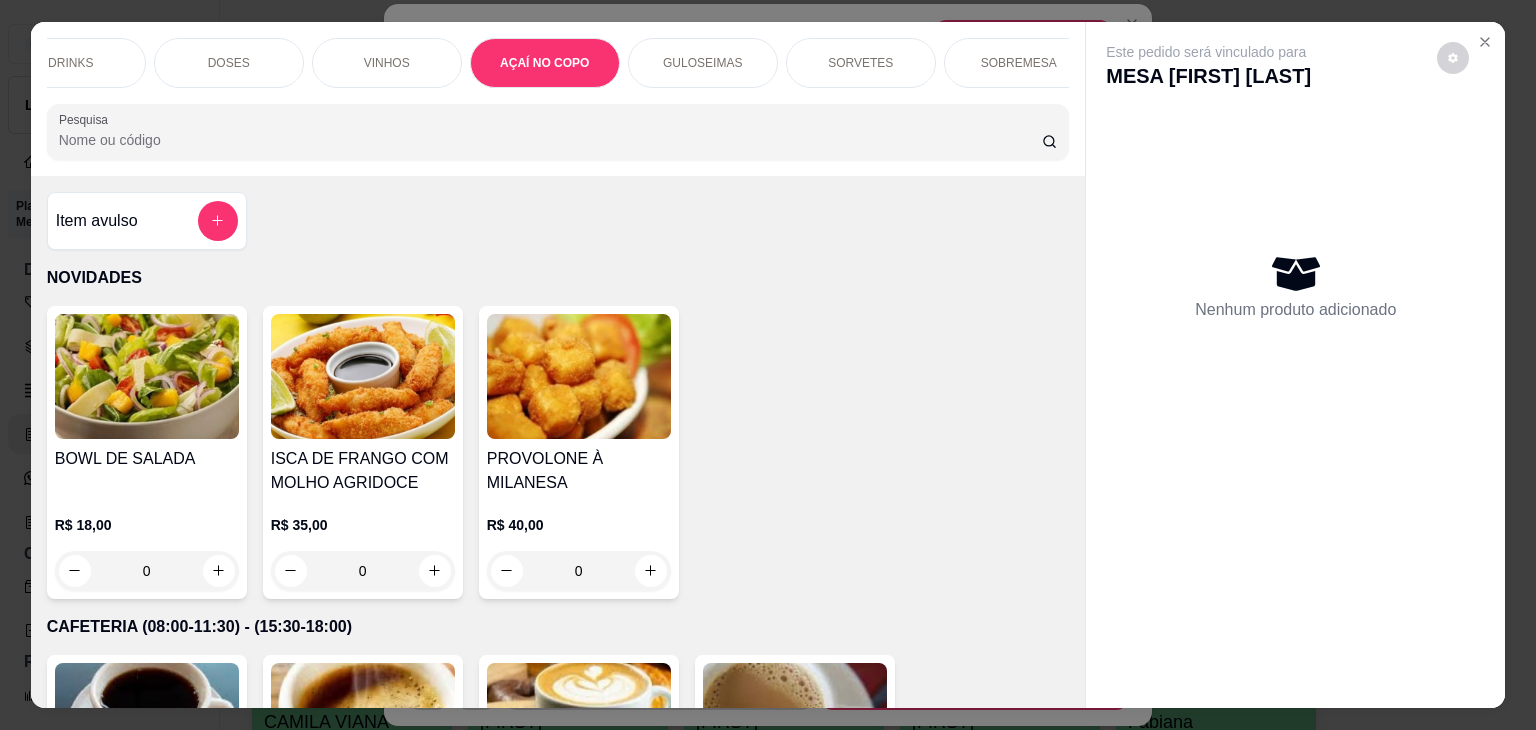 scroll, scrollTop: 9146, scrollLeft: 0, axis: vertical 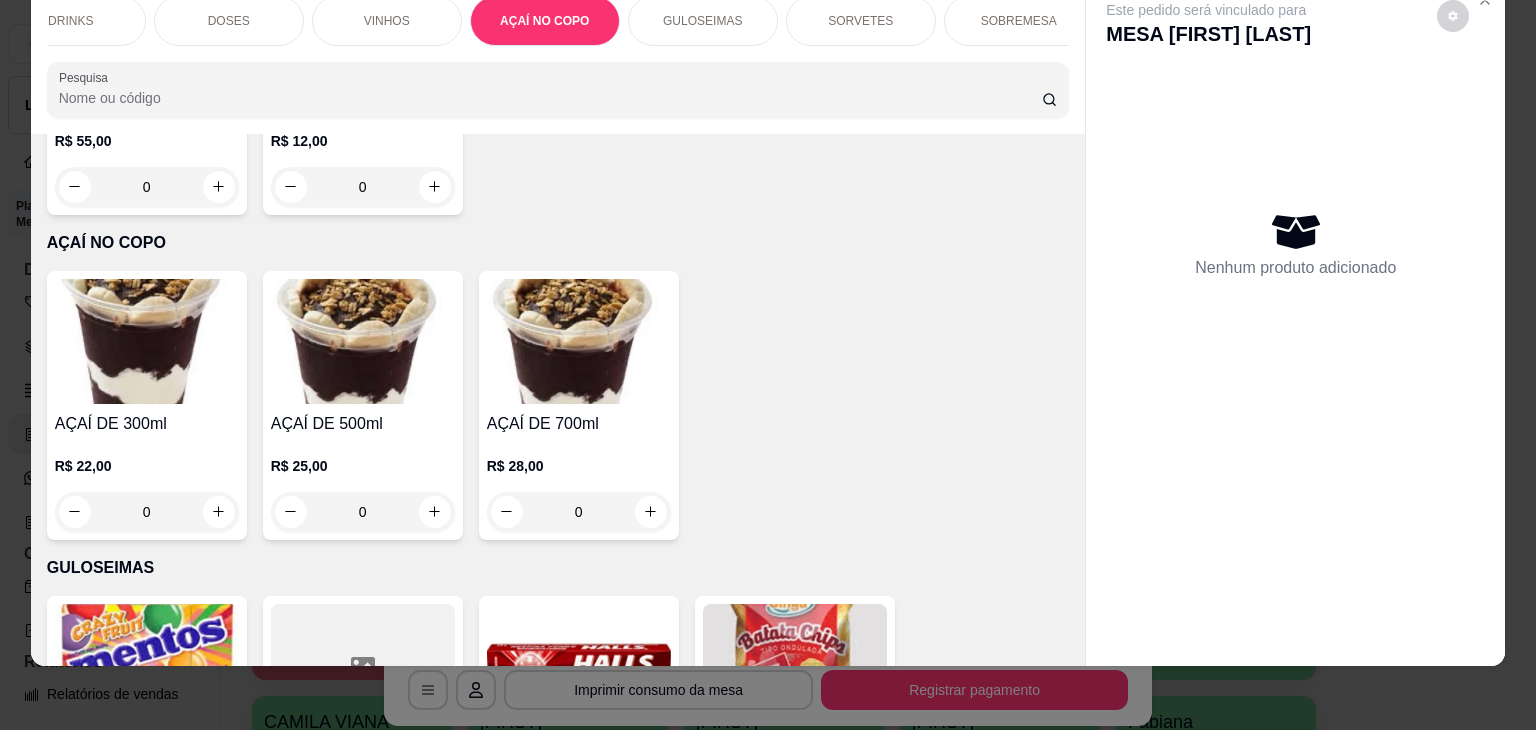 click on "AÇAÍ DE 300ml" at bounding box center [147, 424] 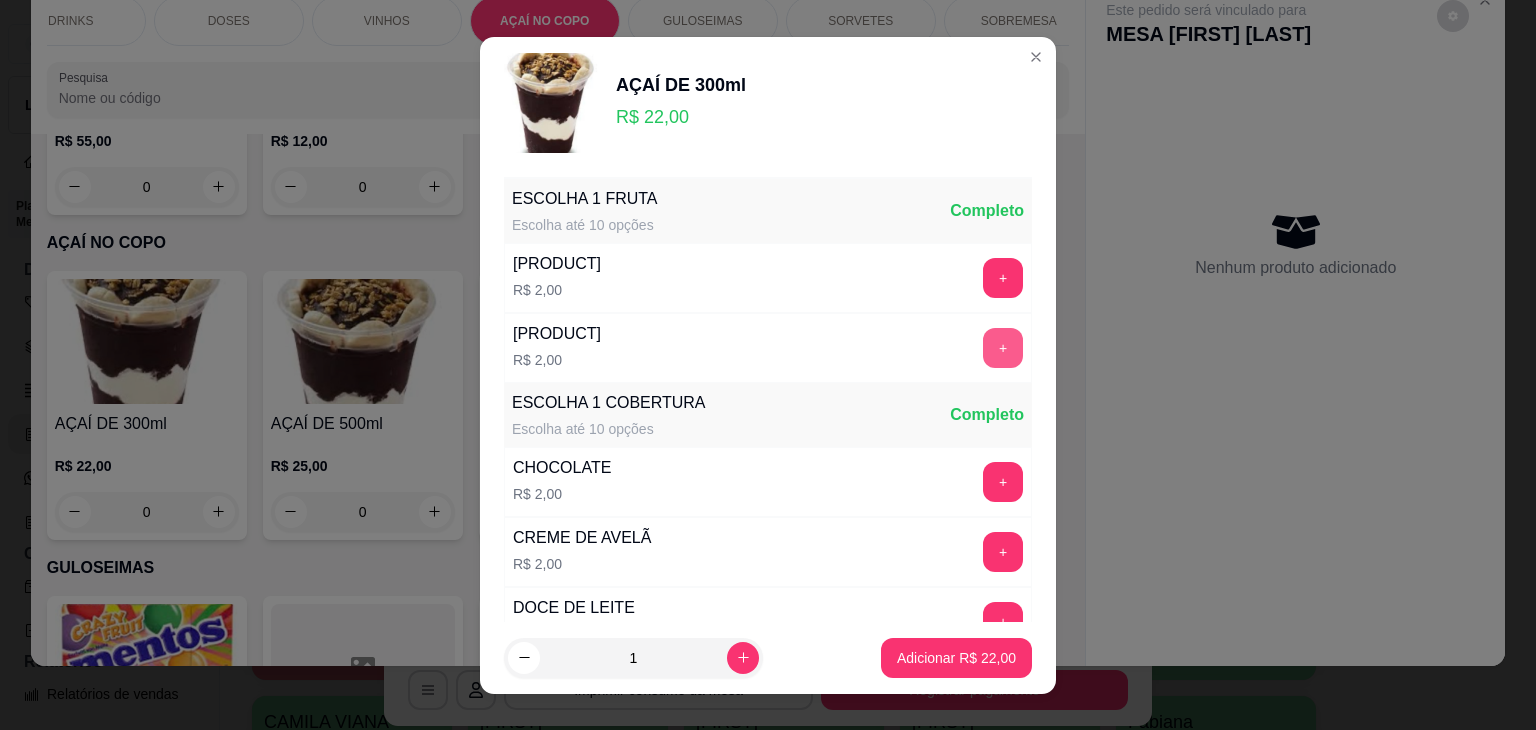 click on "+" at bounding box center (1003, 348) 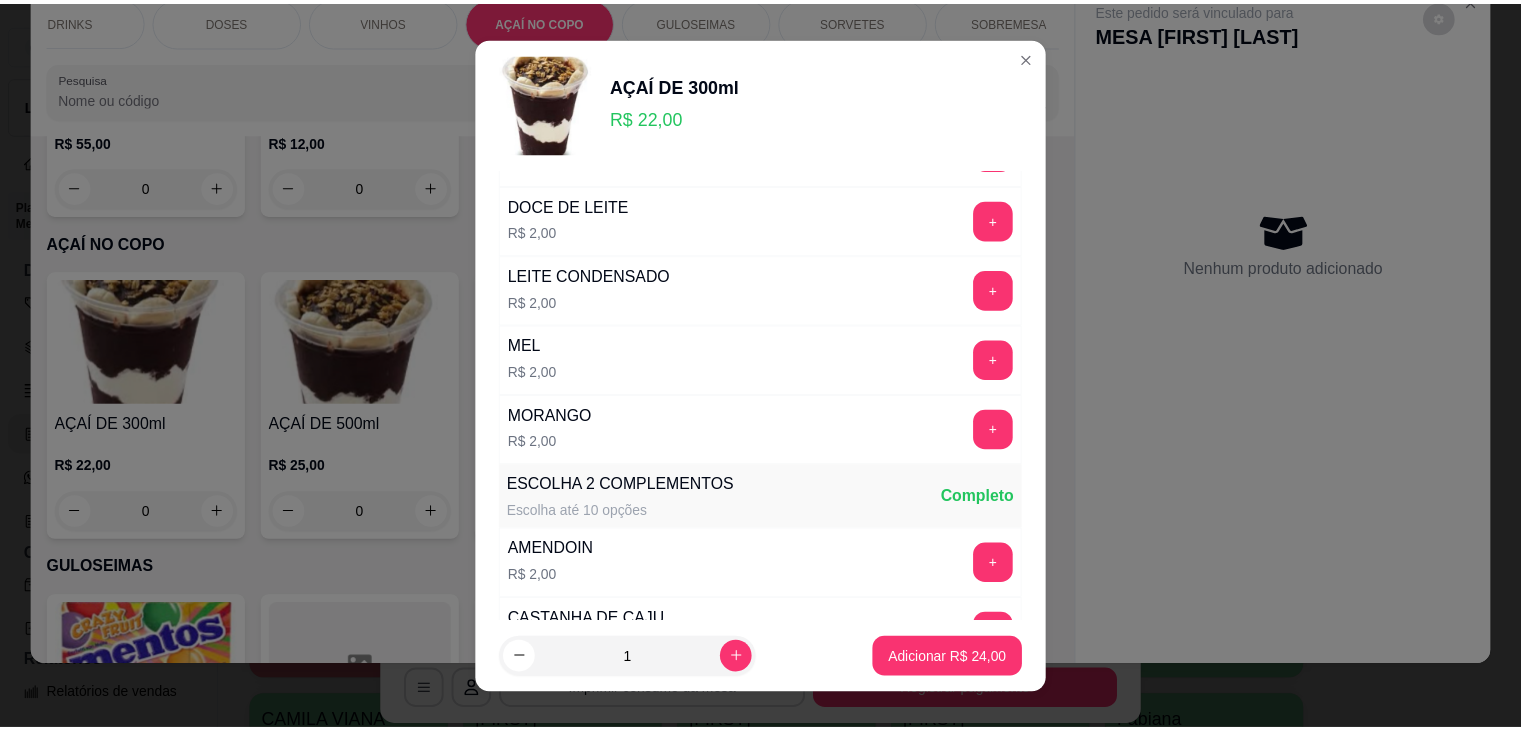 scroll, scrollTop: 300, scrollLeft: 0, axis: vertical 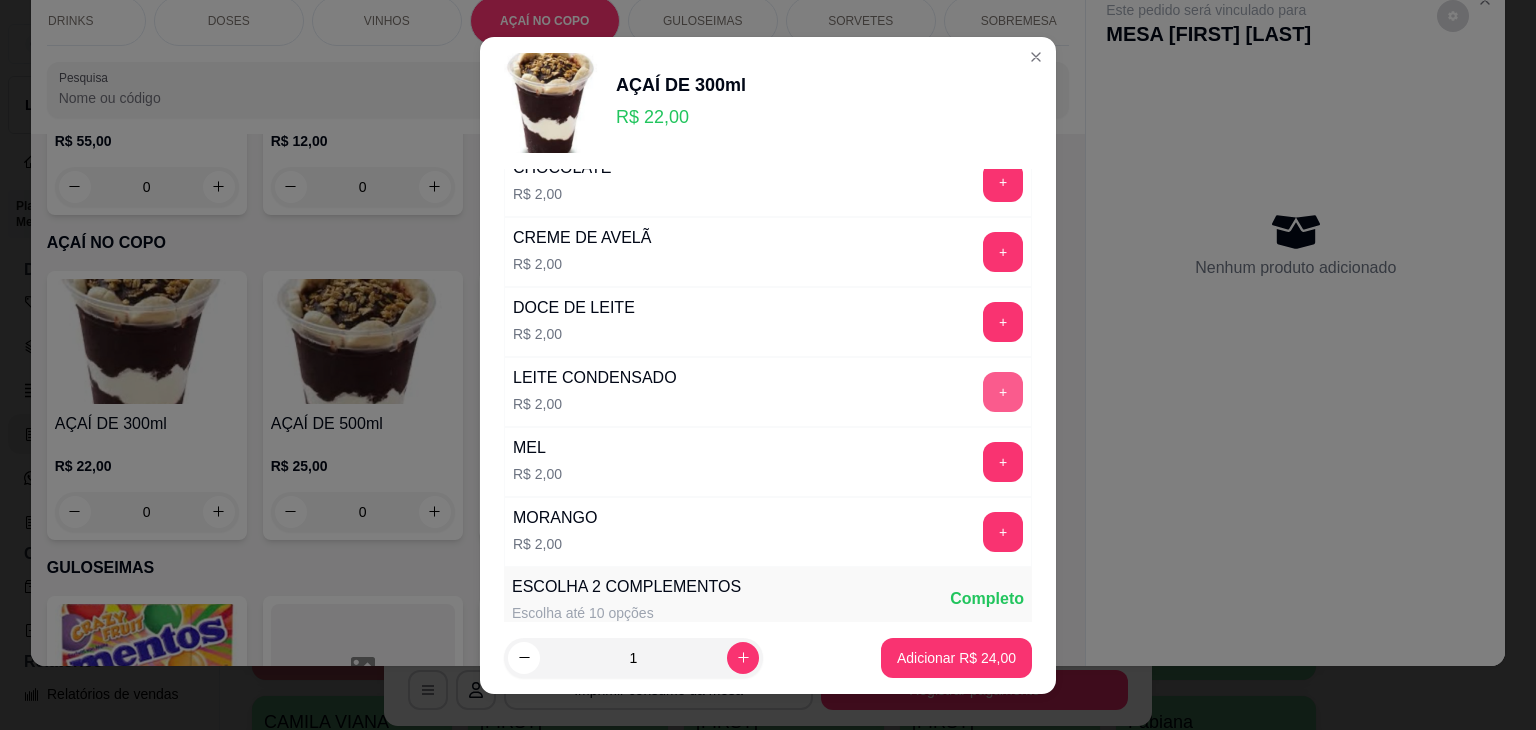 click on "+" at bounding box center [1003, 392] 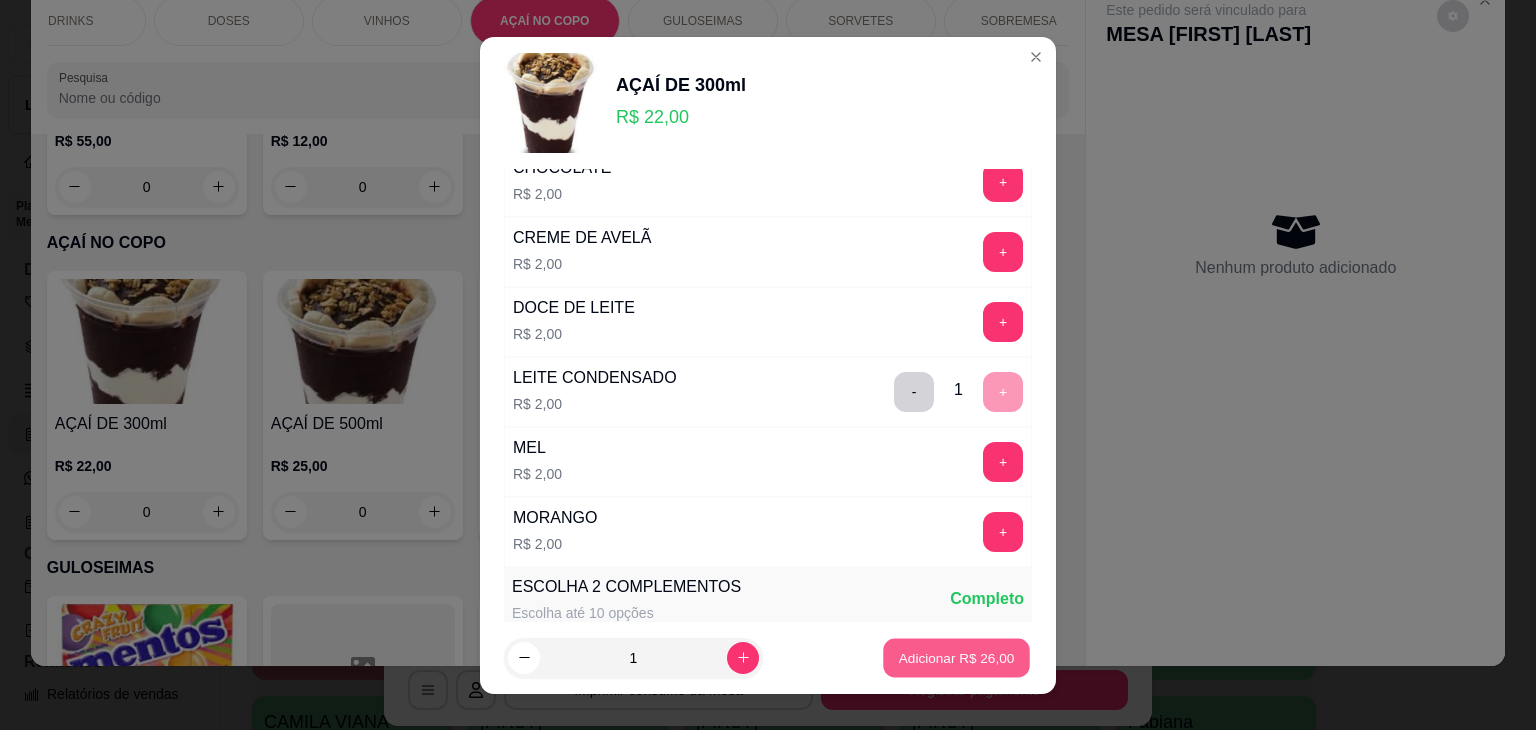 click on "Adicionar   R$ 26,00" at bounding box center (957, 657) 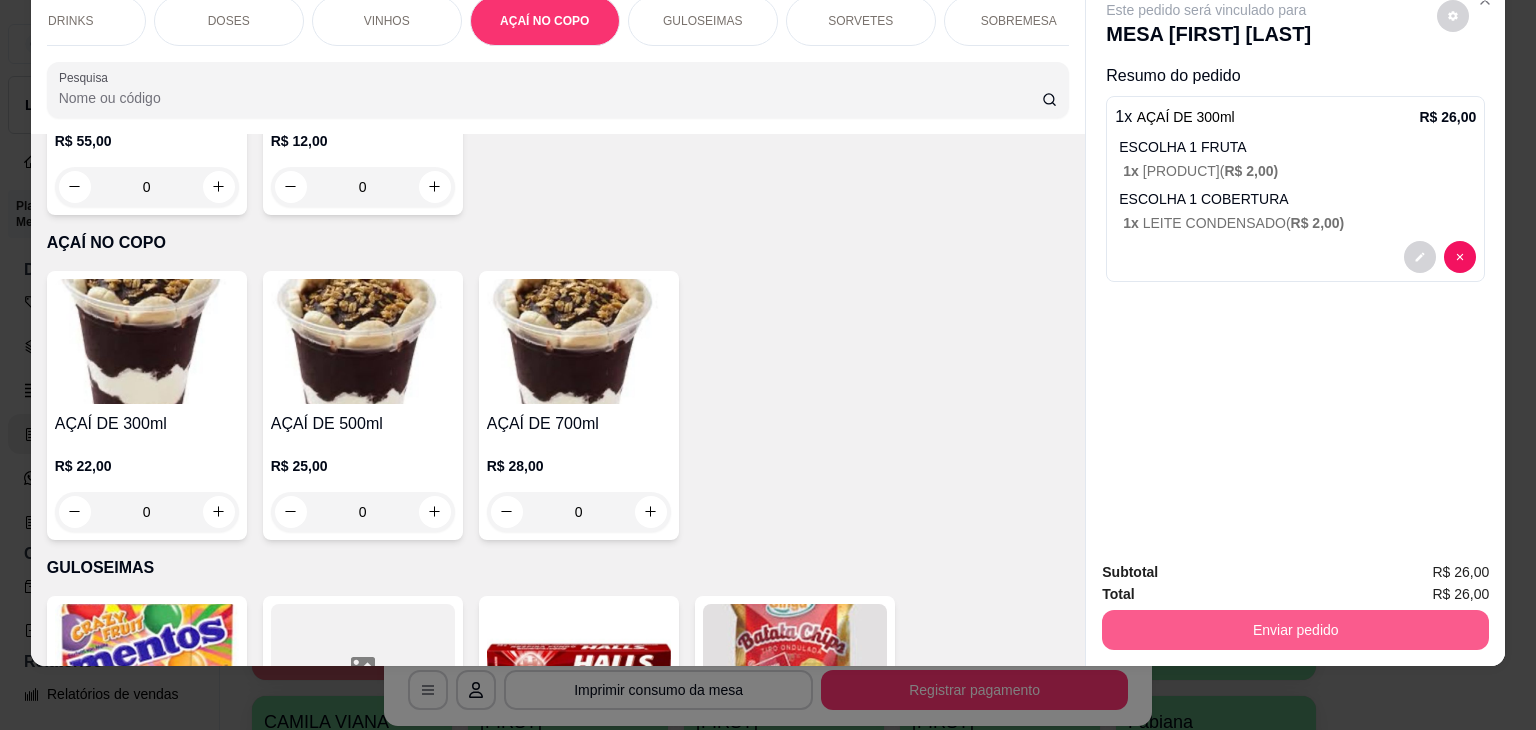 click on "Enviar pedido" at bounding box center [1295, 630] 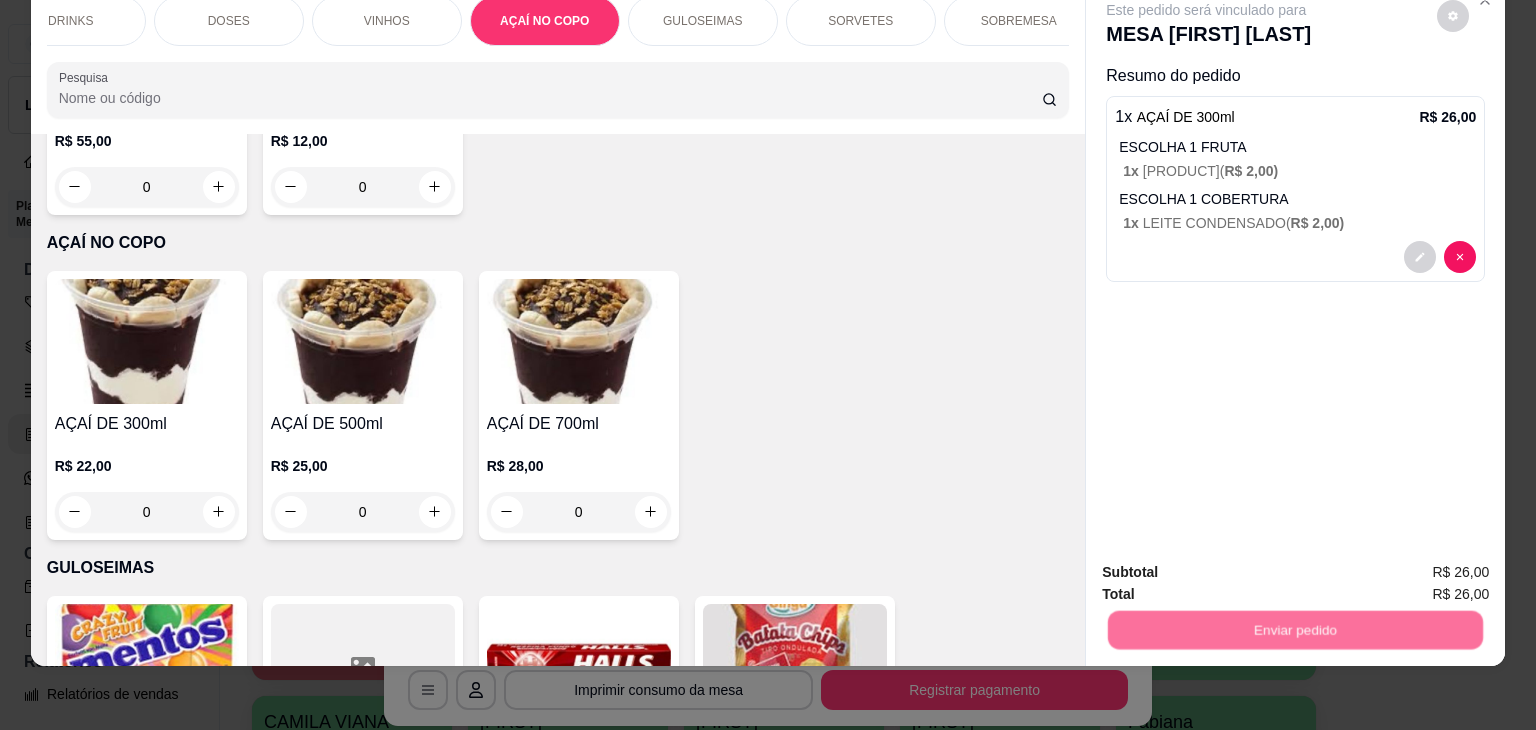 click on "Não registrar e enviar pedido" at bounding box center [1229, 566] 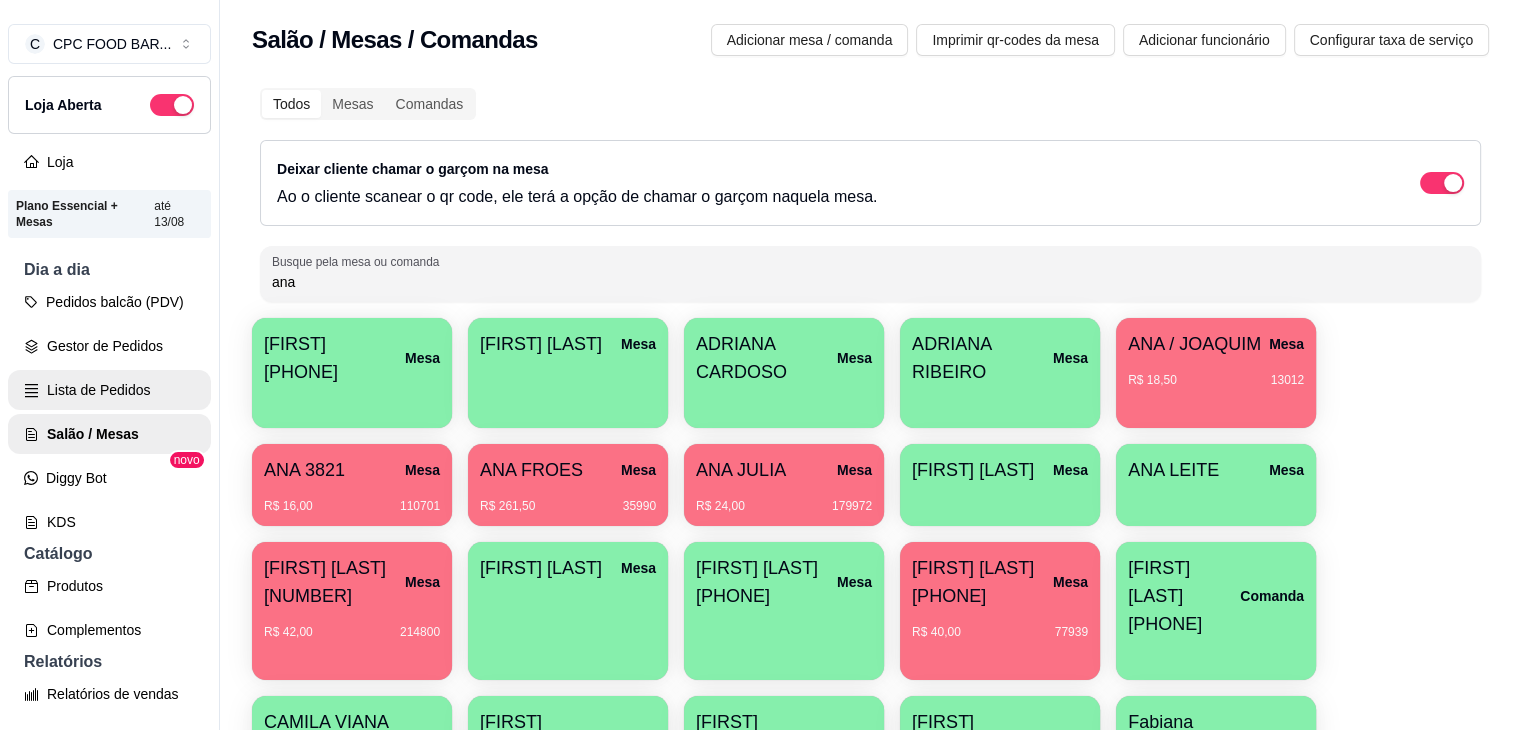 click on "Lista de Pedidos" at bounding box center (109, 390) 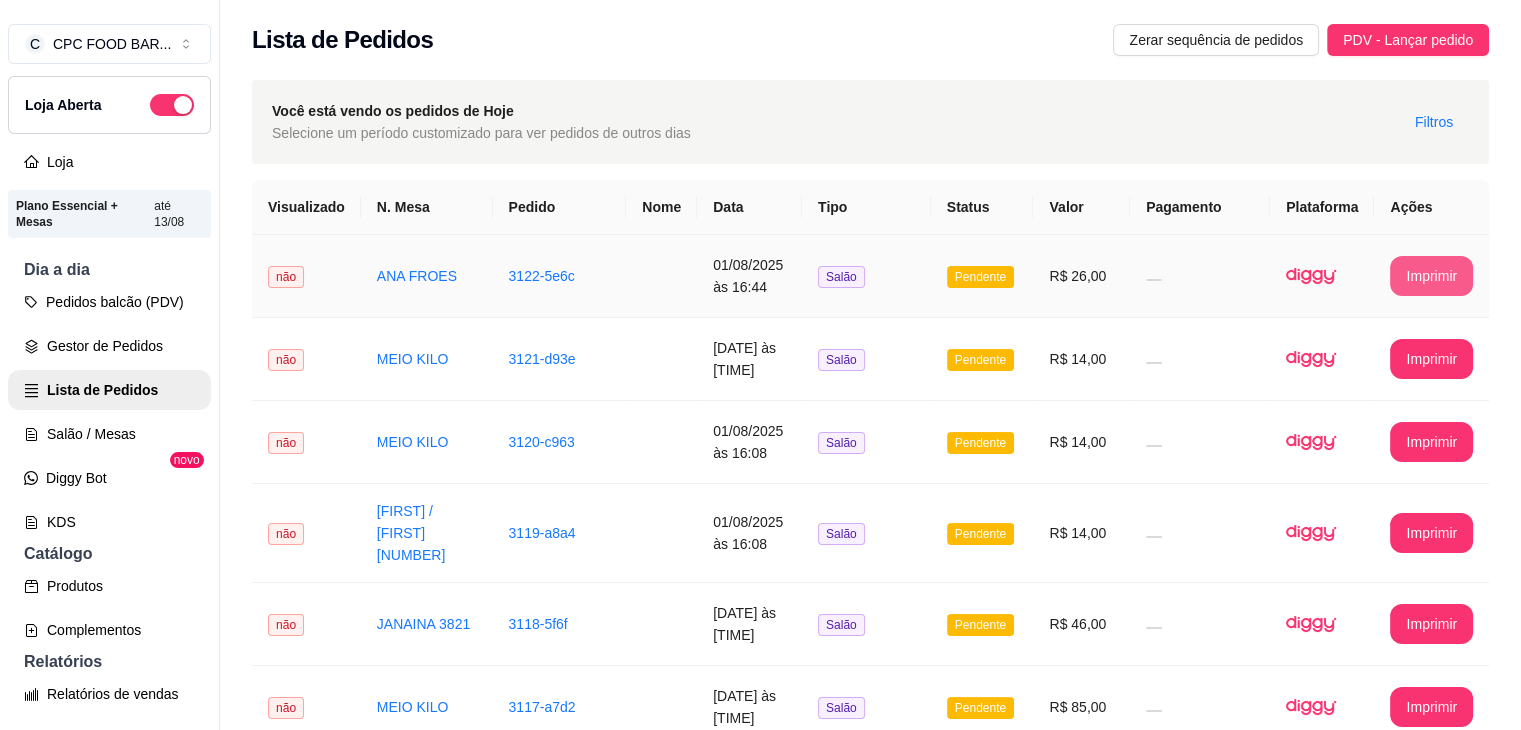 click on "Imprimir" at bounding box center [1431, 276] 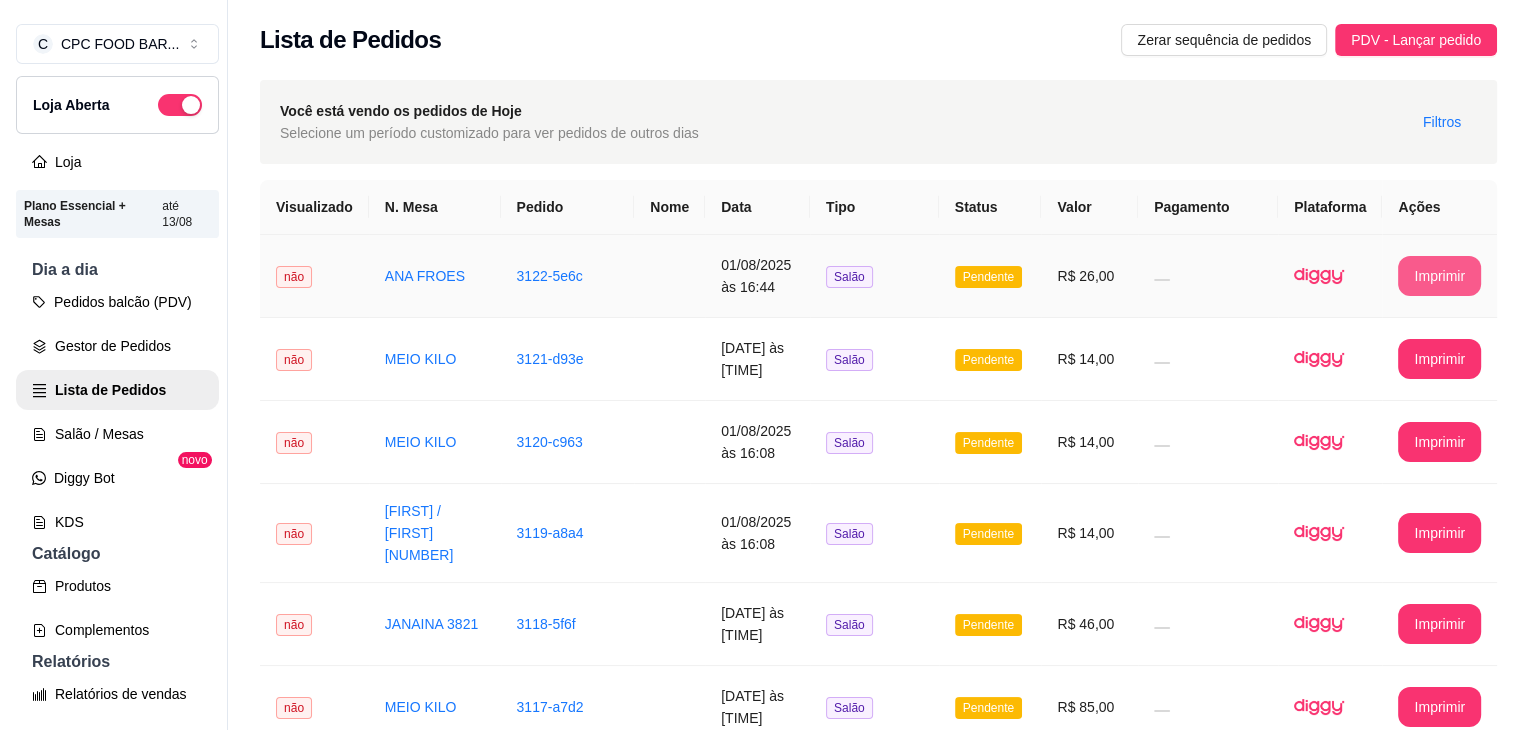 scroll, scrollTop: 0, scrollLeft: 0, axis: both 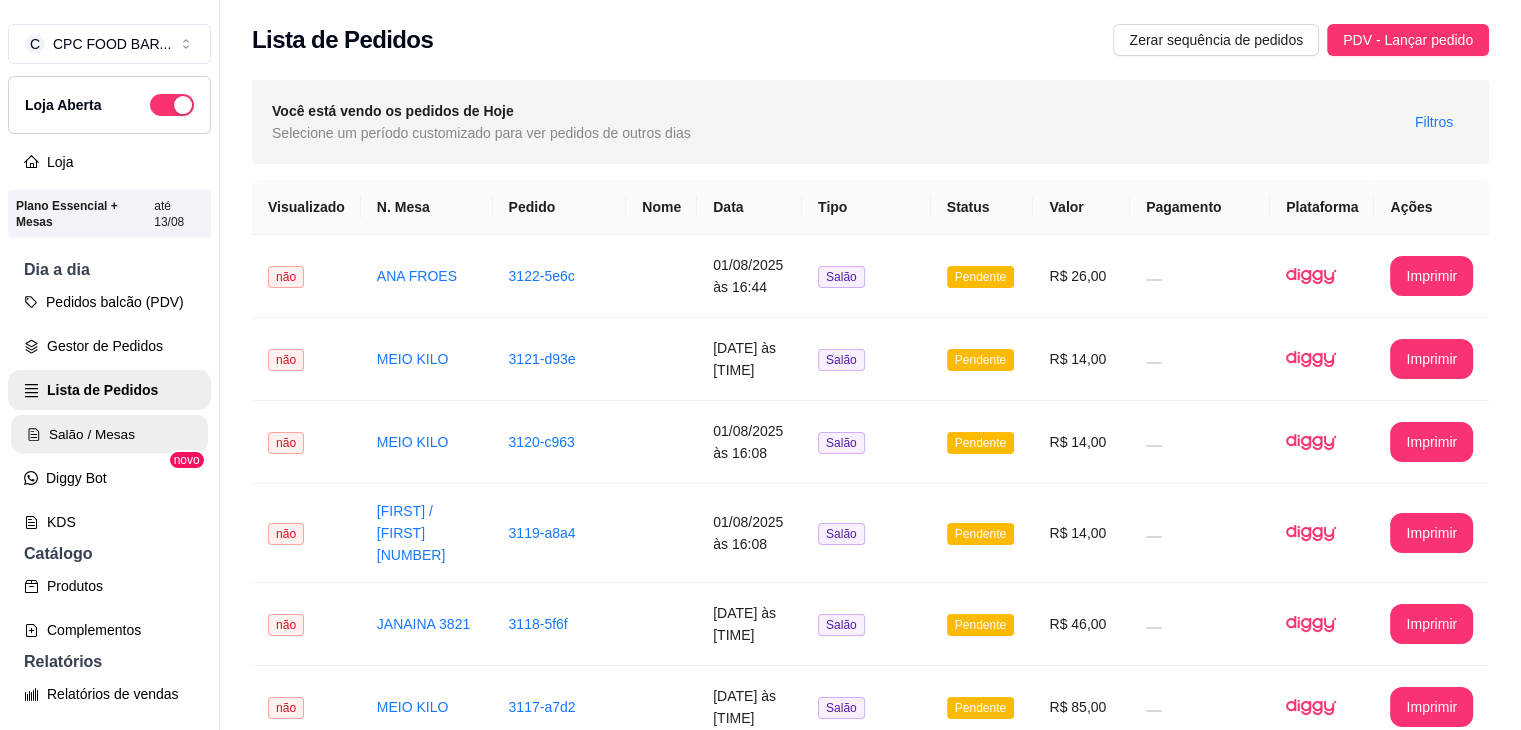click on "Salão / Mesas" at bounding box center [109, 434] 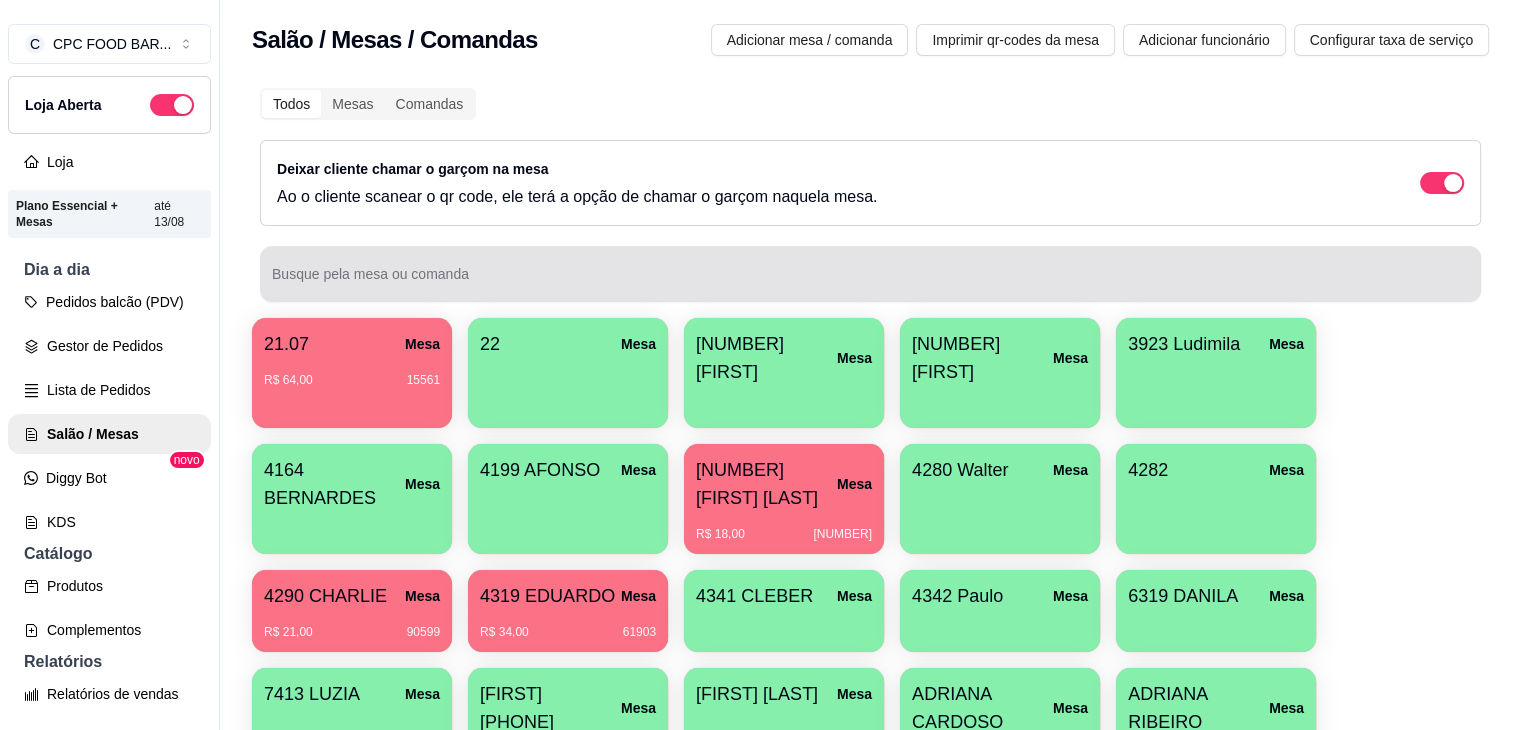 click on "Busque pela mesa ou comanda" at bounding box center (870, 282) 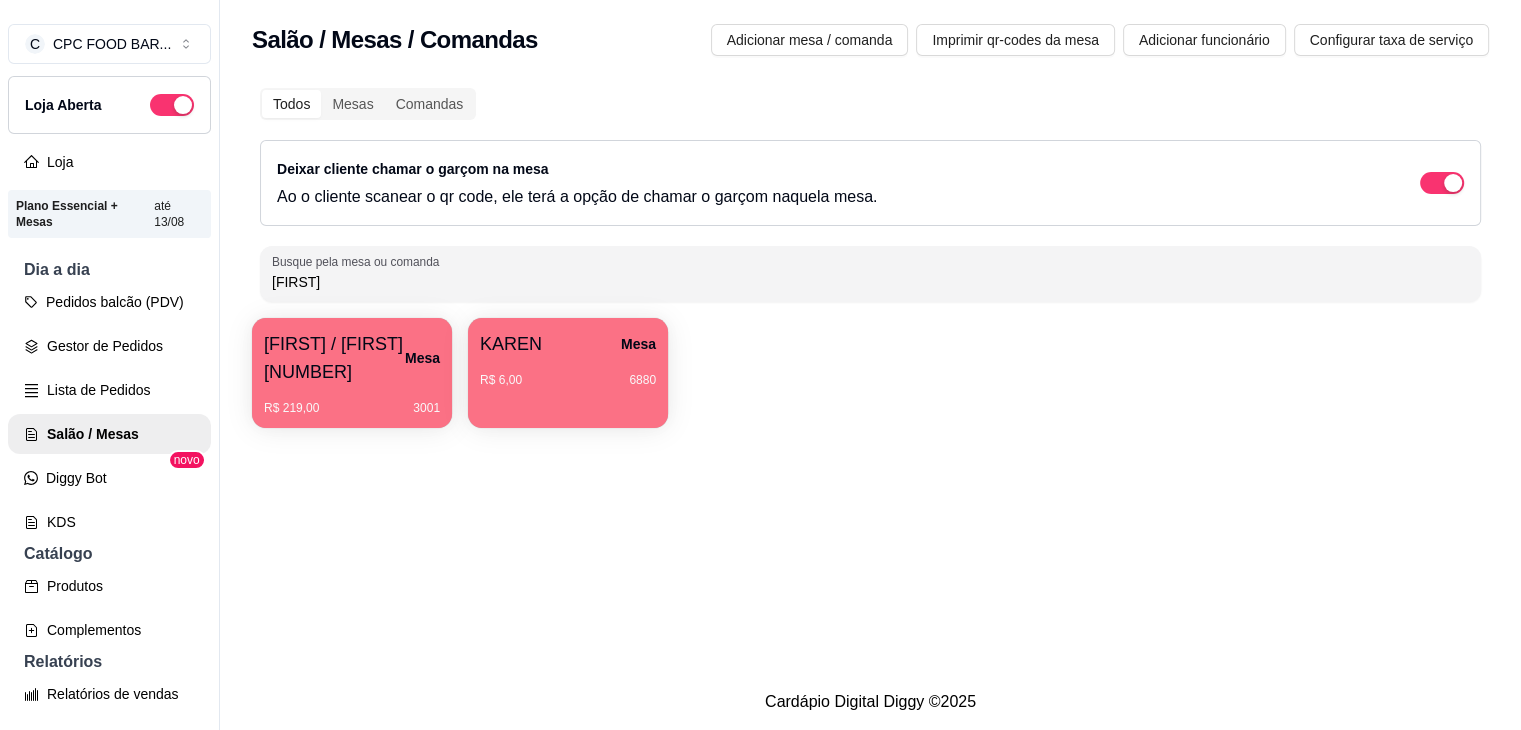type on "karen" 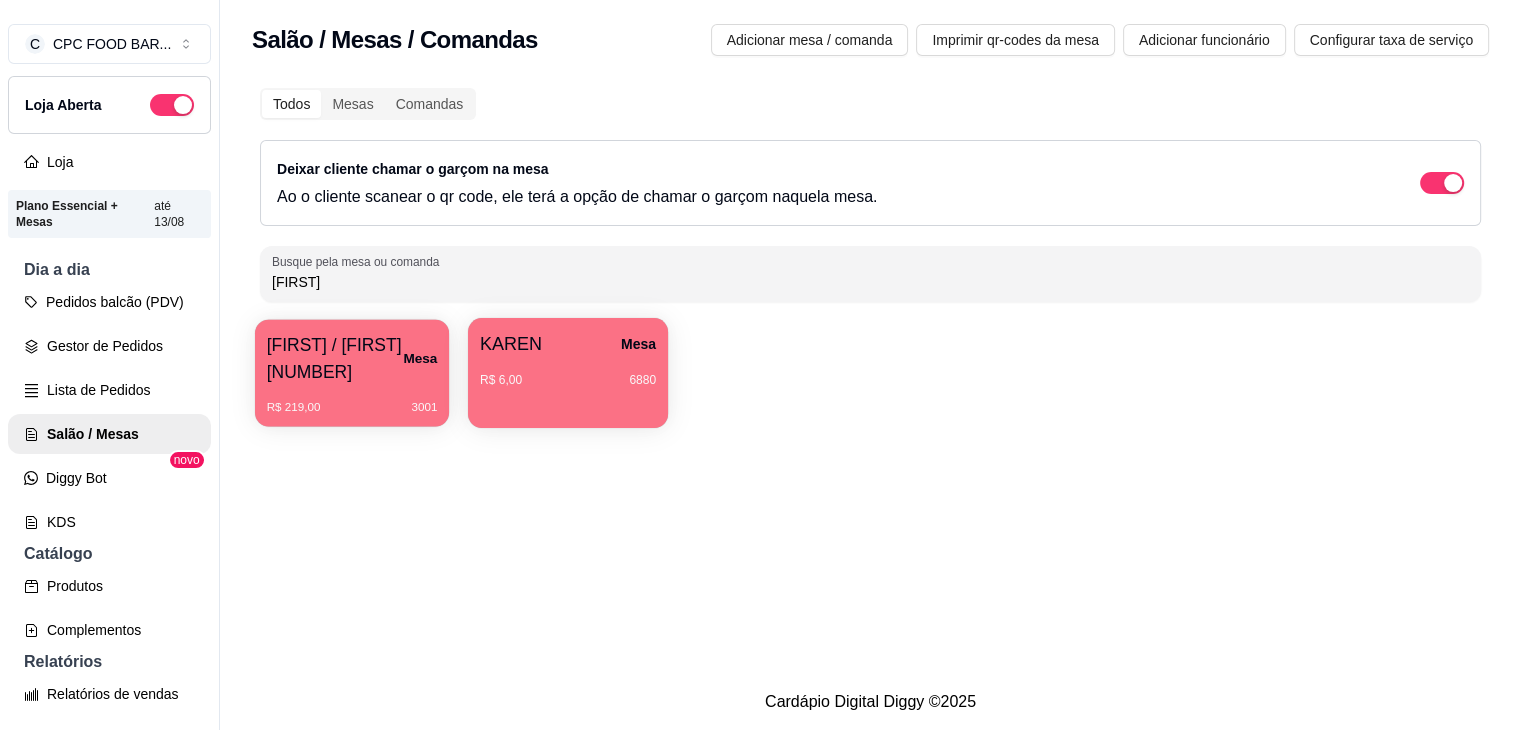 click on "[NAME] / [NAME] 3940" at bounding box center [335, 358] 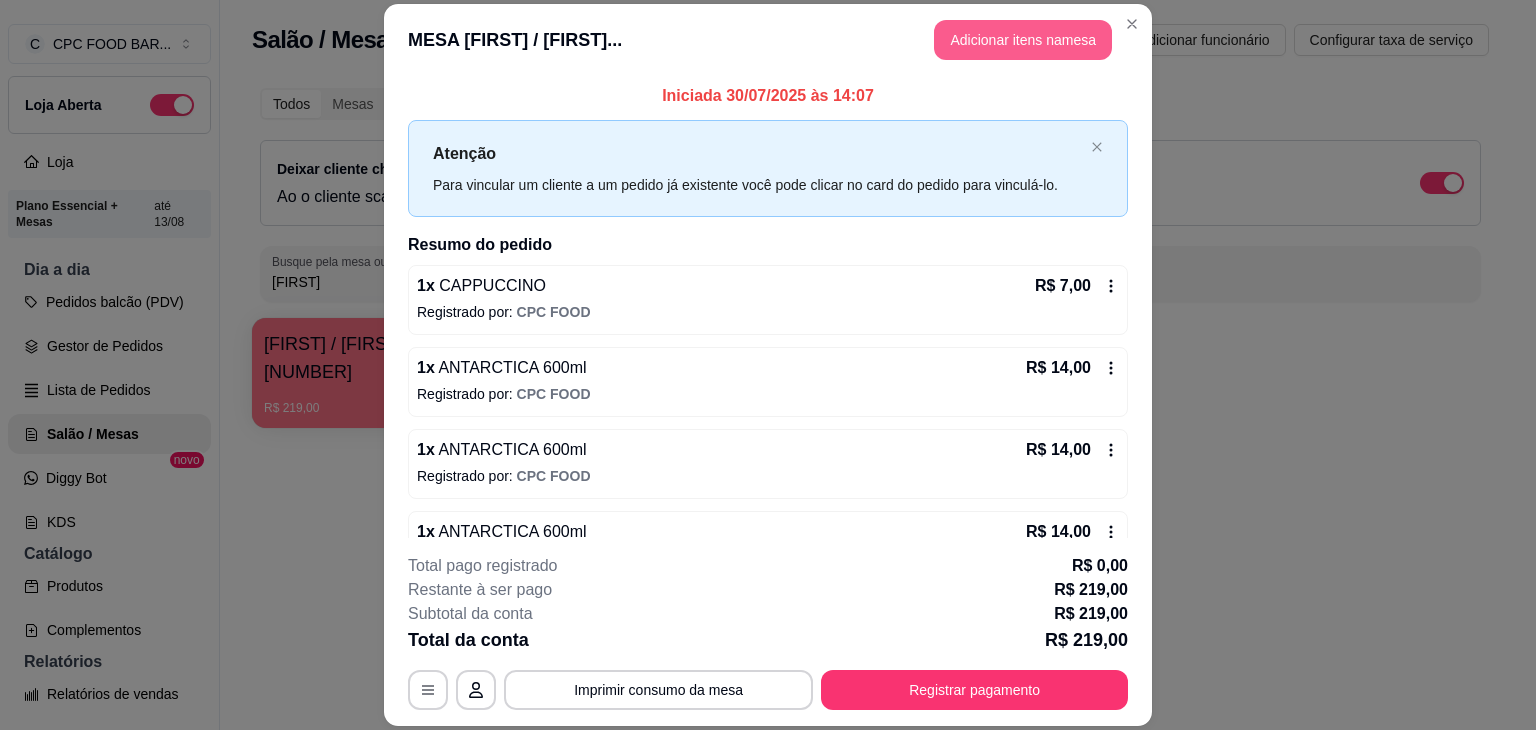 click on "Adicionar itens na  mesa" at bounding box center (1023, 40) 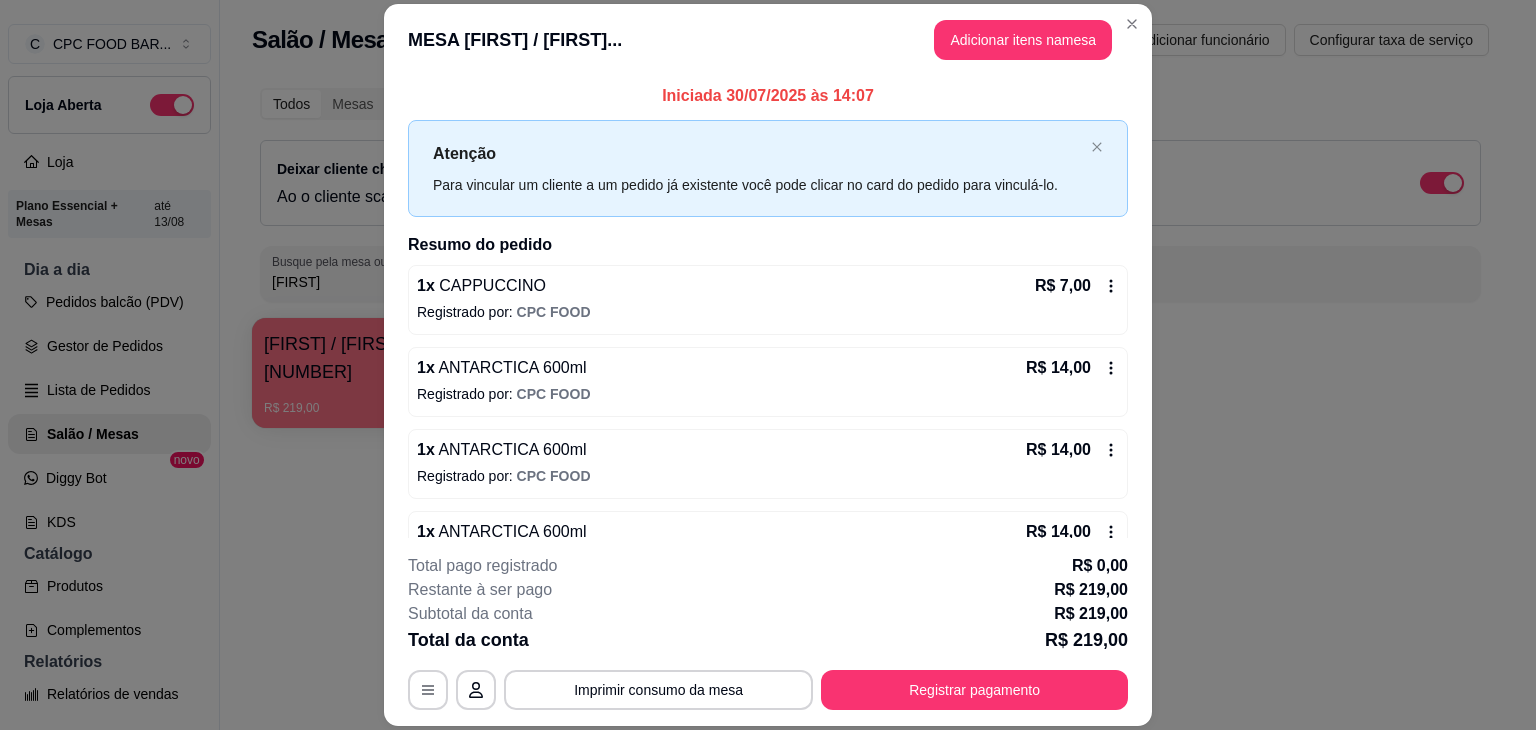 click at bounding box center (558, 132) 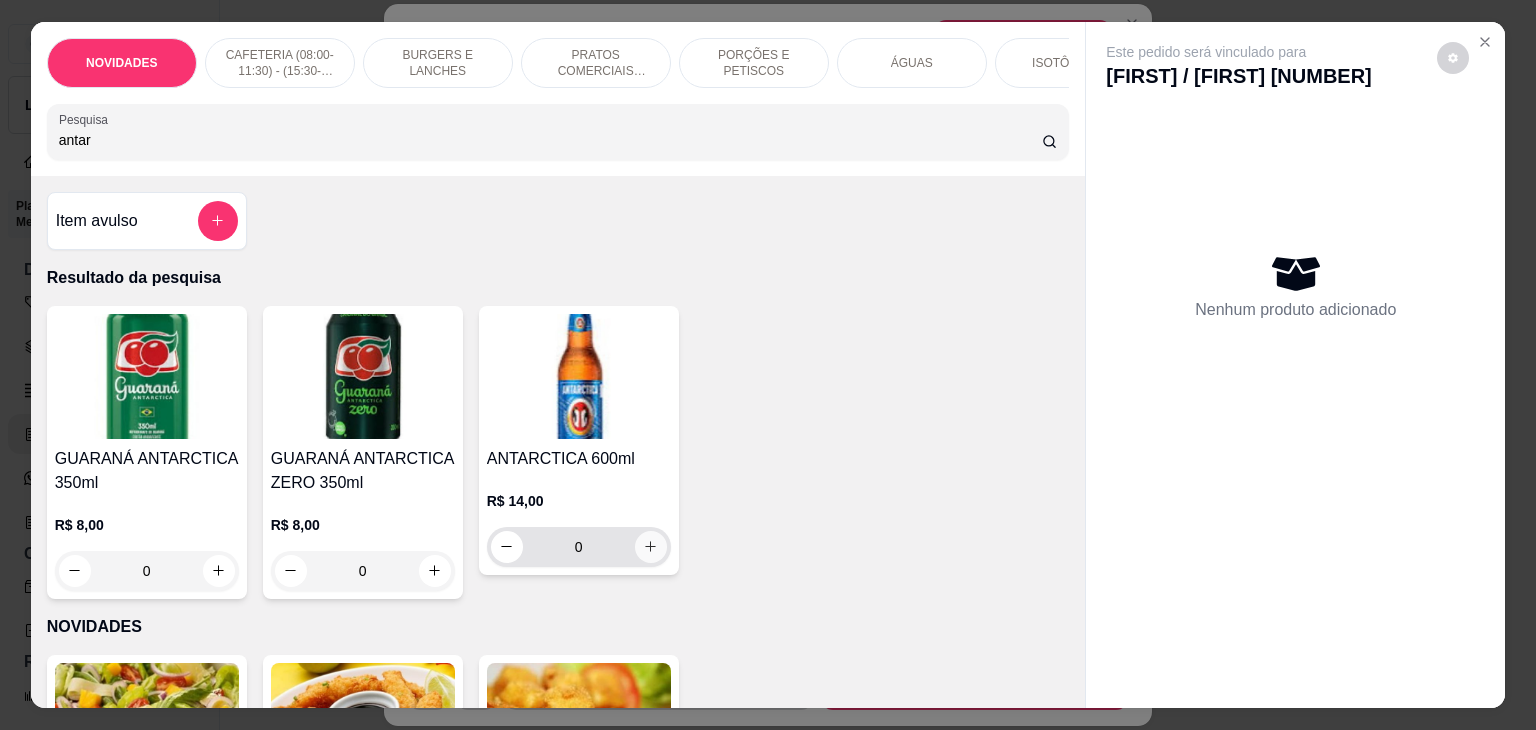 type on "antar" 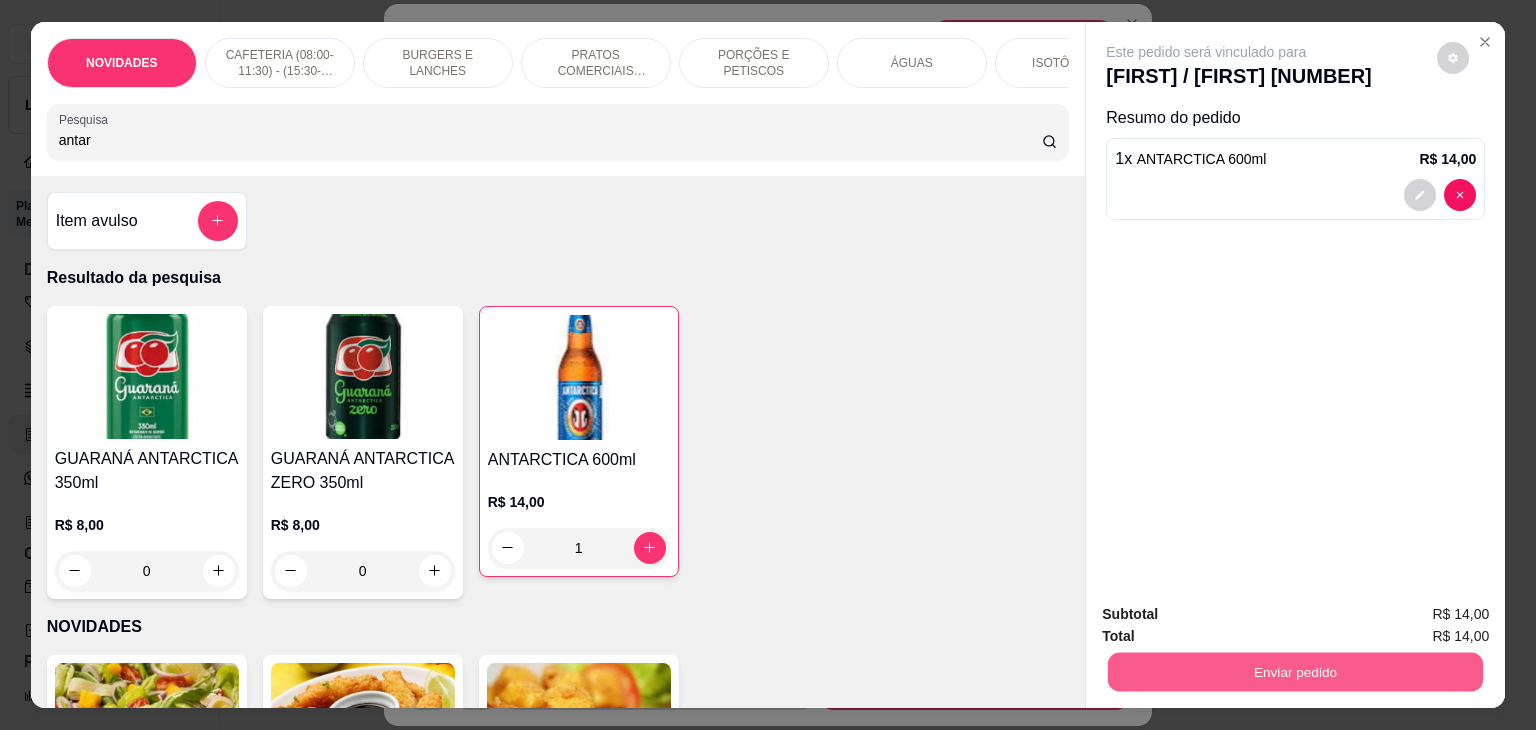 click on "Enviar pedido" at bounding box center (1295, 672) 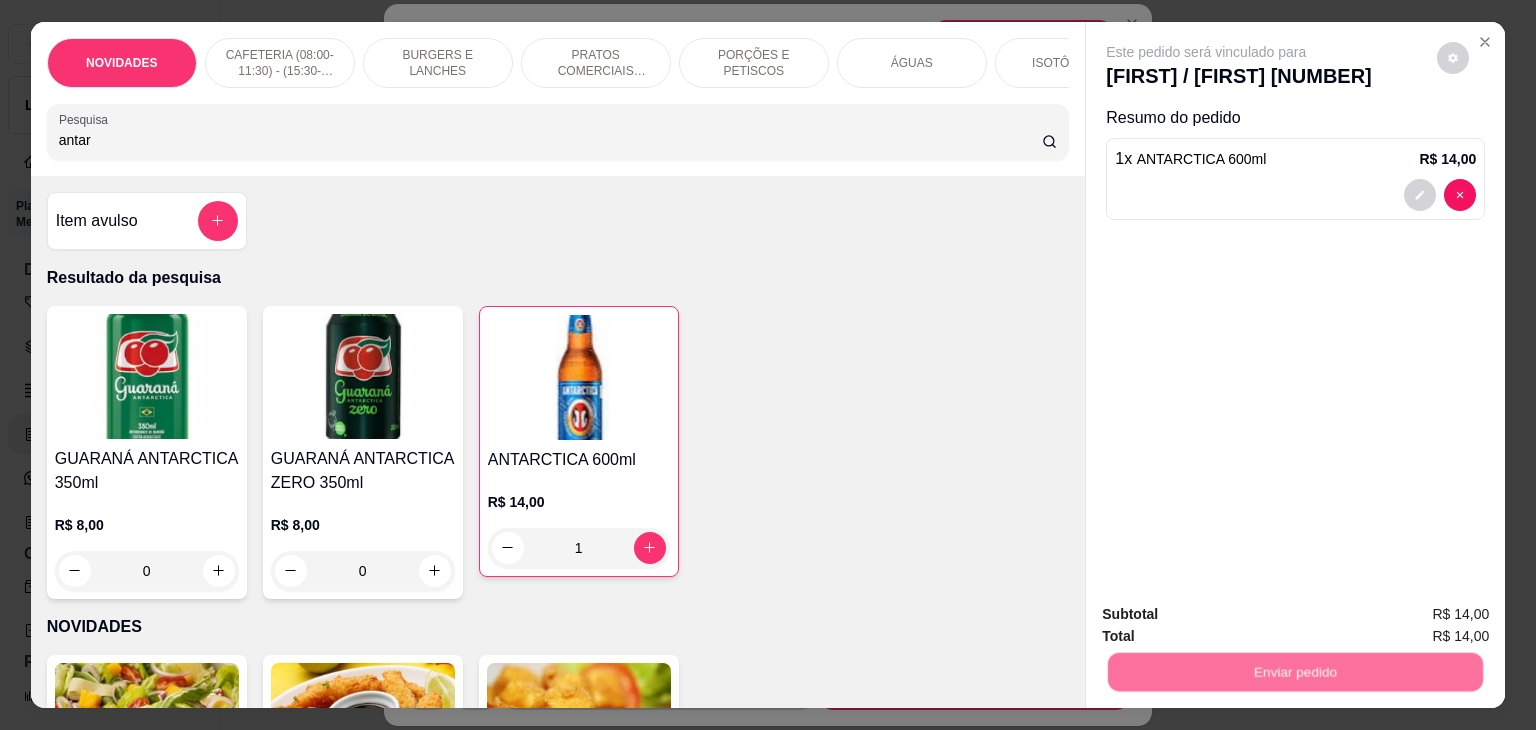 click on "Não registrar e enviar pedido" at bounding box center [1229, 614] 